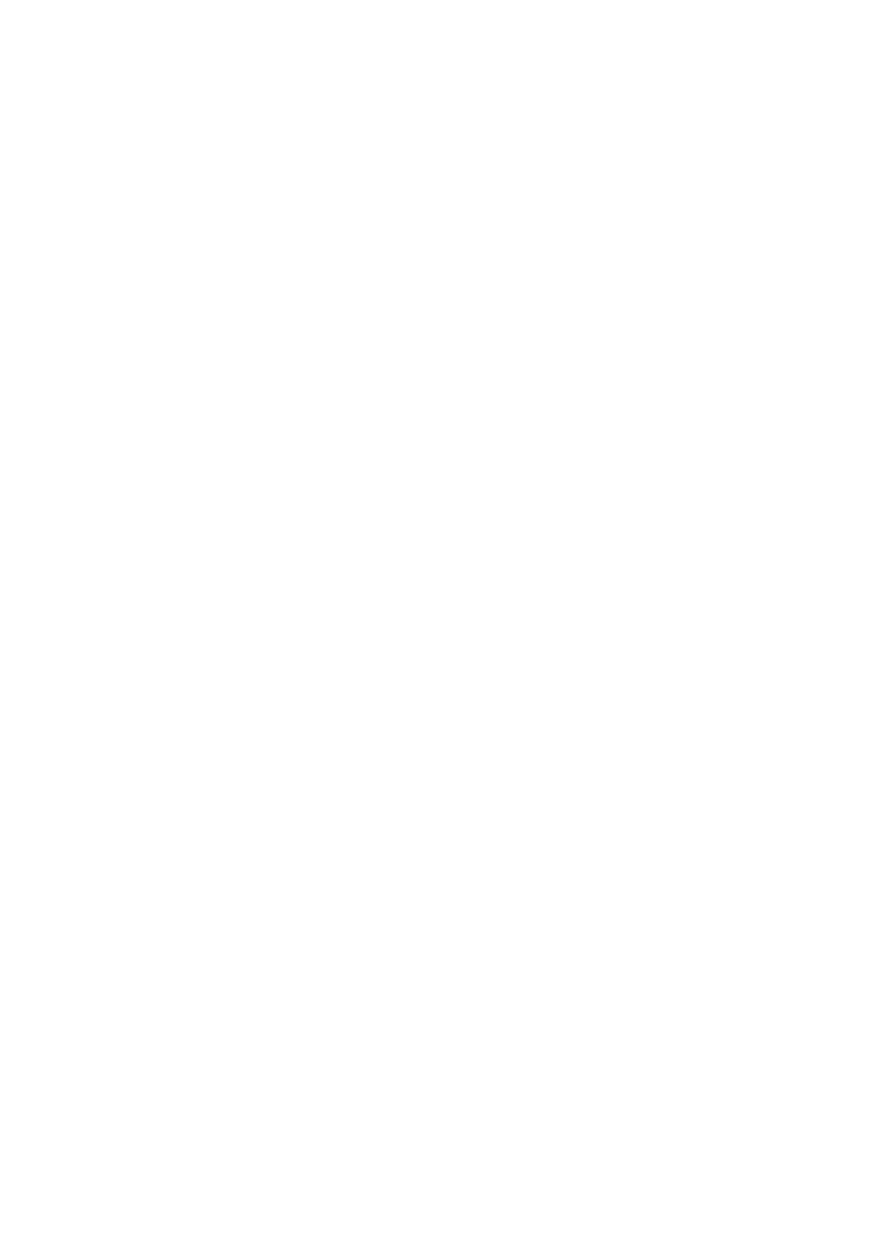 scroll, scrollTop: 0, scrollLeft: 0, axis: both 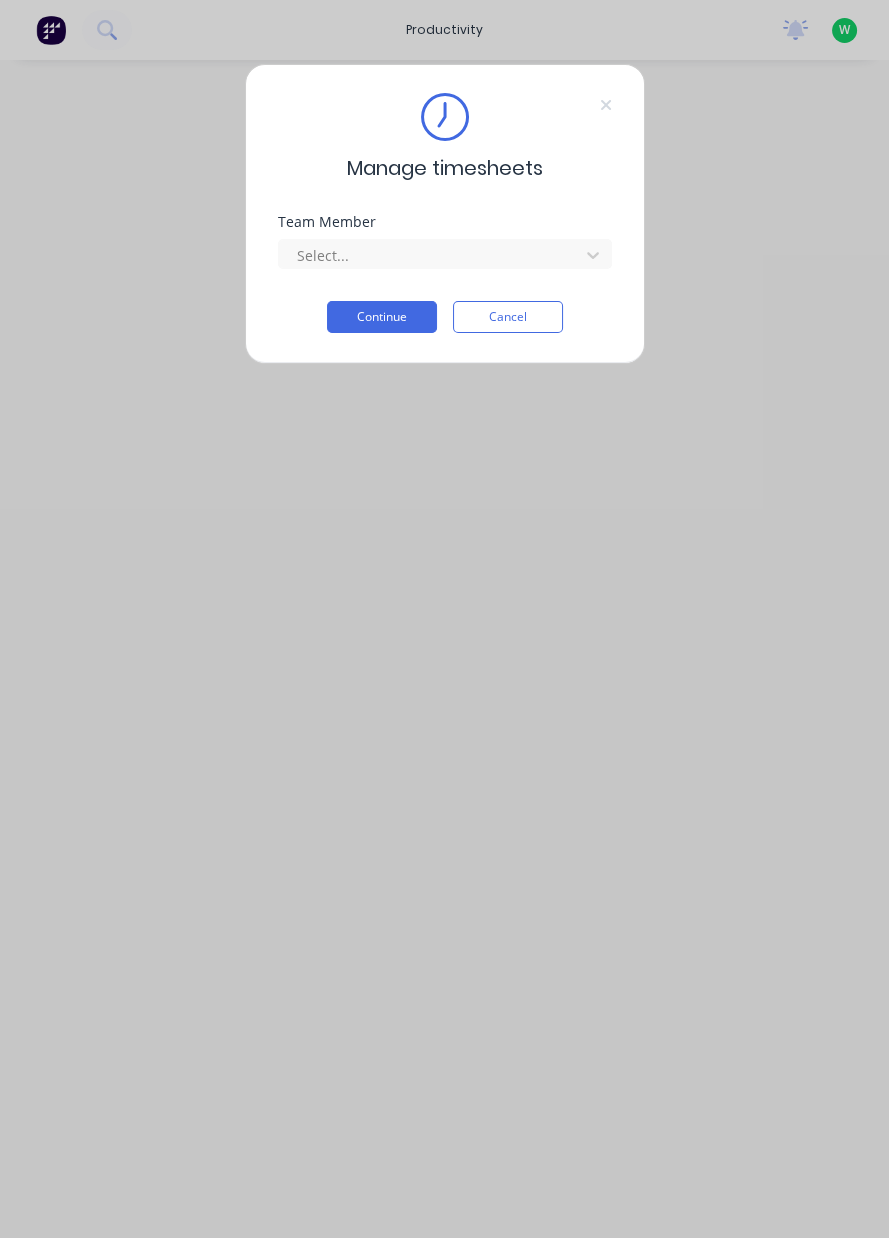 click on "Cancel" at bounding box center (508, 317) 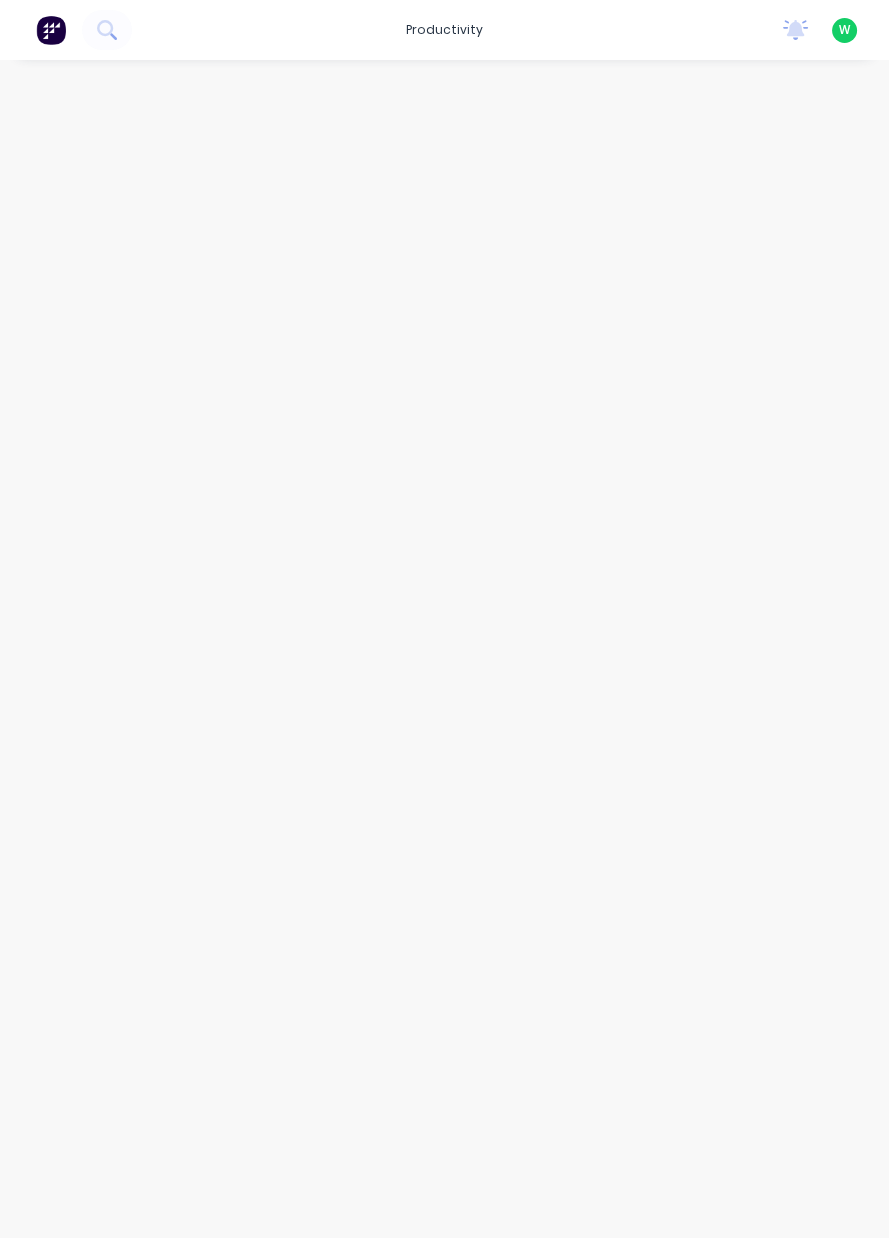 click at bounding box center (51, 30) 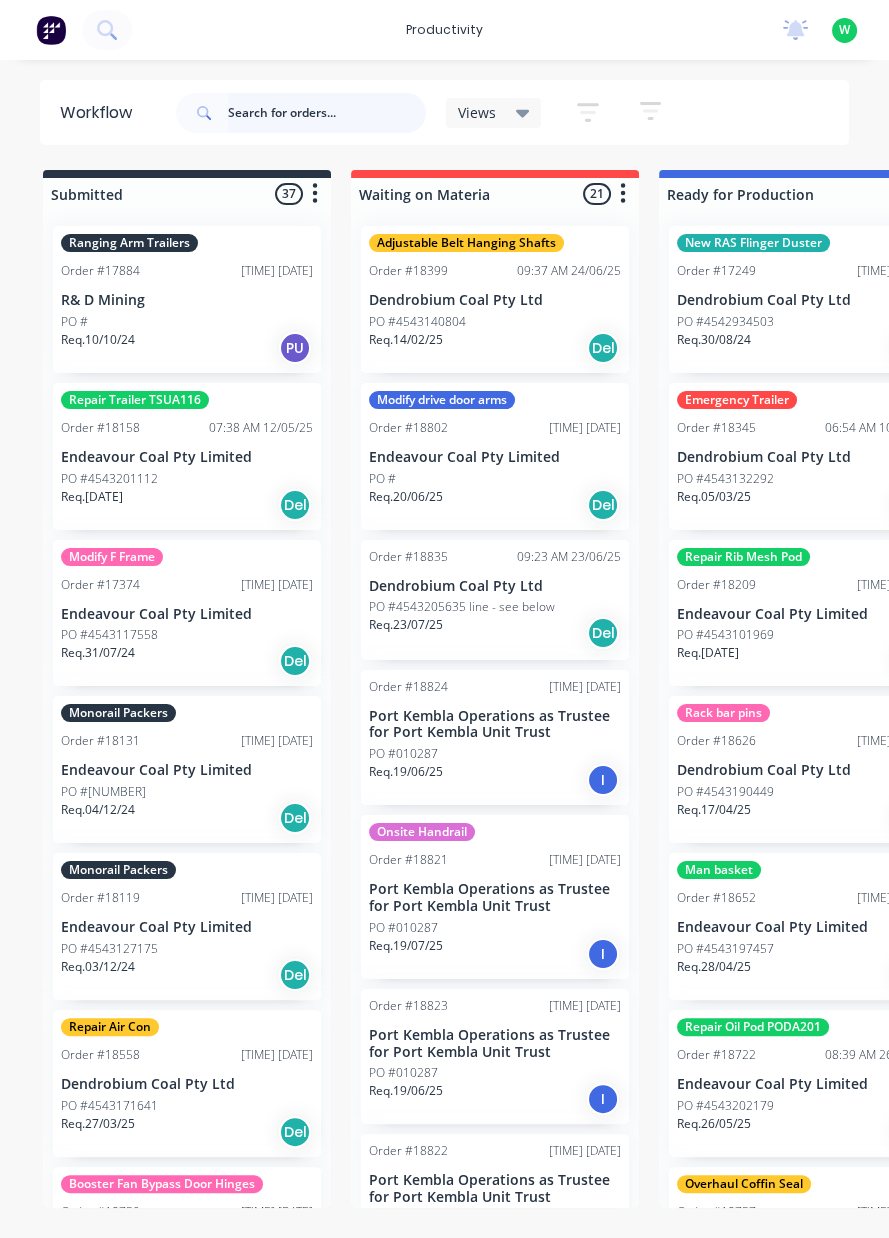 click at bounding box center [327, 113] 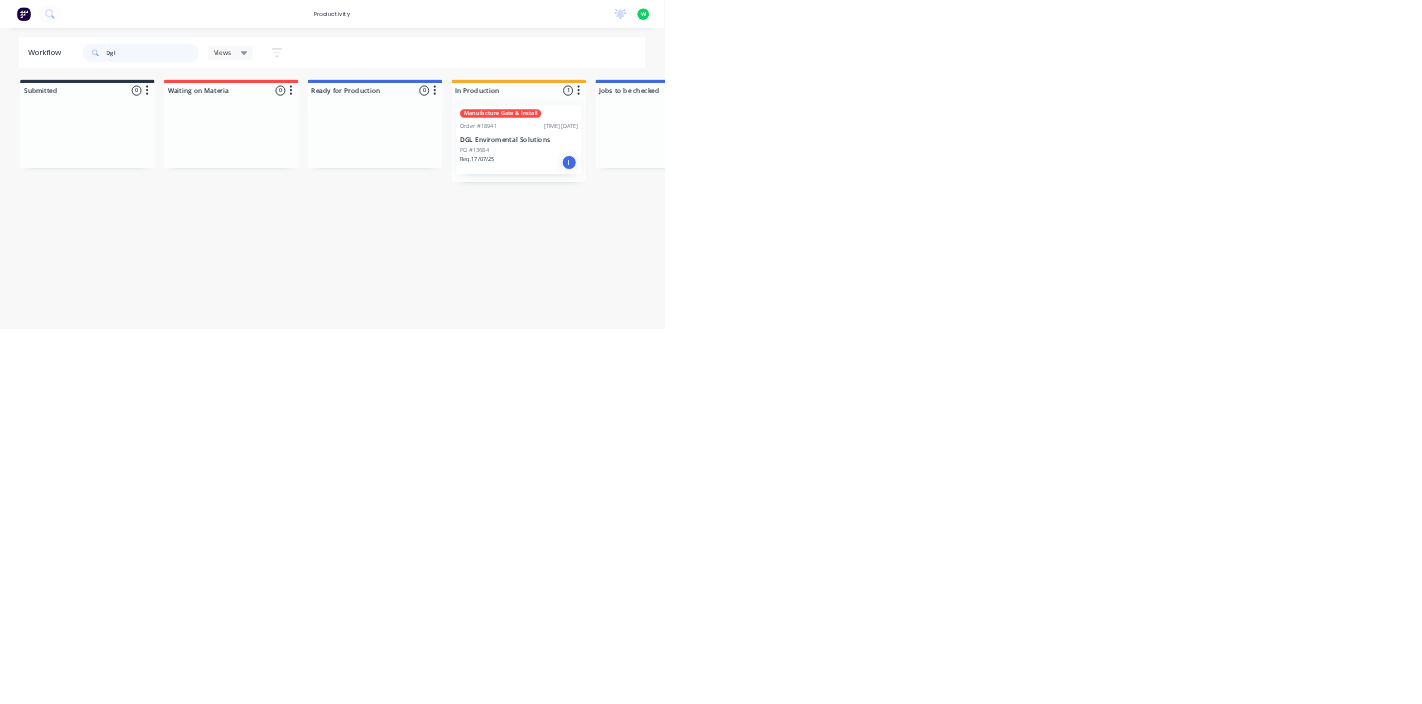 type on "Dgl" 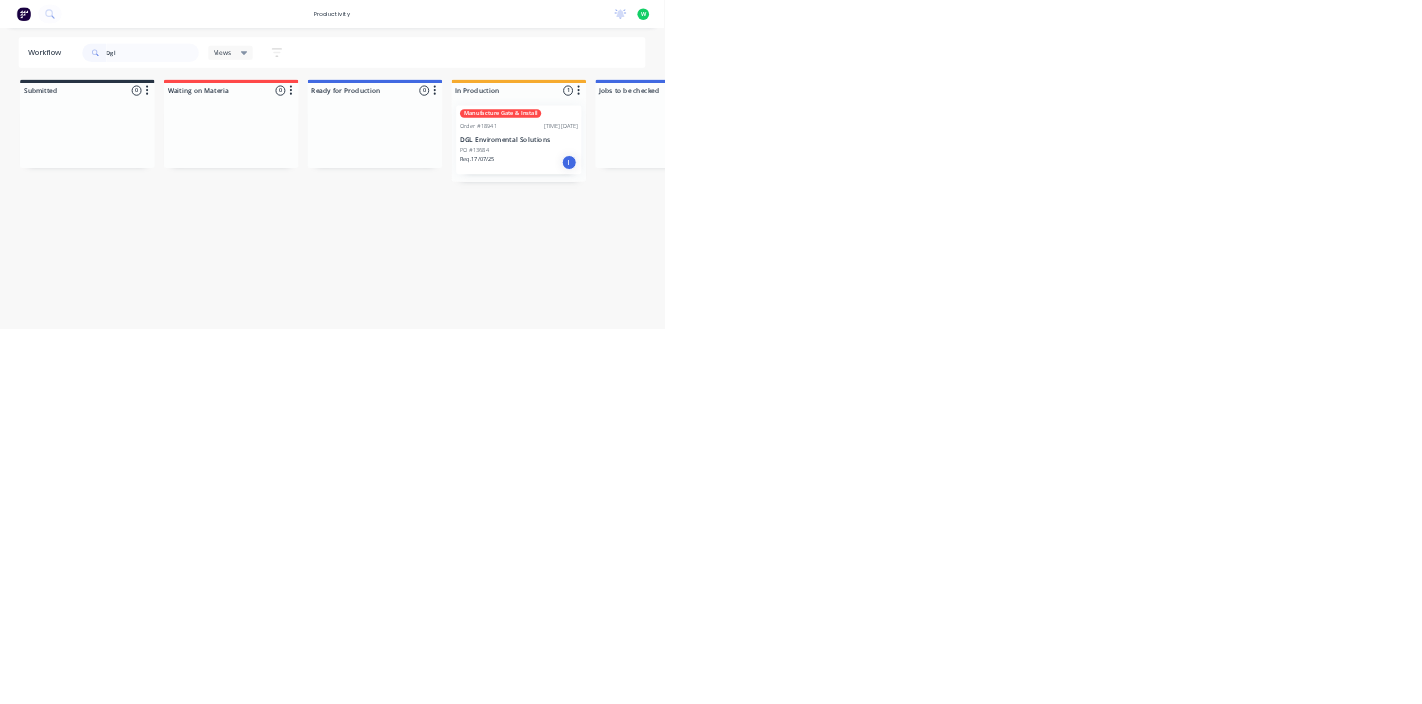 click on "Req. [DATE]" at bounding box center (1022, 340) 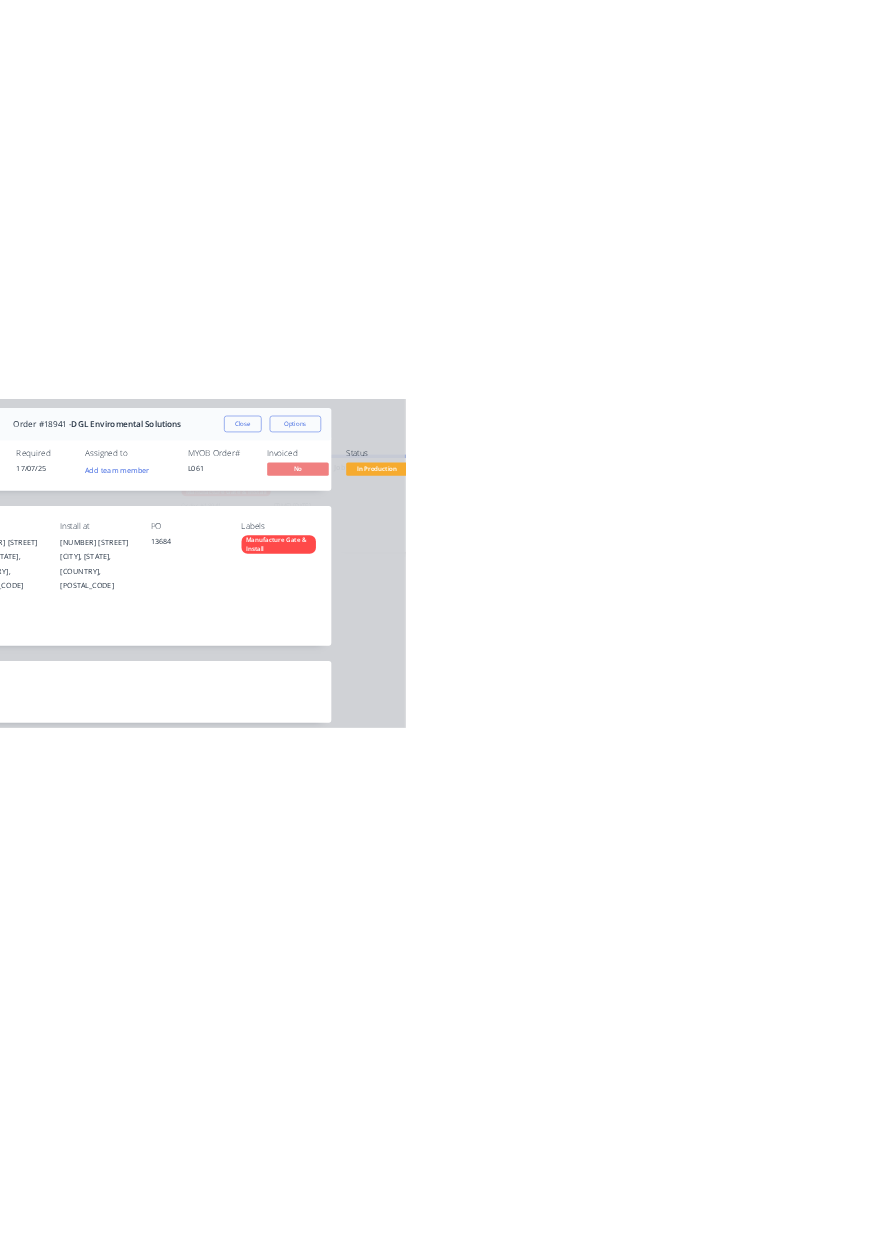 scroll, scrollTop: 0, scrollLeft: 0, axis: both 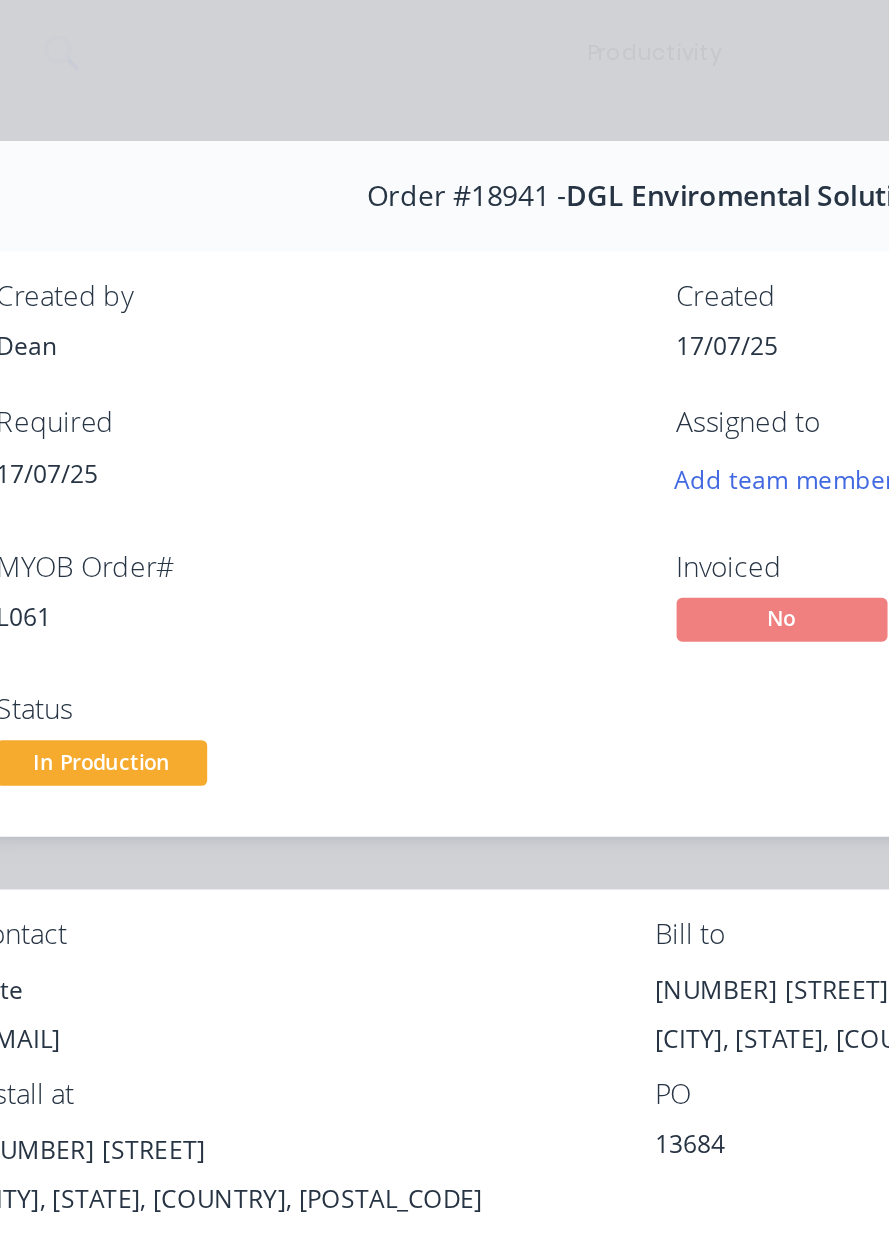 click on "Order #[NUMBER] -  DGL Enviromental Solutions Close   Options" at bounding box center (444, 111) 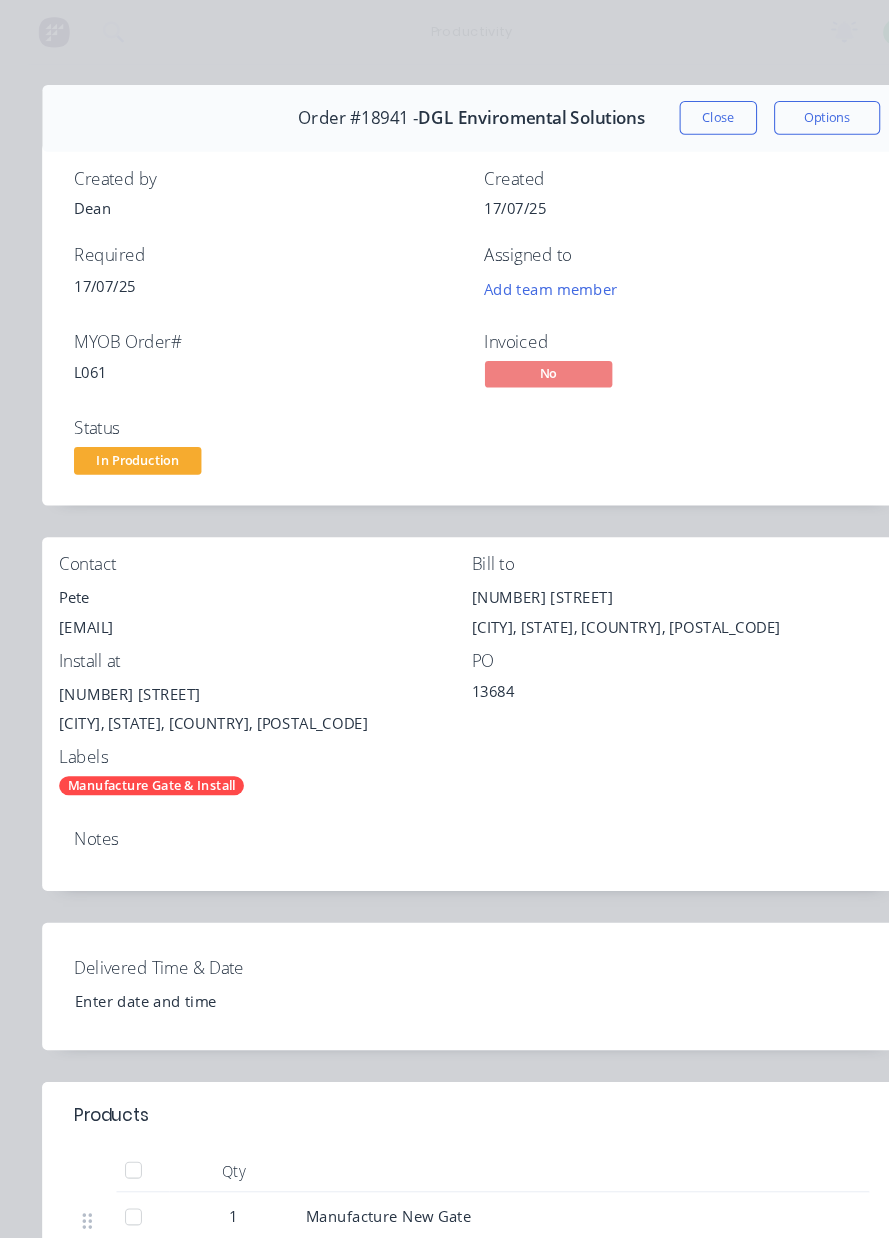 scroll, scrollTop: 2, scrollLeft: 0, axis: vertical 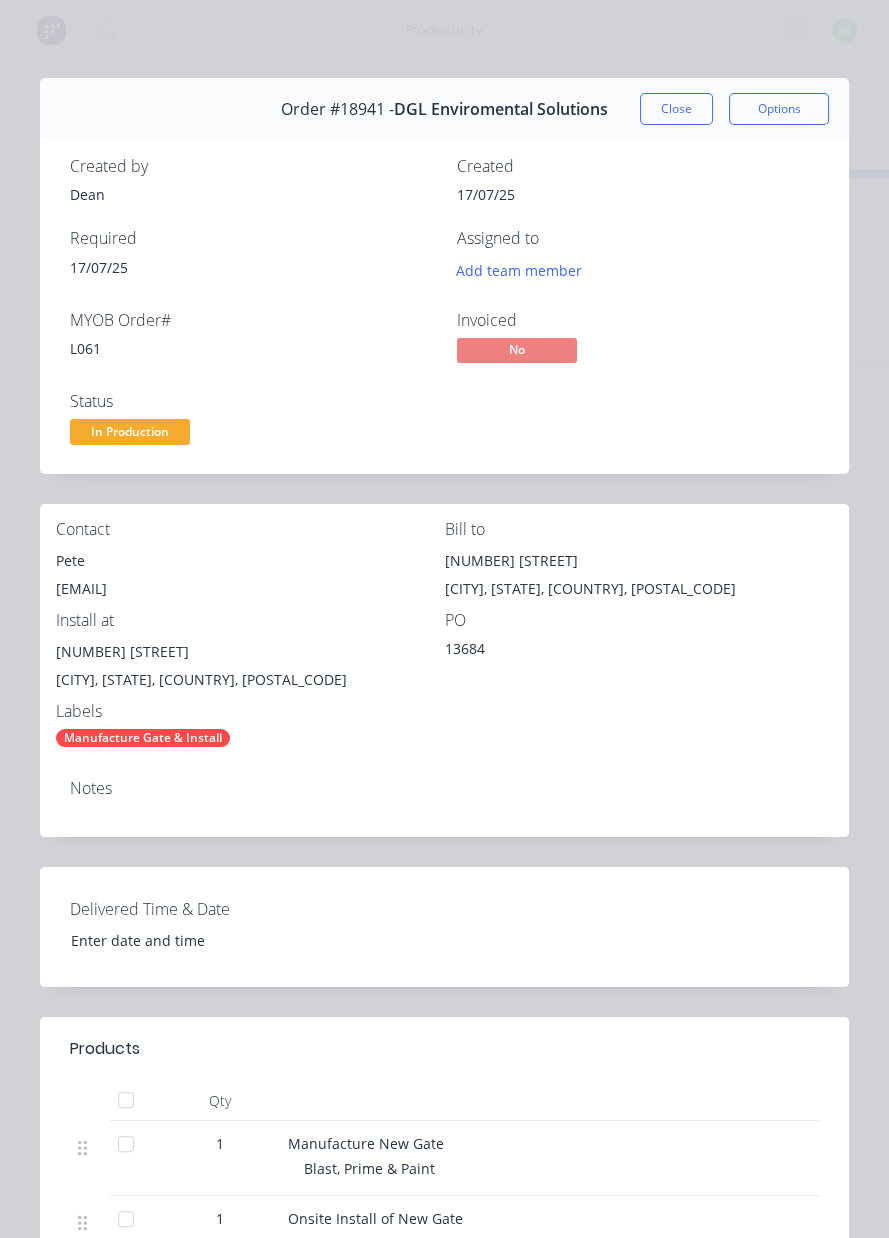click on "Close" at bounding box center (676, 109) 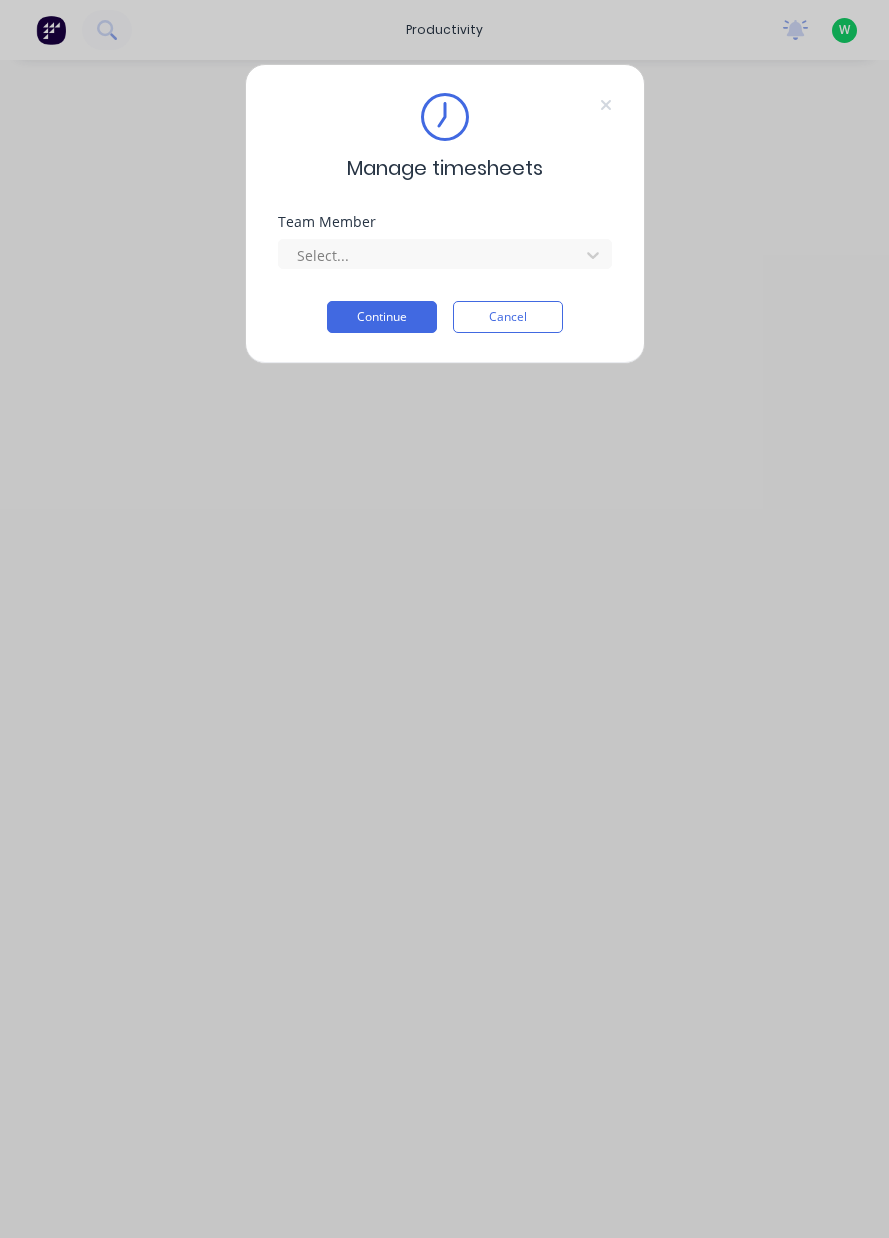 scroll, scrollTop: 0, scrollLeft: 0, axis: both 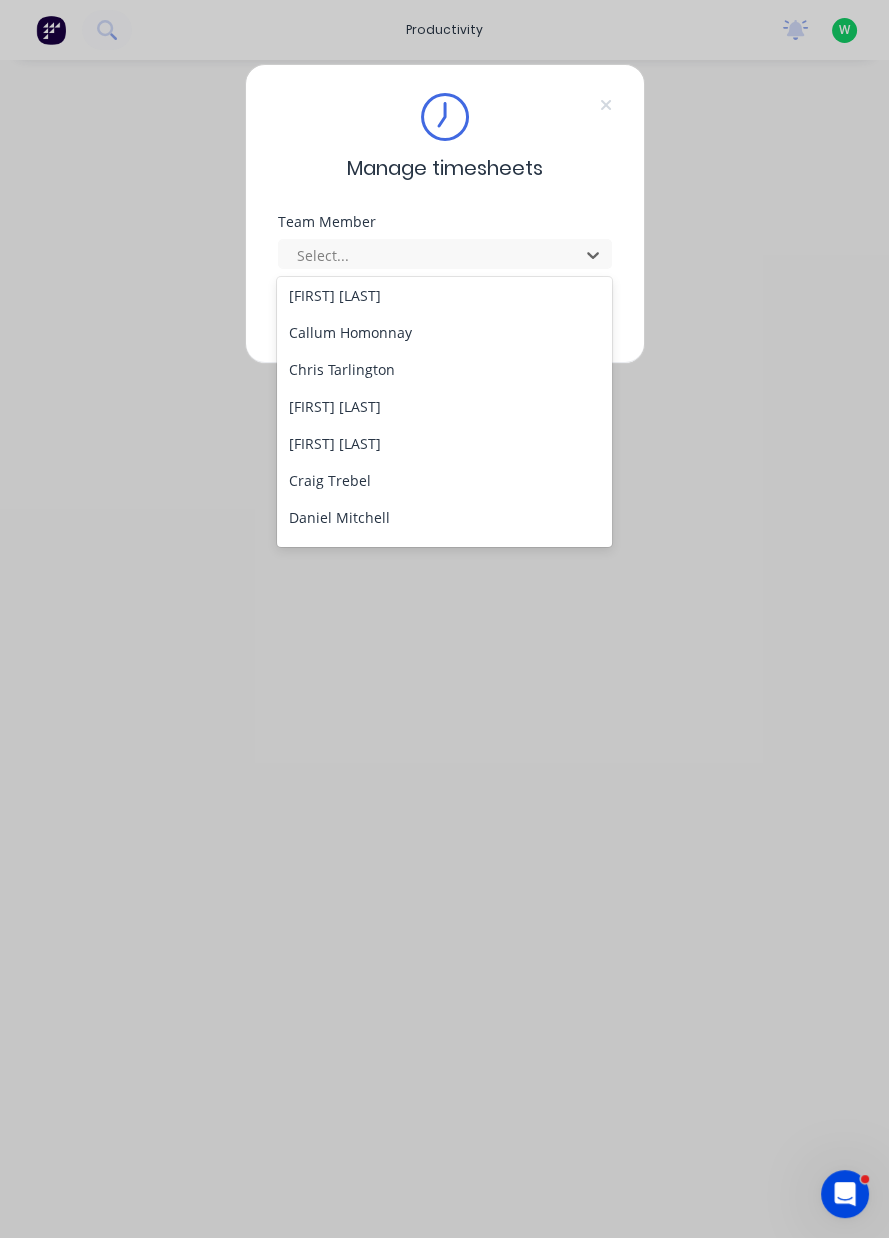 click on "[FIRST] [LAST]" at bounding box center (444, 406) 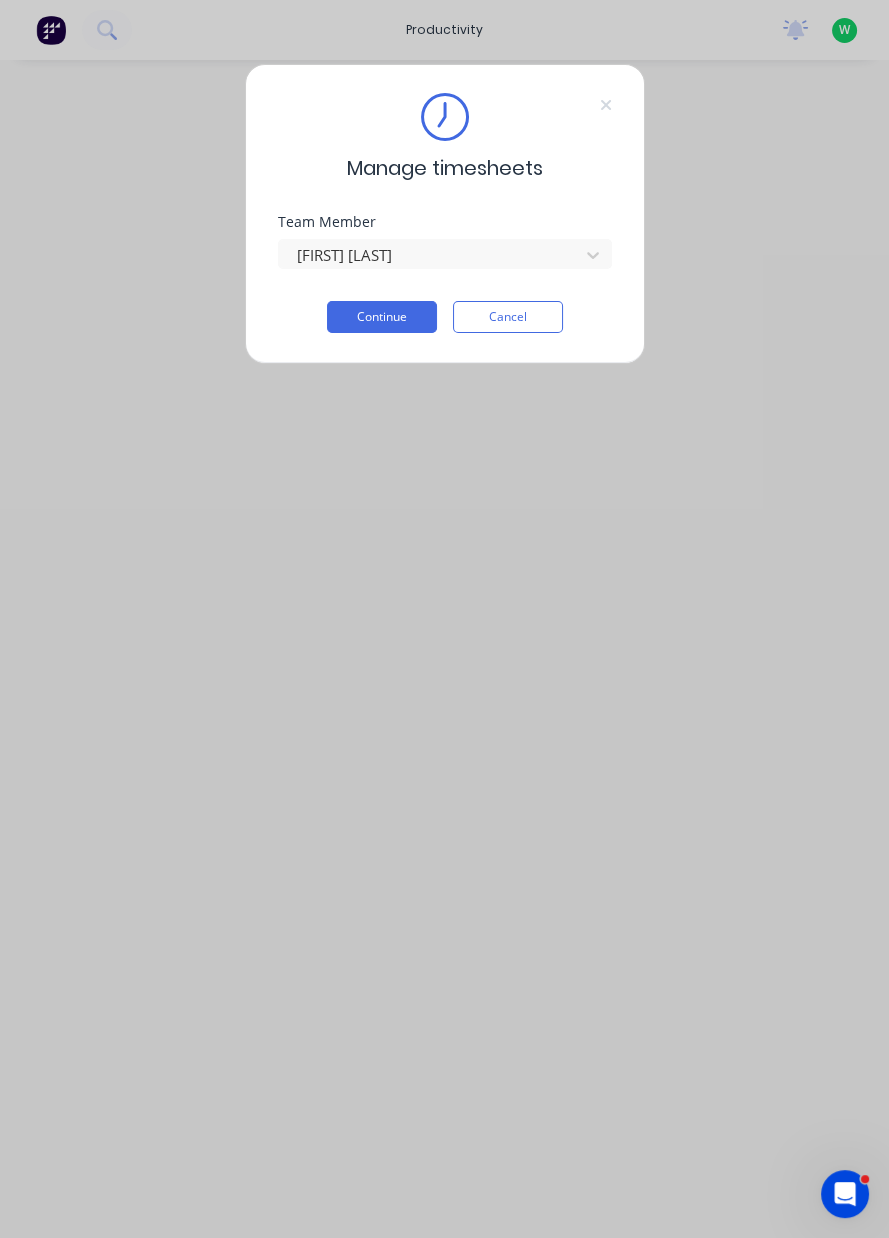 click on "Continue" at bounding box center (382, 317) 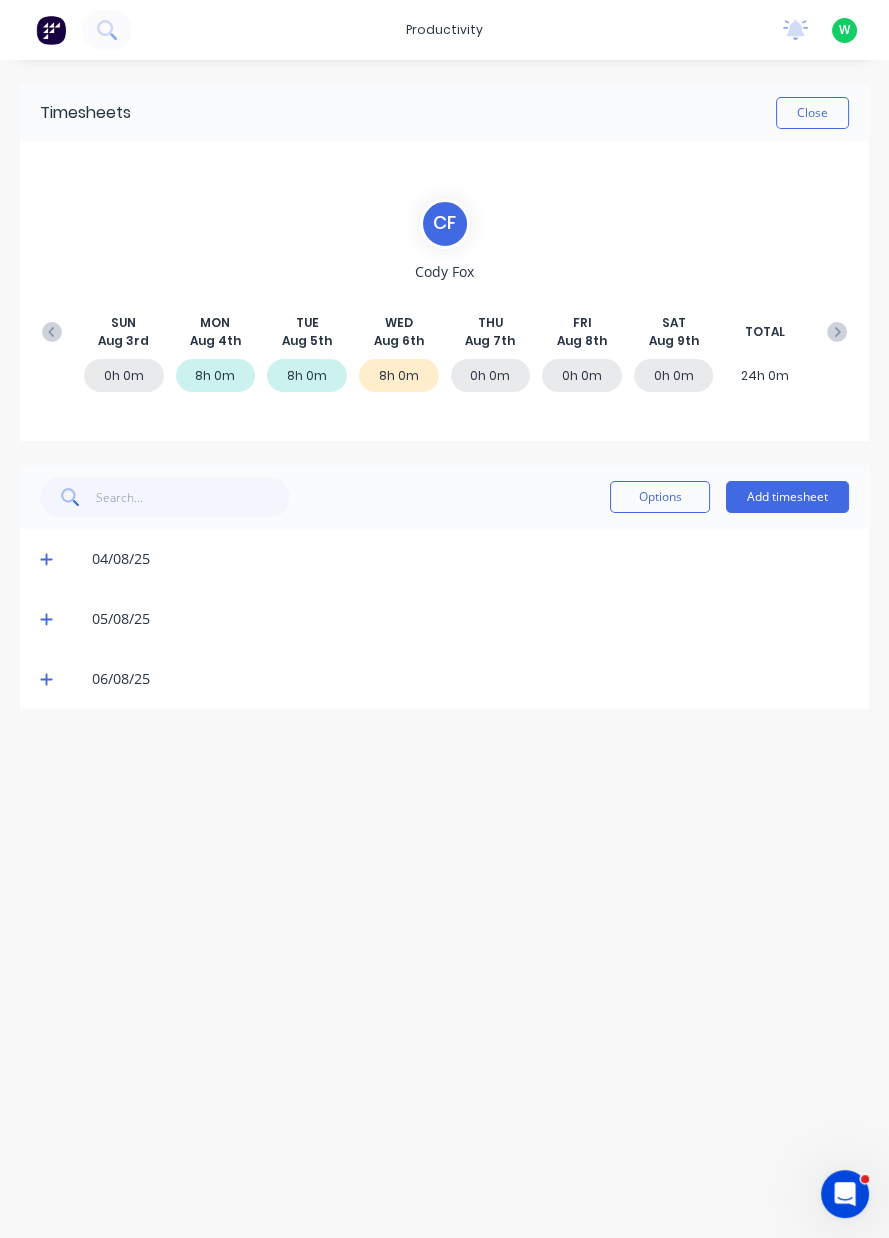 click on "Add timesheet" at bounding box center (787, 497) 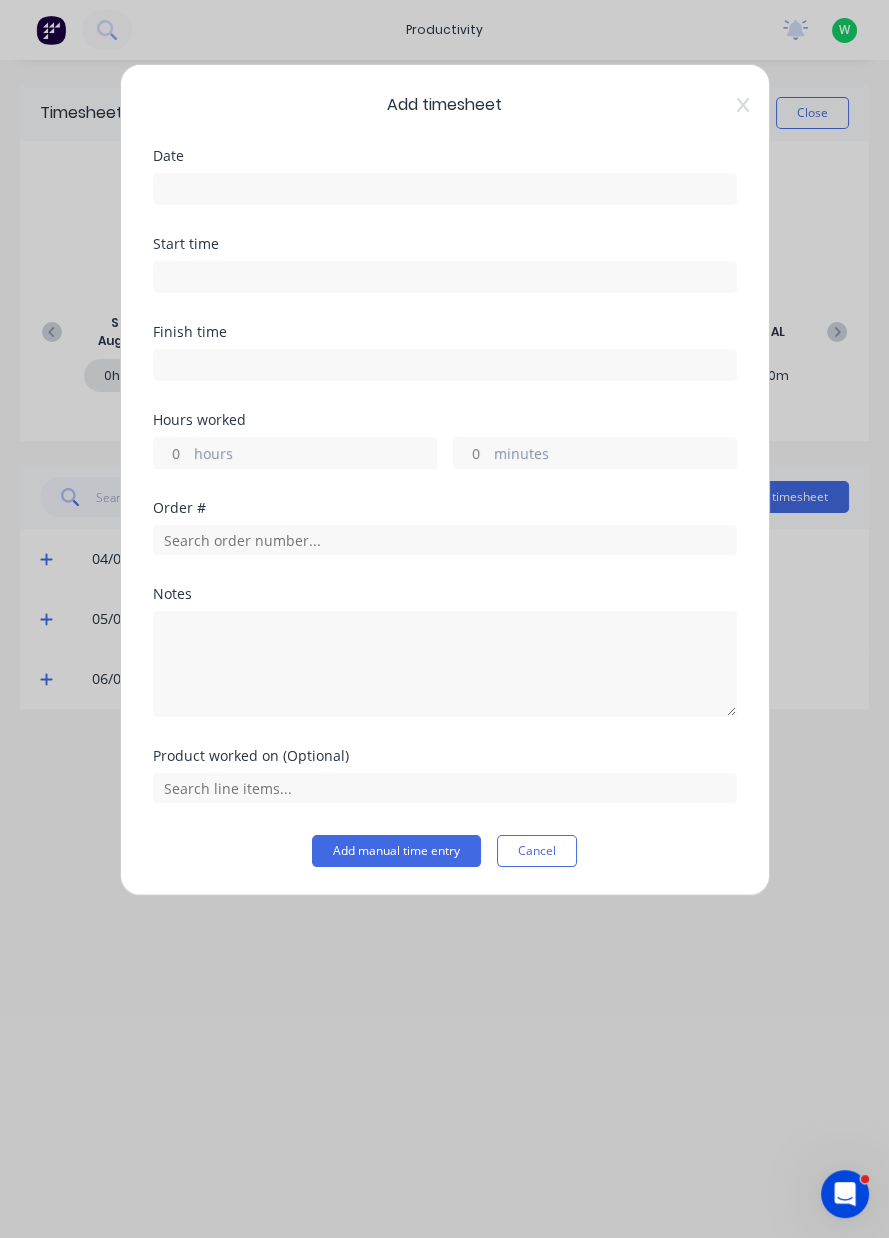 click at bounding box center (445, 189) 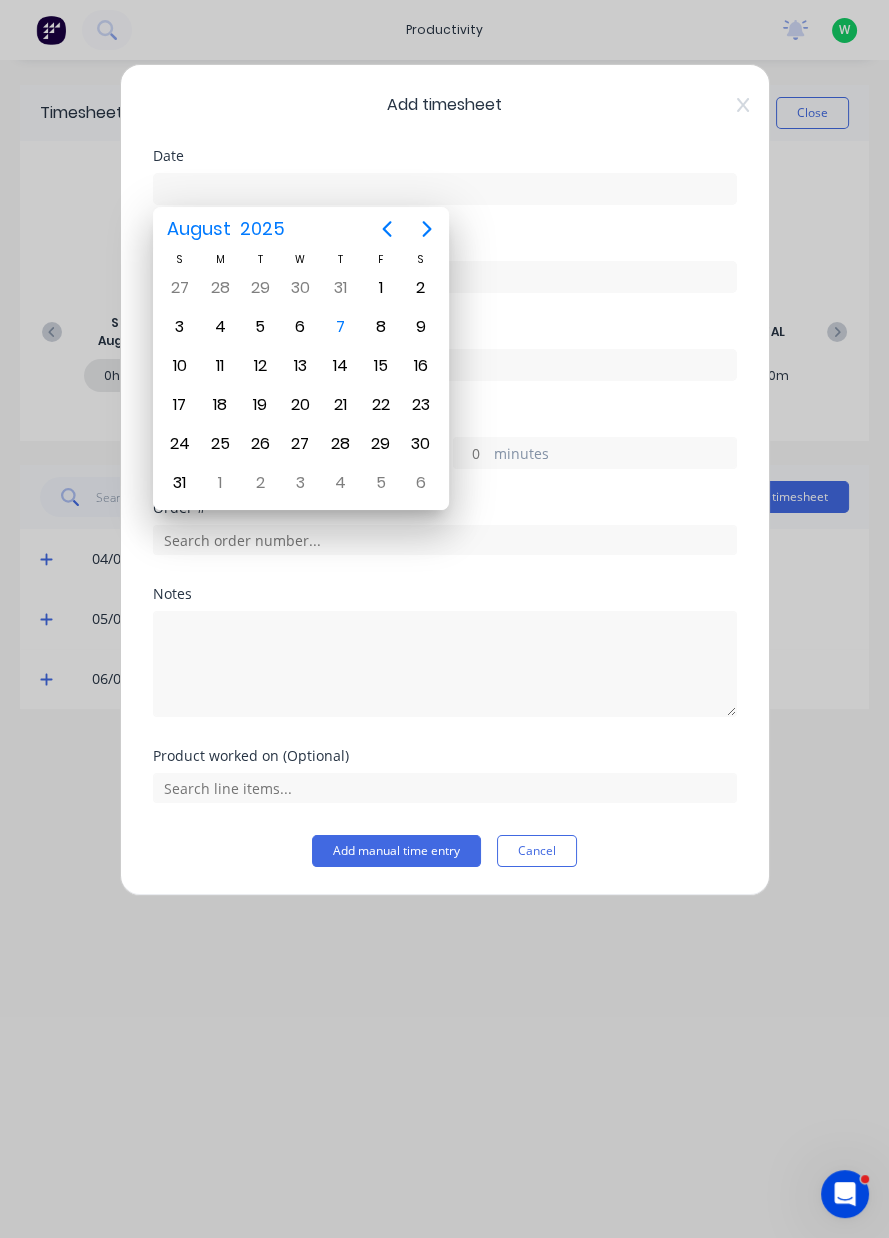 click on "7" at bounding box center [341, 327] 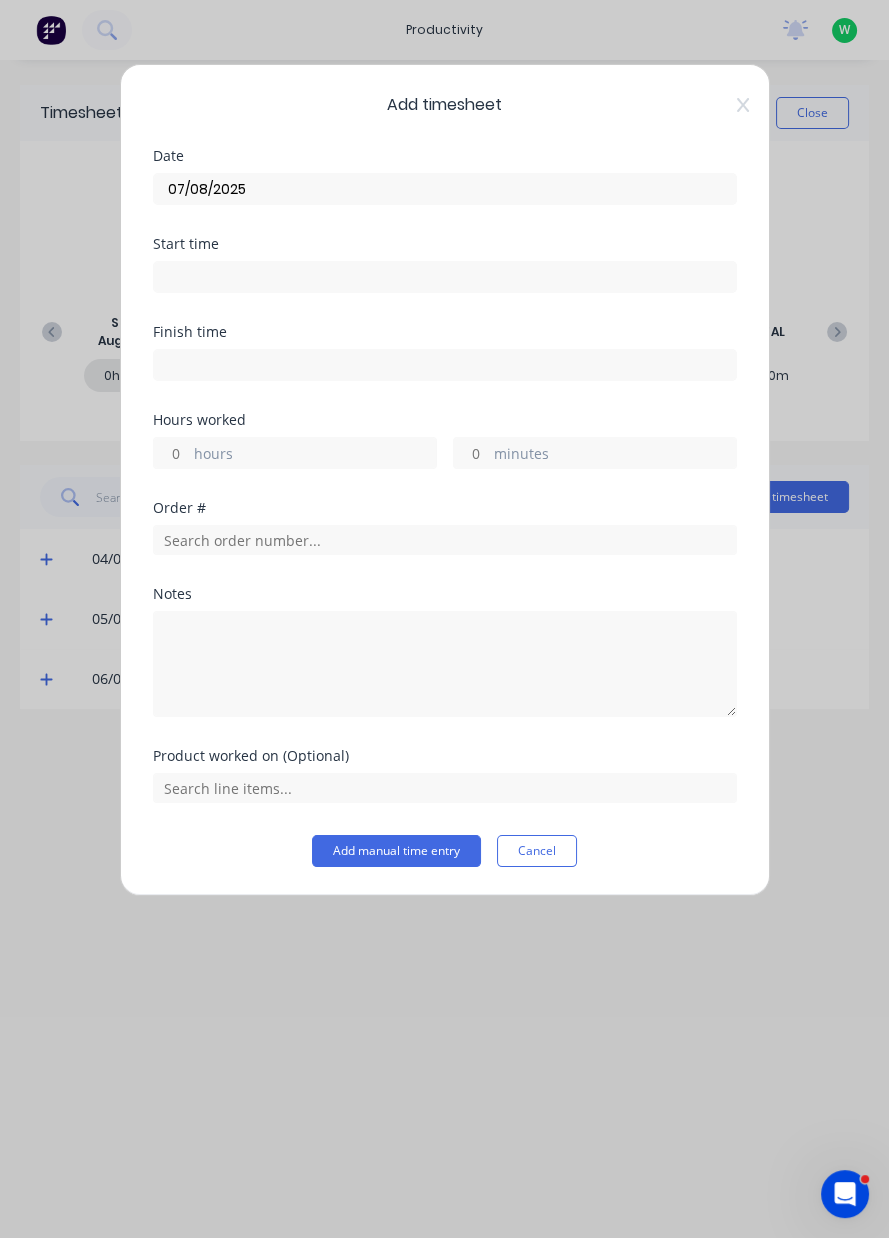 type on "07/08/2025" 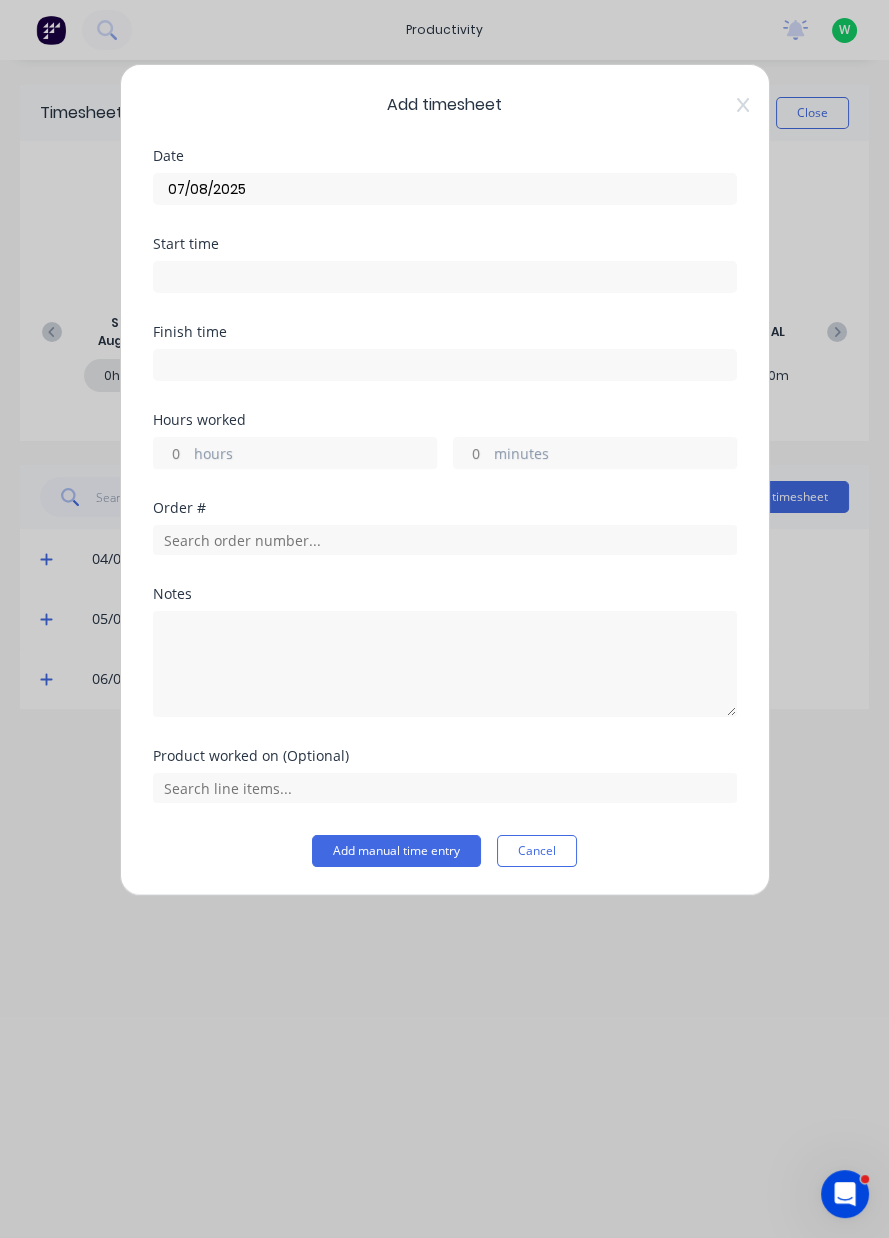 click on "hours" at bounding box center [315, 455] 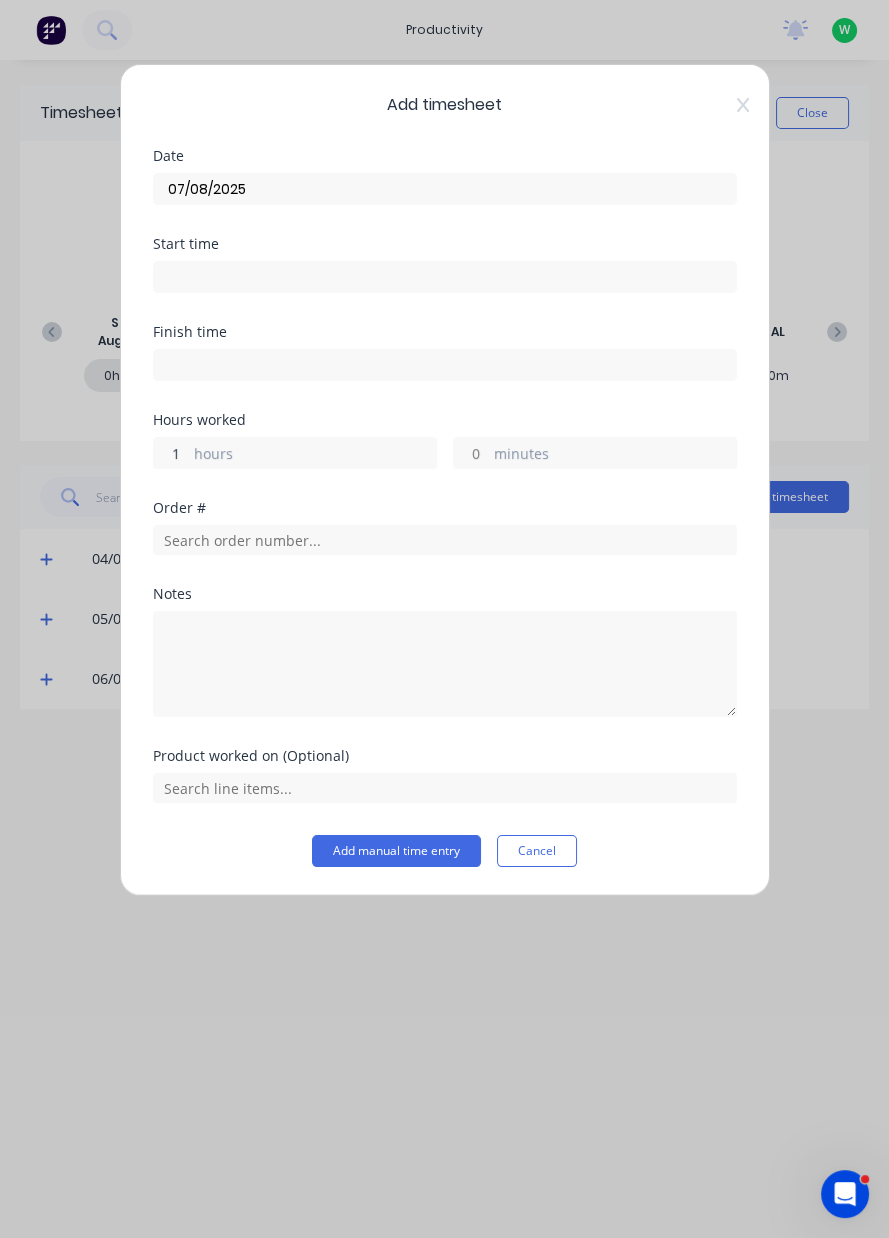 type on "1" 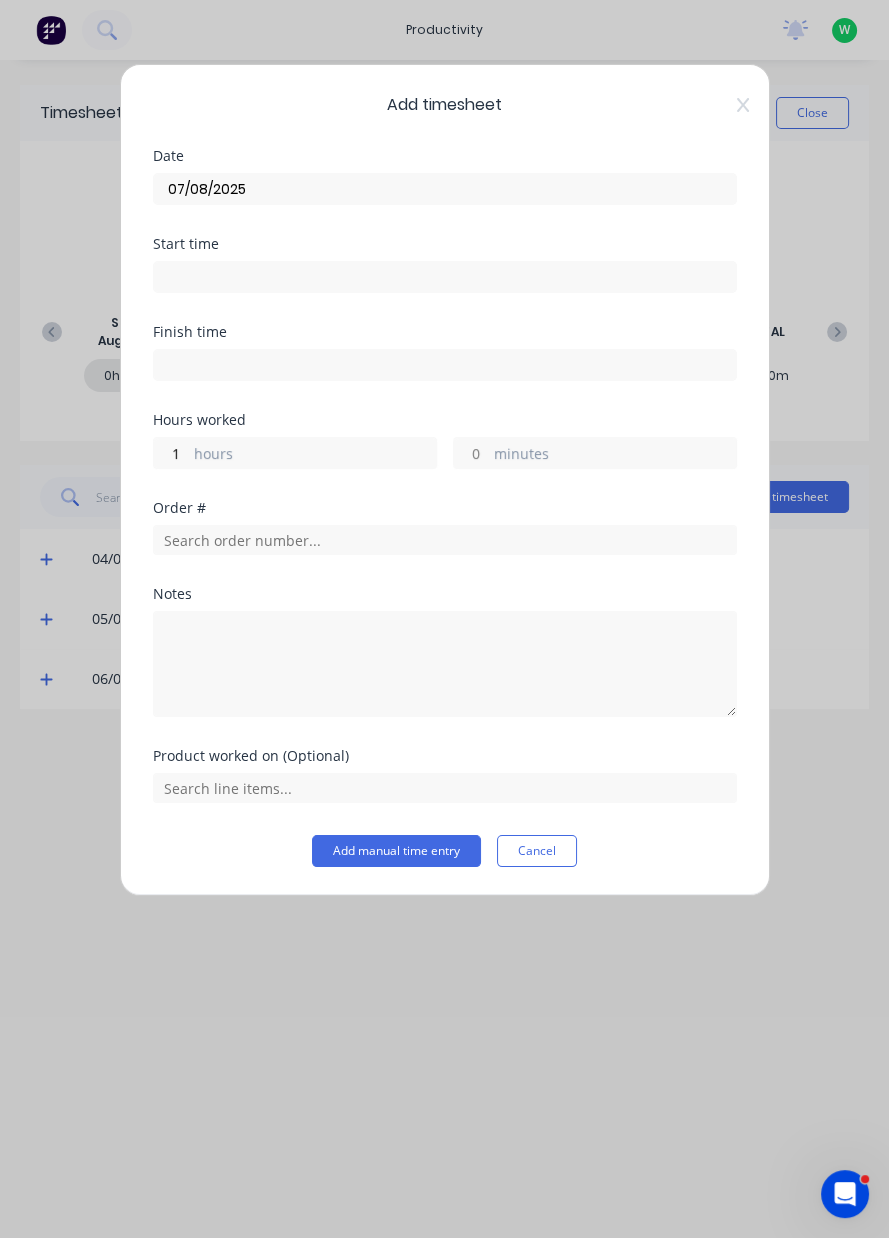 click on "minutes" at bounding box center [615, 455] 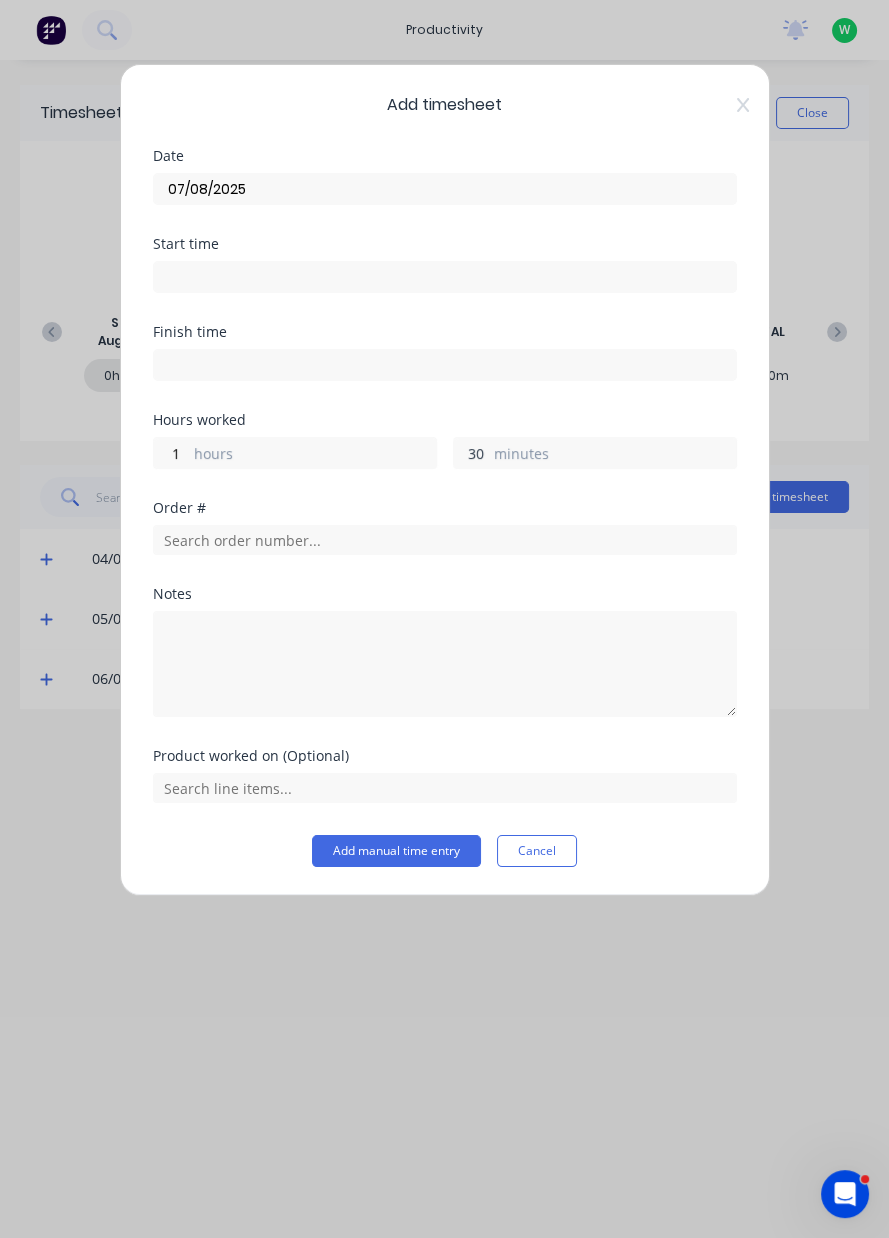 type on "30" 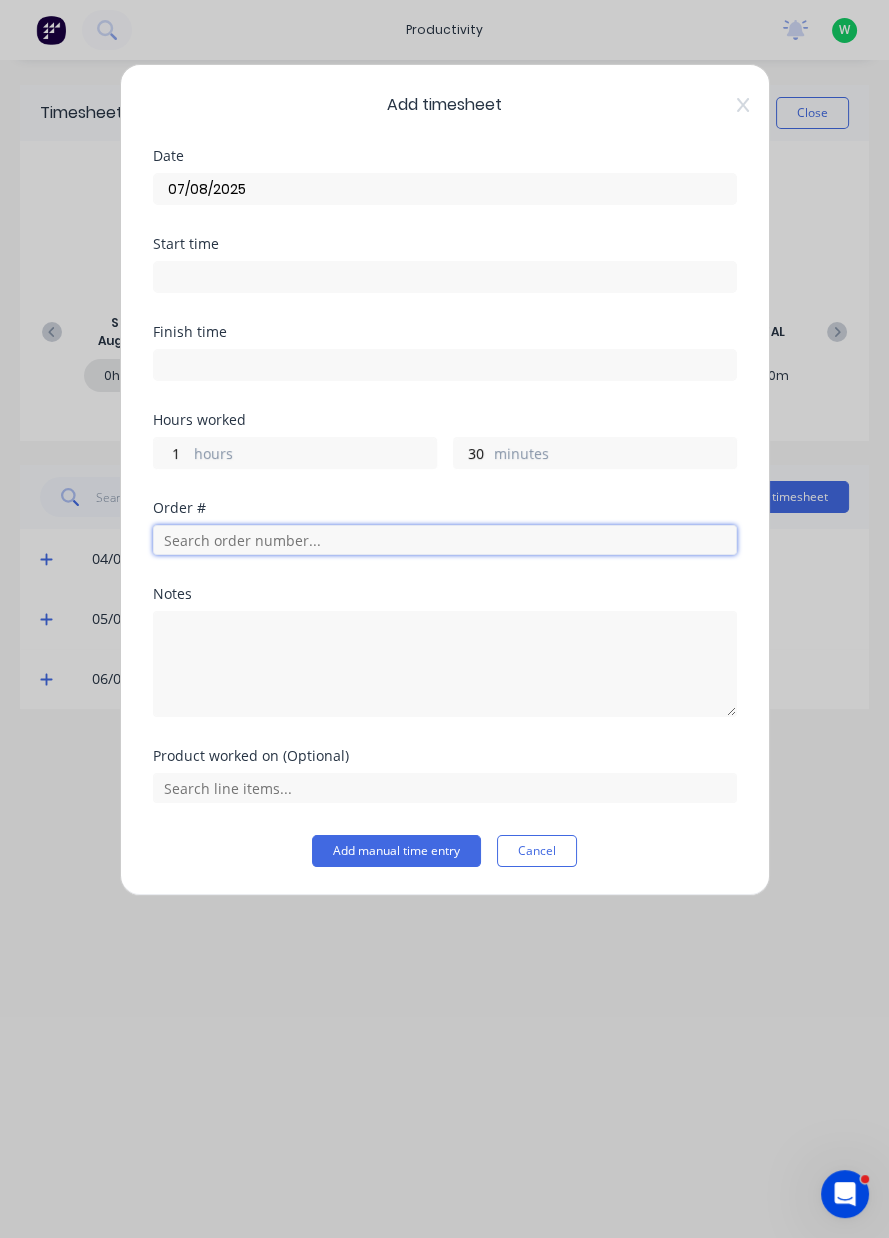 click at bounding box center [445, 540] 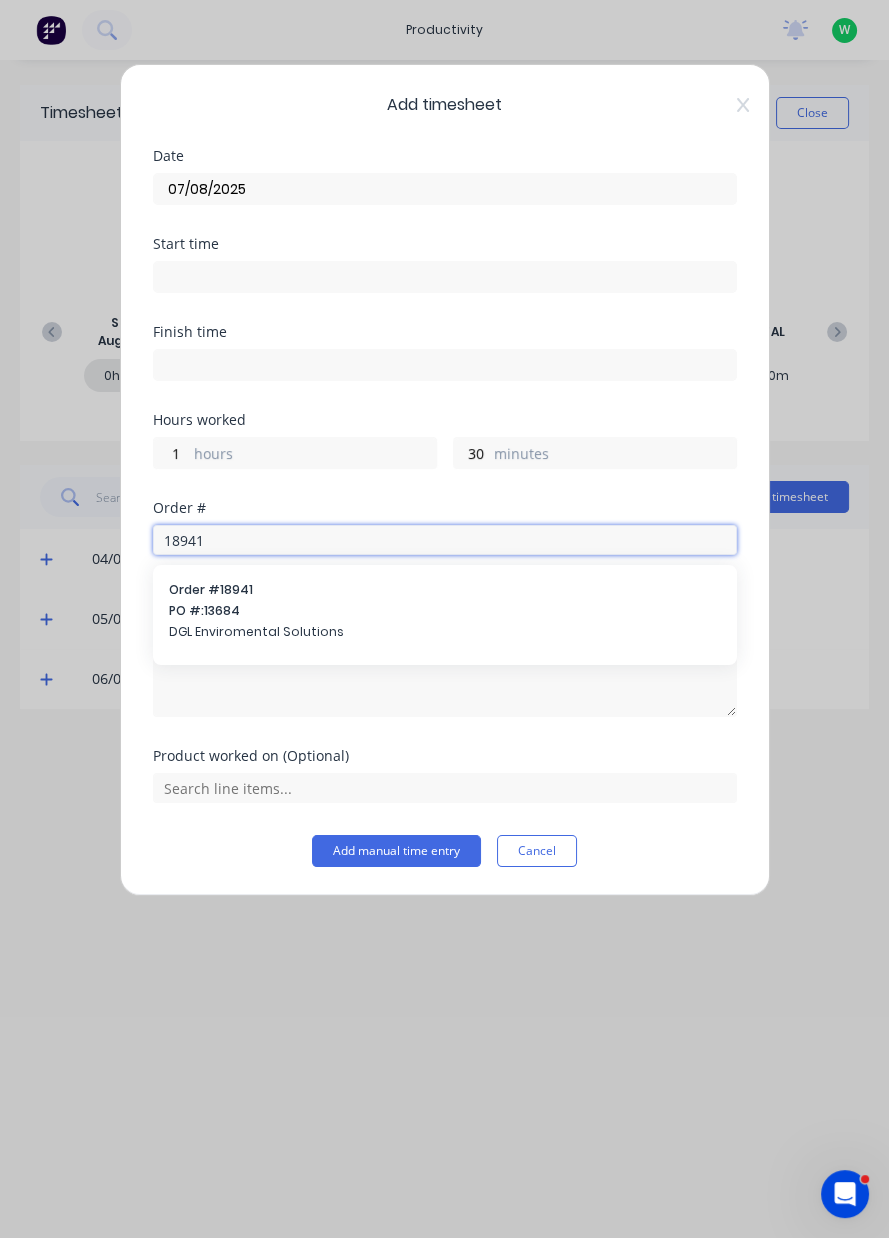type on "18941" 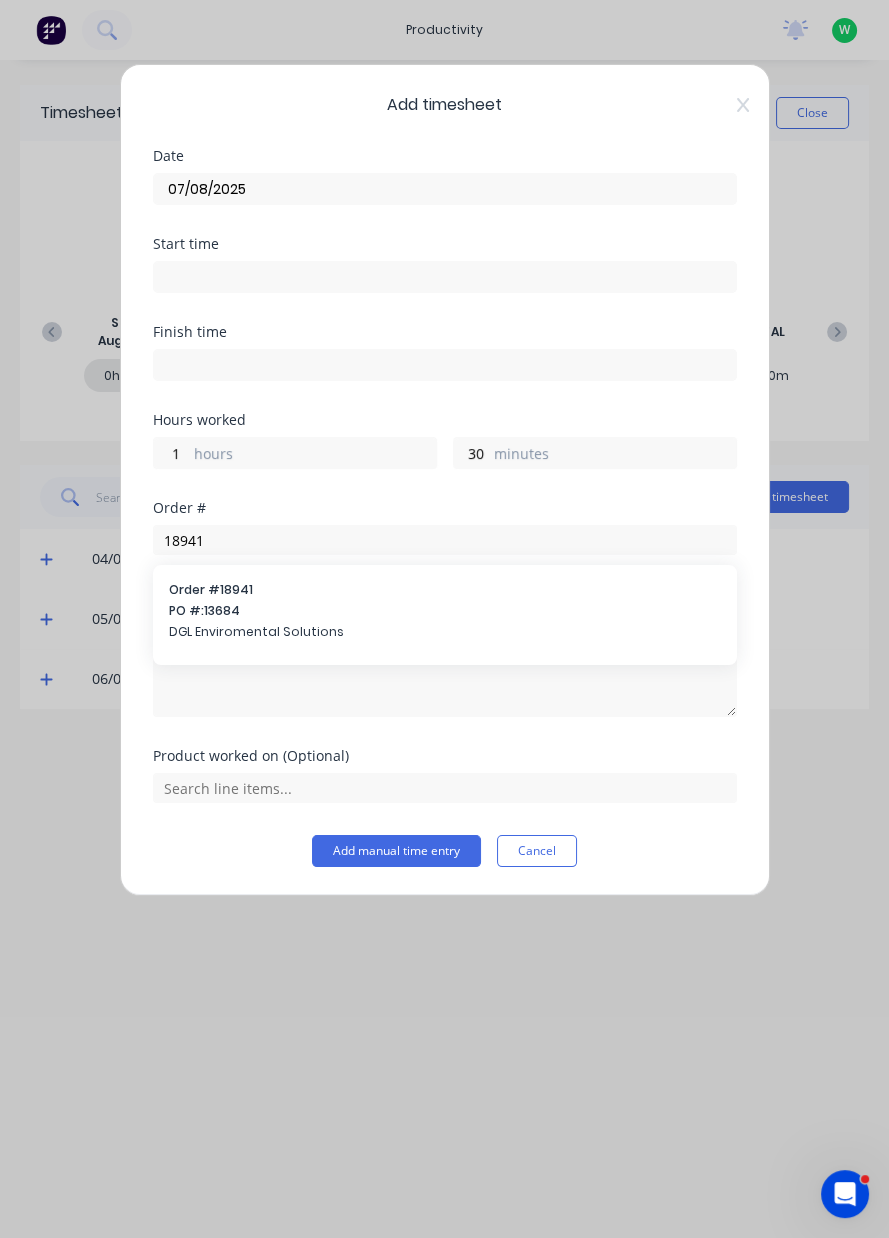 click on "DGL Enviromental Solutions" at bounding box center (445, 632) 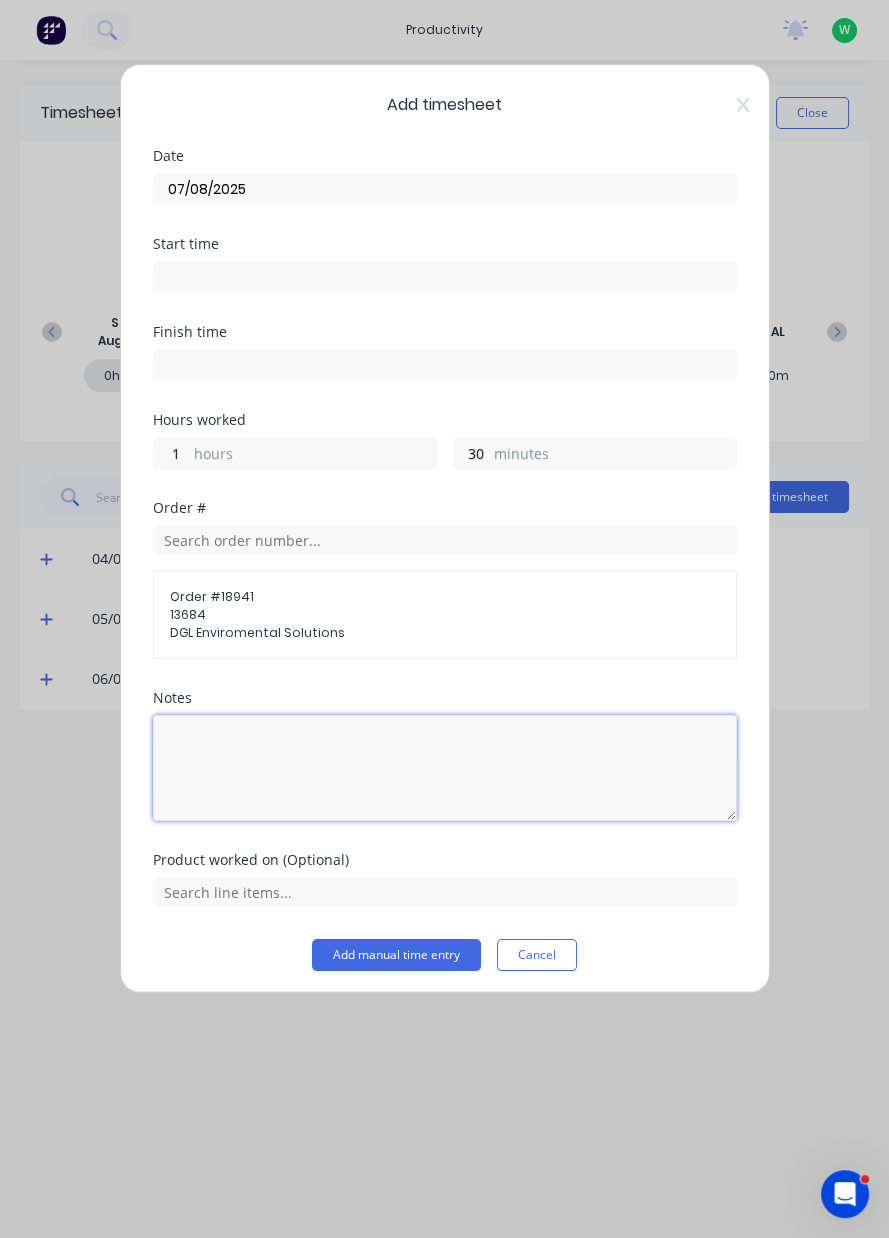click at bounding box center (445, 768) 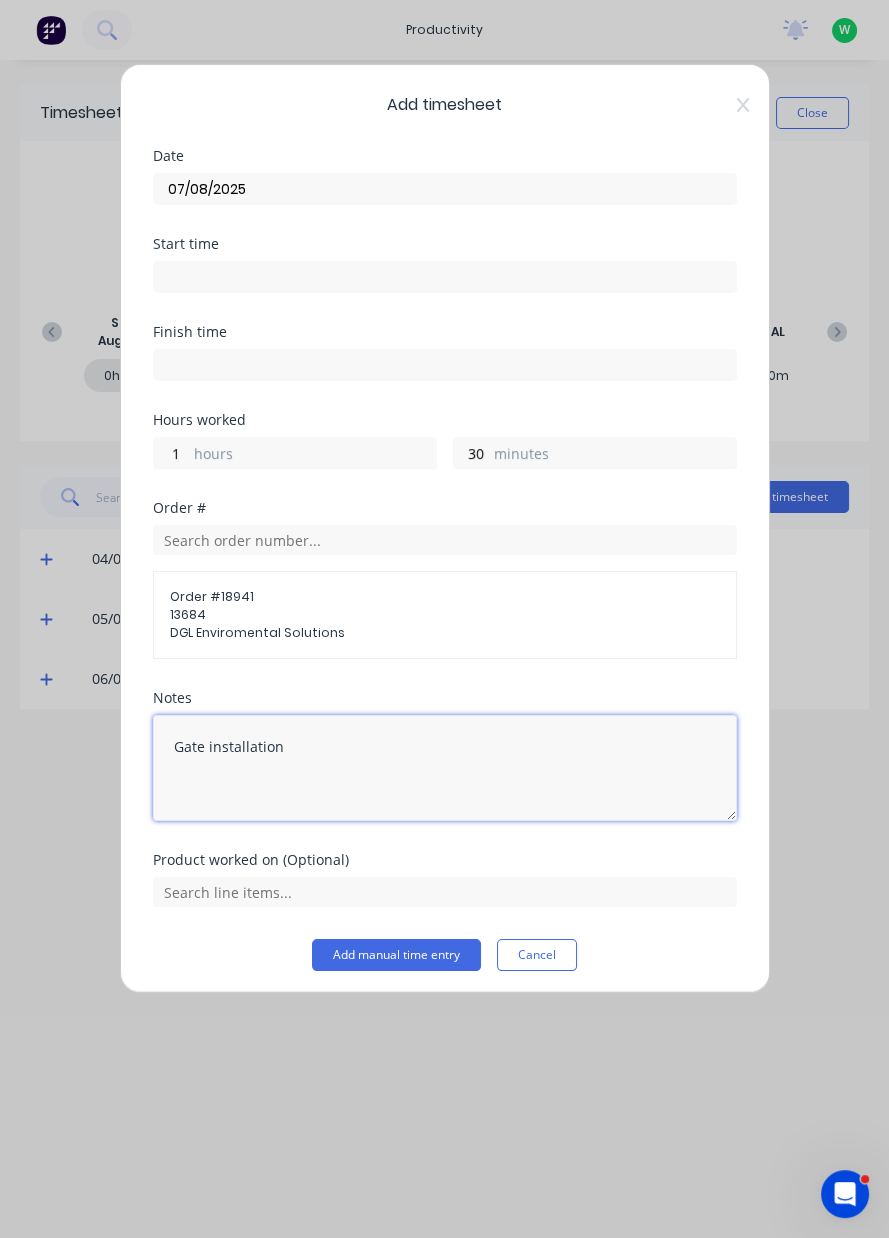 scroll, scrollTop: 3, scrollLeft: 0, axis: vertical 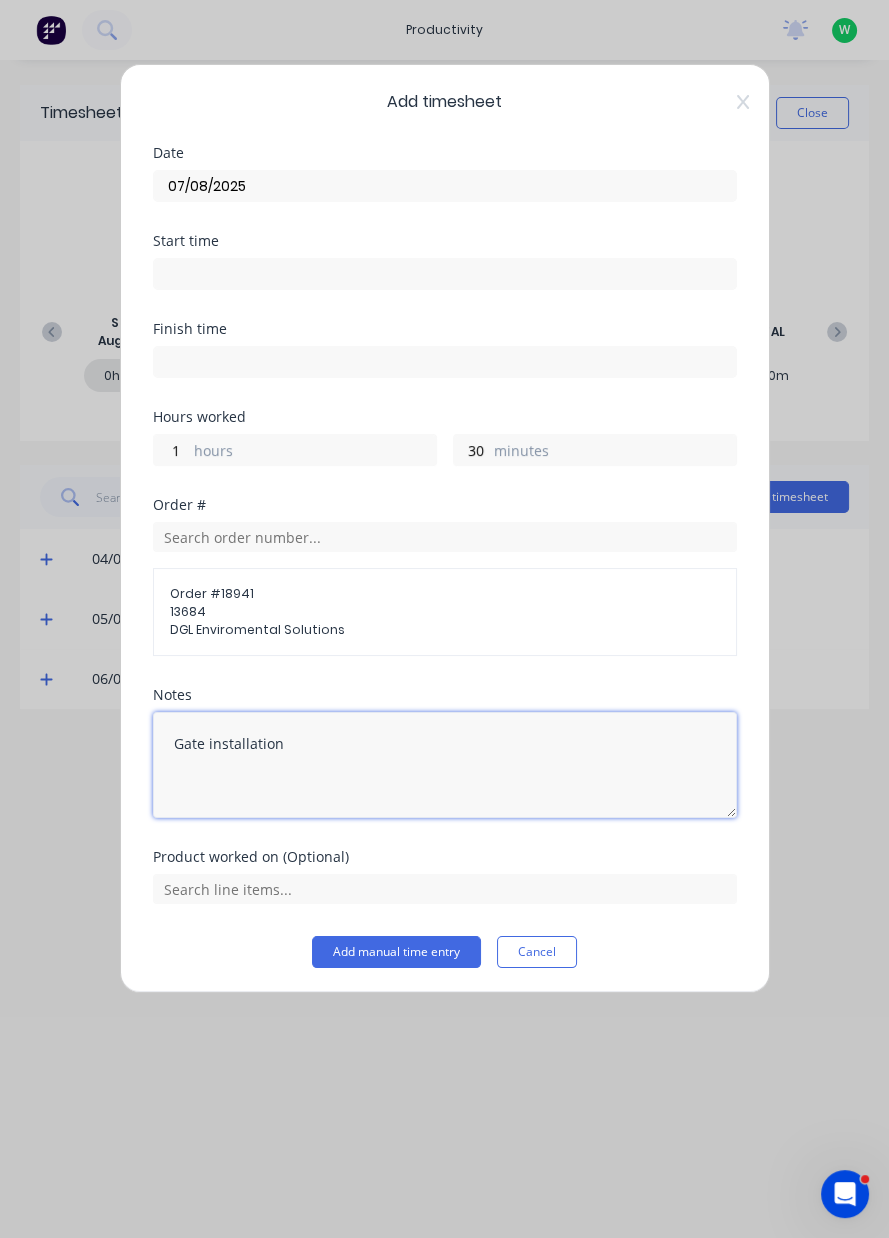 type on "Gate installation" 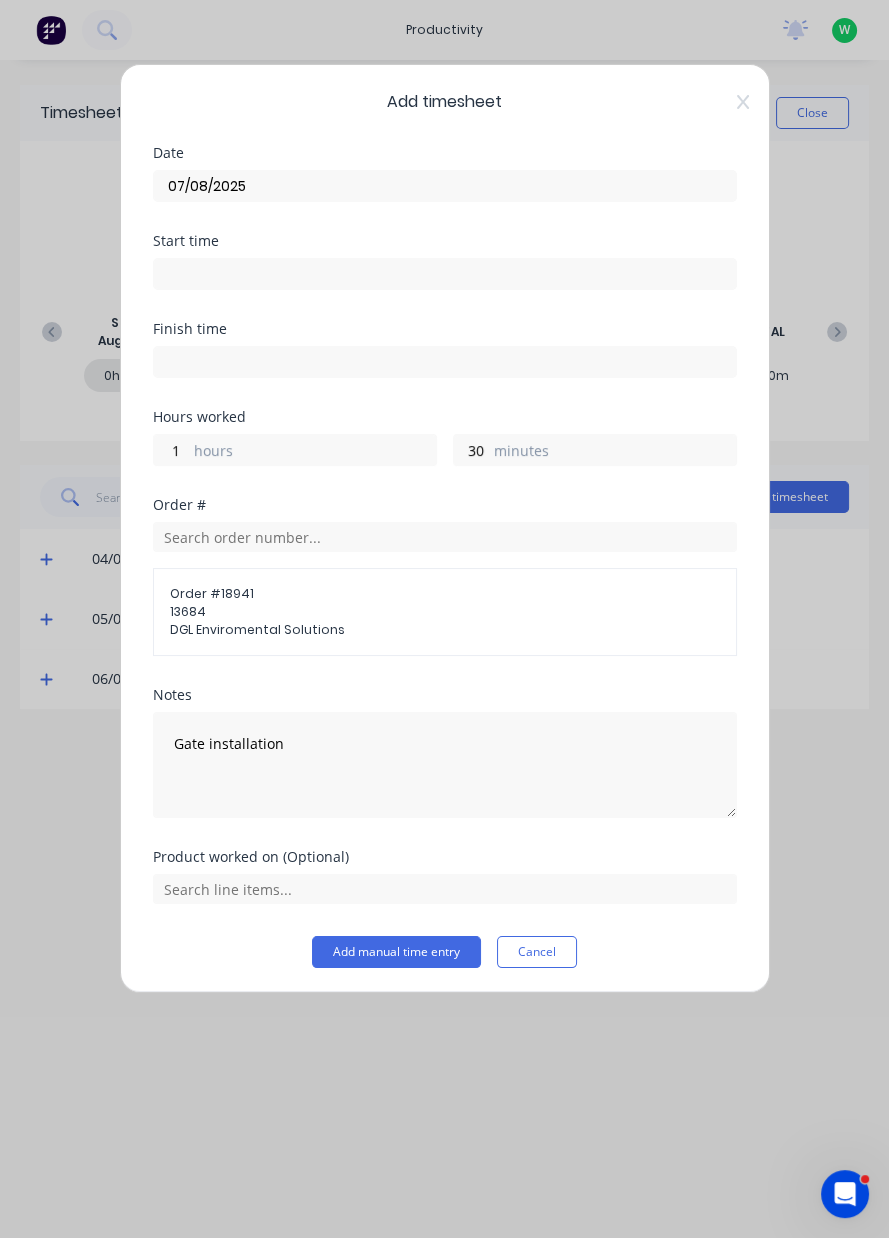 click on "Add timesheet Date 07/08/2025 Start time Finish time Hours worked 1 hours 30 minutes Order # Order # 18941 13684 DGL Enviromental Solutions Notes Gate installation  Product worked on (Optional) Add manual time entry   Cancel" at bounding box center [444, 619] 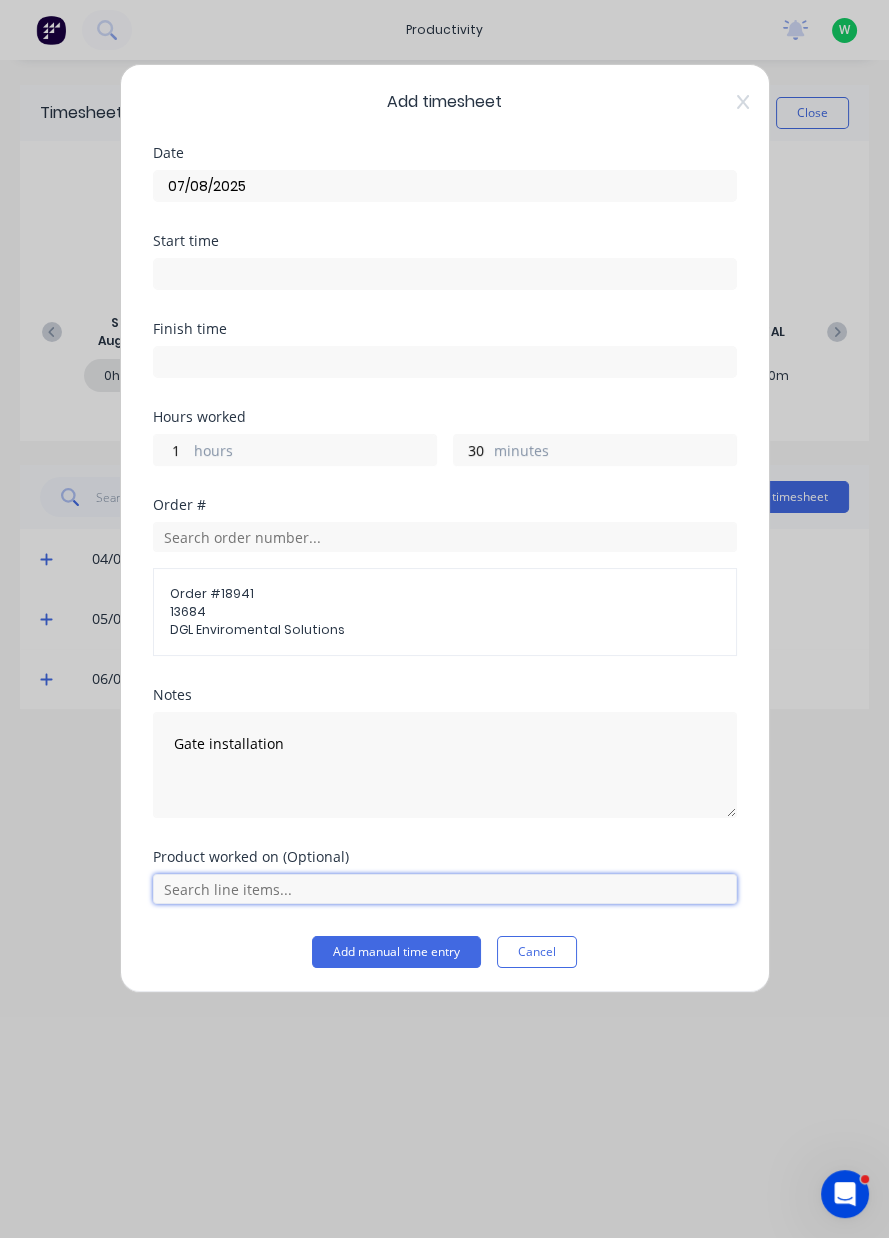 click at bounding box center [445, 889] 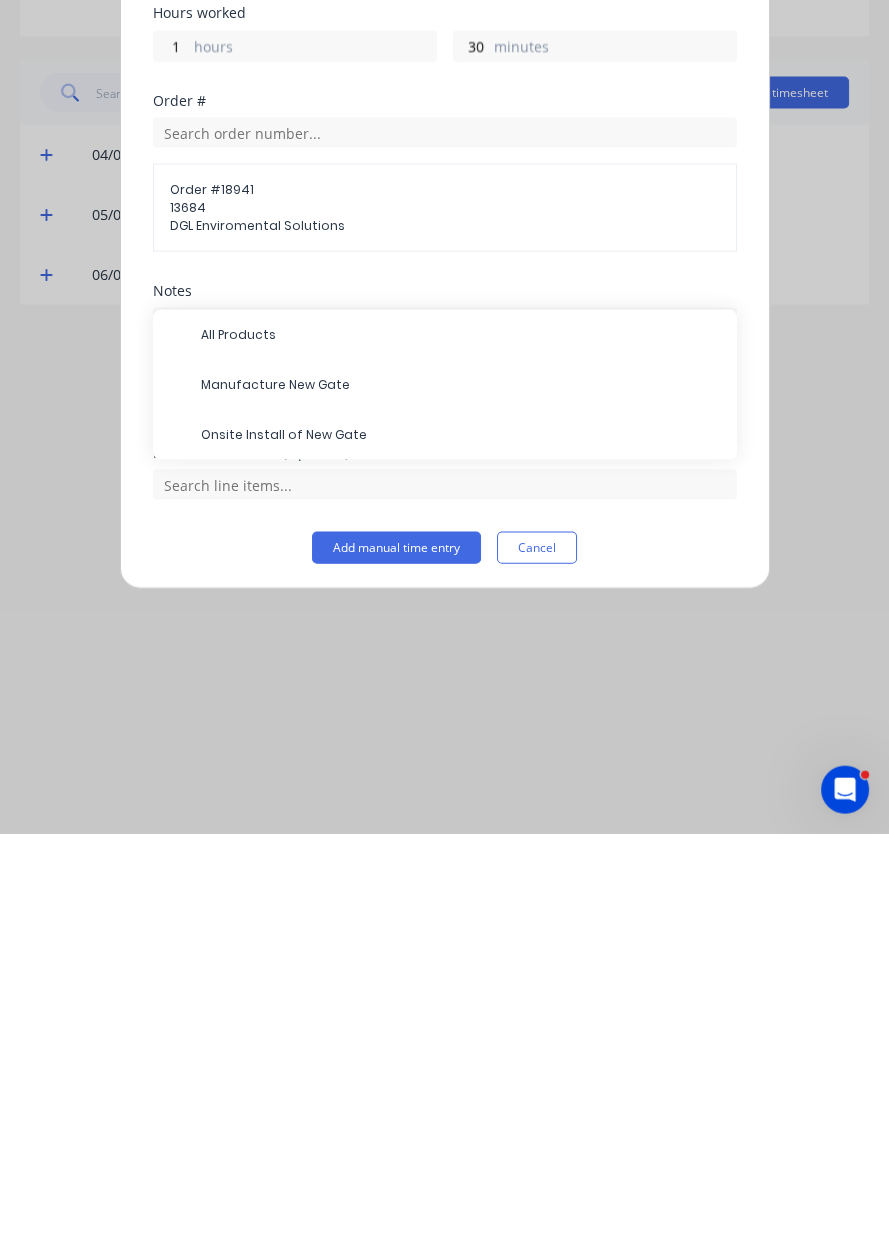 click on "Onsite Install of New Gate" at bounding box center (461, 839) 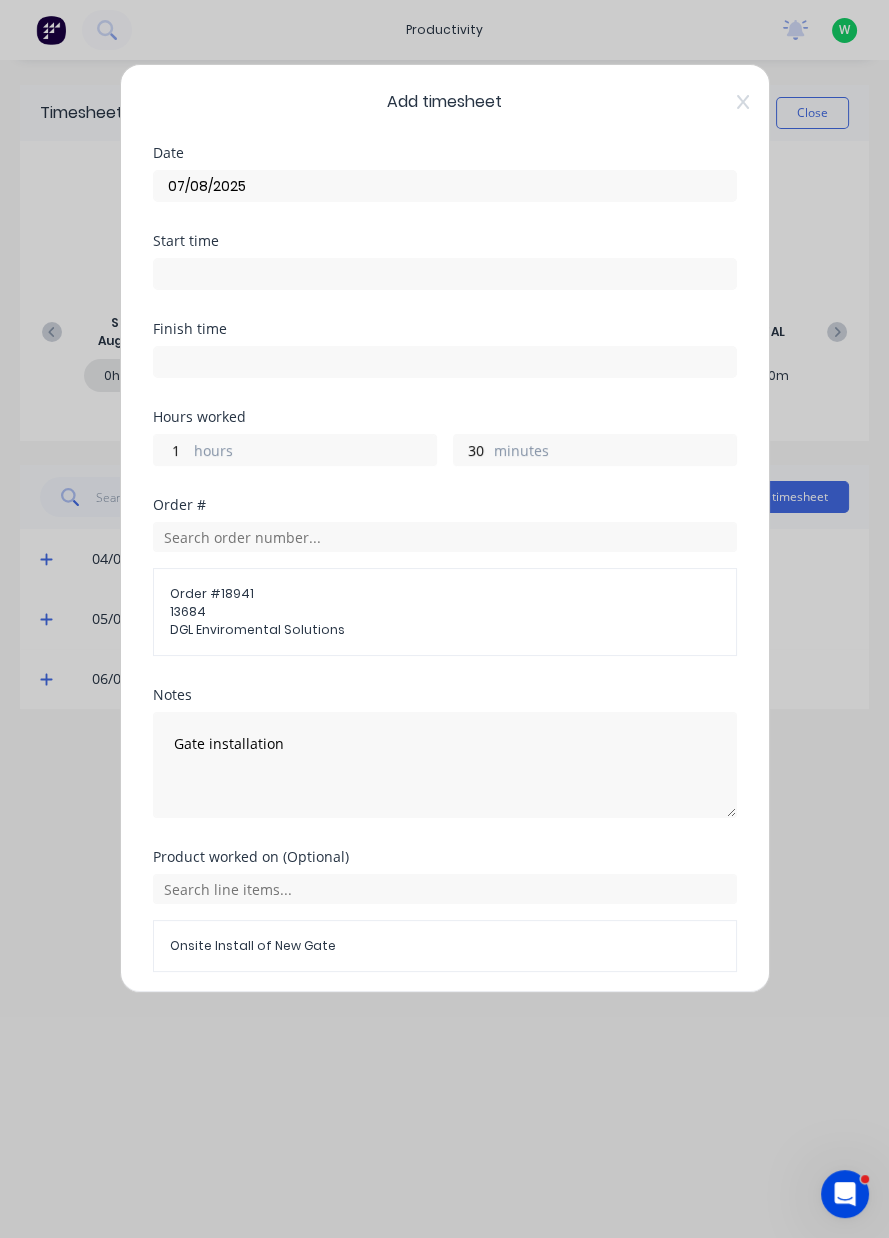 scroll, scrollTop: 71, scrollLeft: 0, axis: vertical 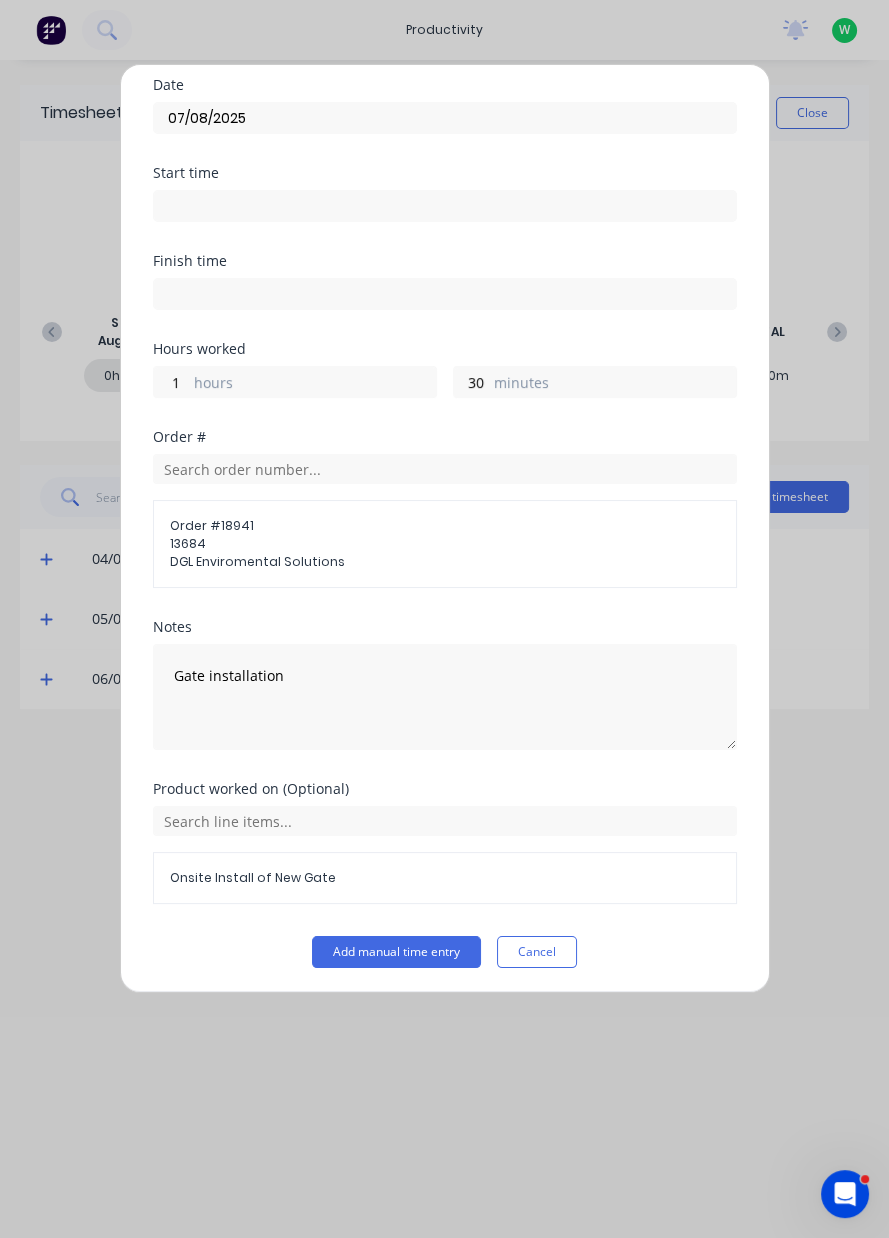 click on "Add manual time entry" at bounding box center (396, 952) 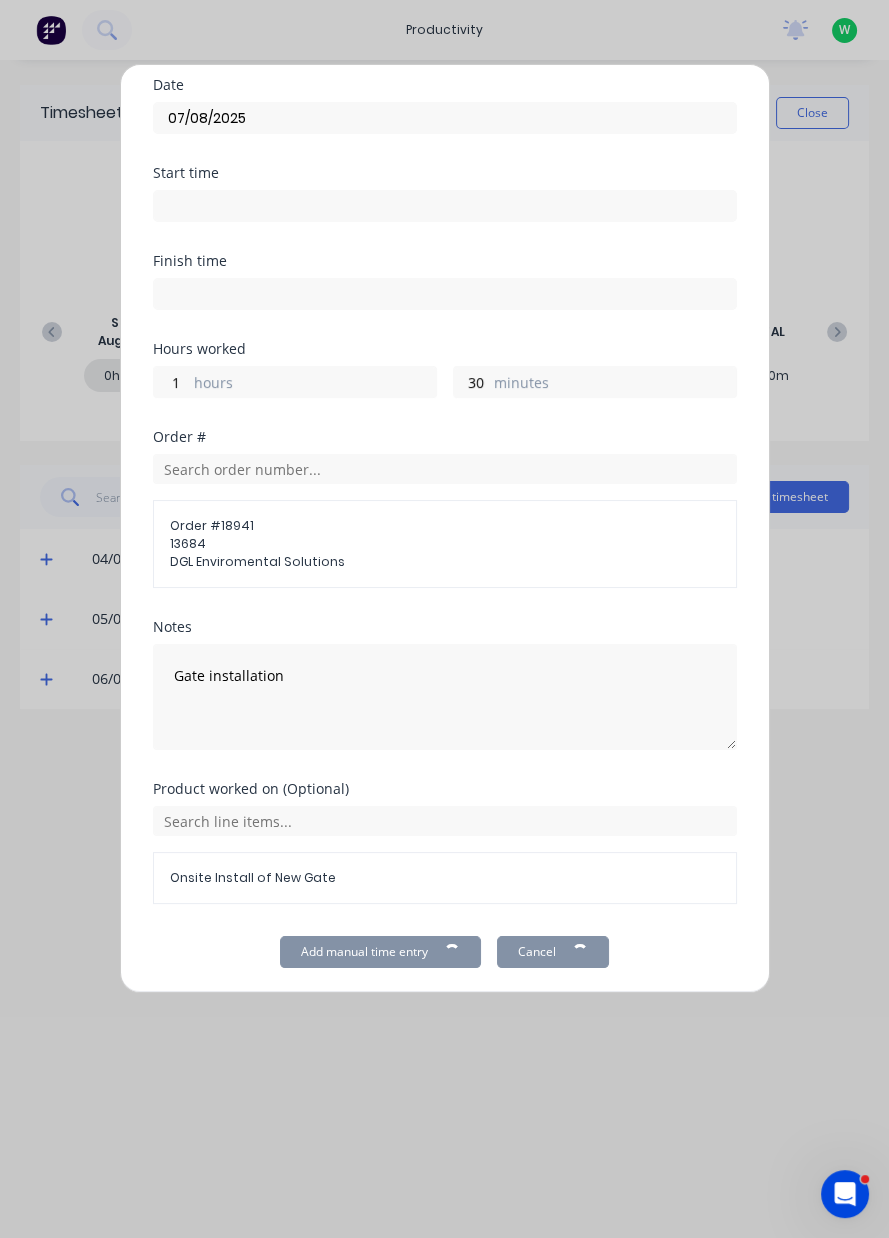 scroll, scrollTop: 0, scrollLeft: 0, axis: both 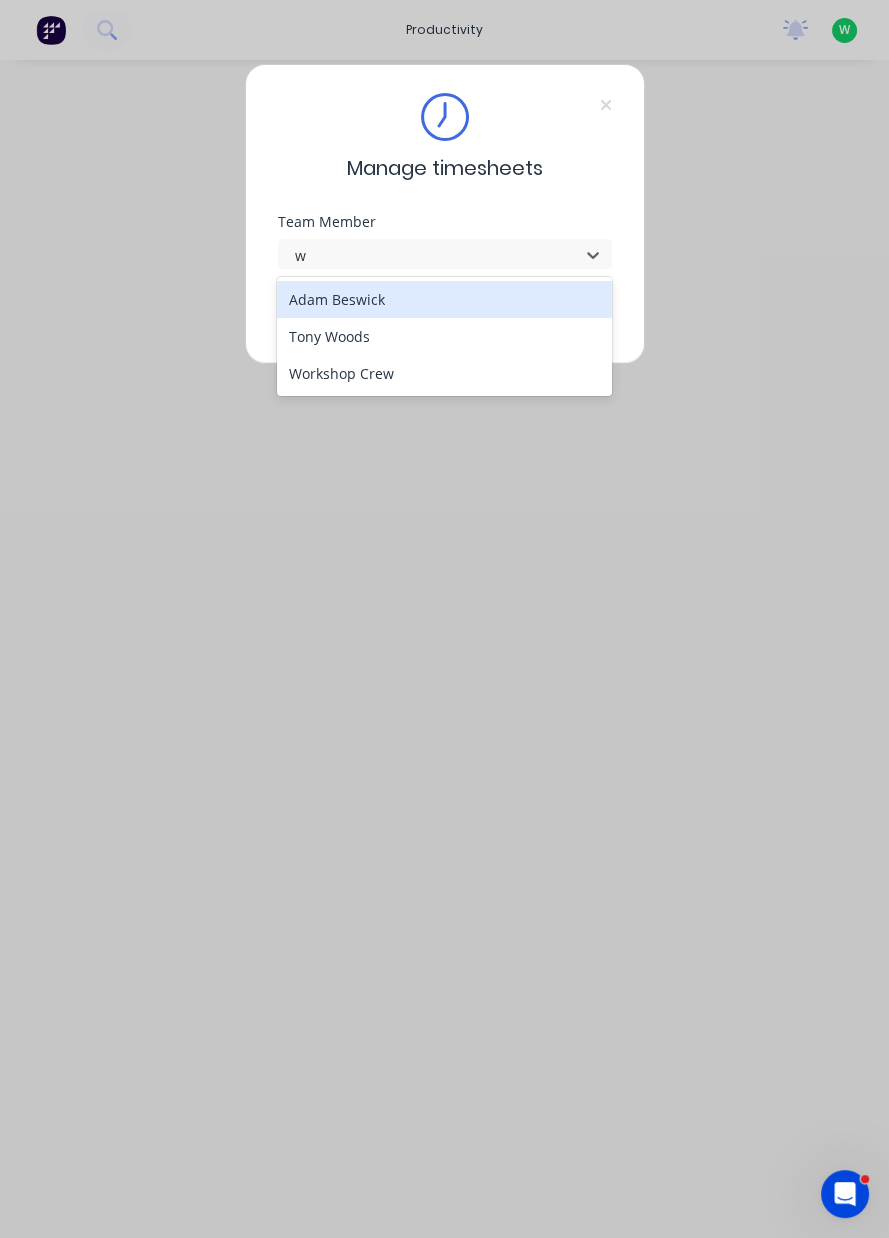 click on "Tony Woods" at bounding box center [444, 336] 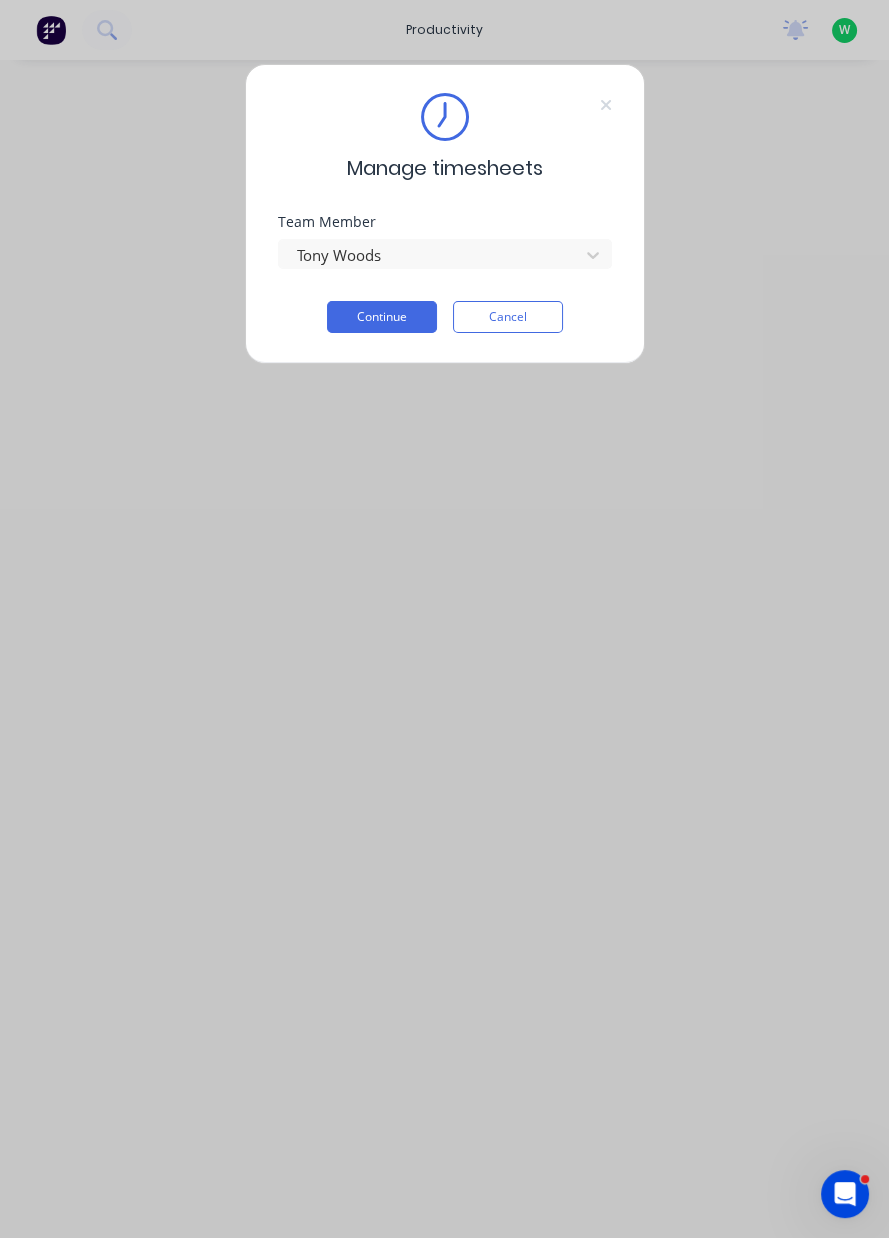 click on "Continue" at bounding box center [382, 317] 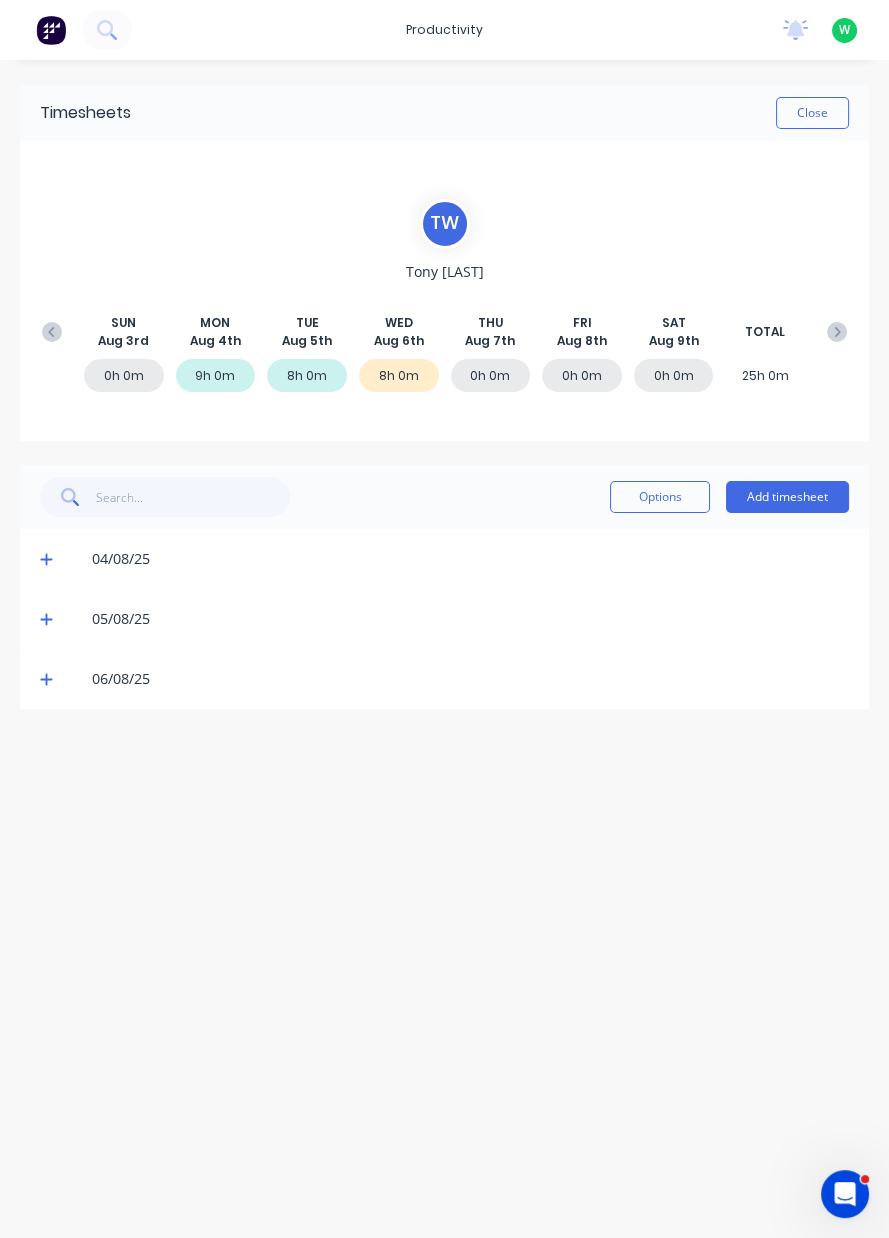 click on "Add timesheet" at bounding box center [787, 497] 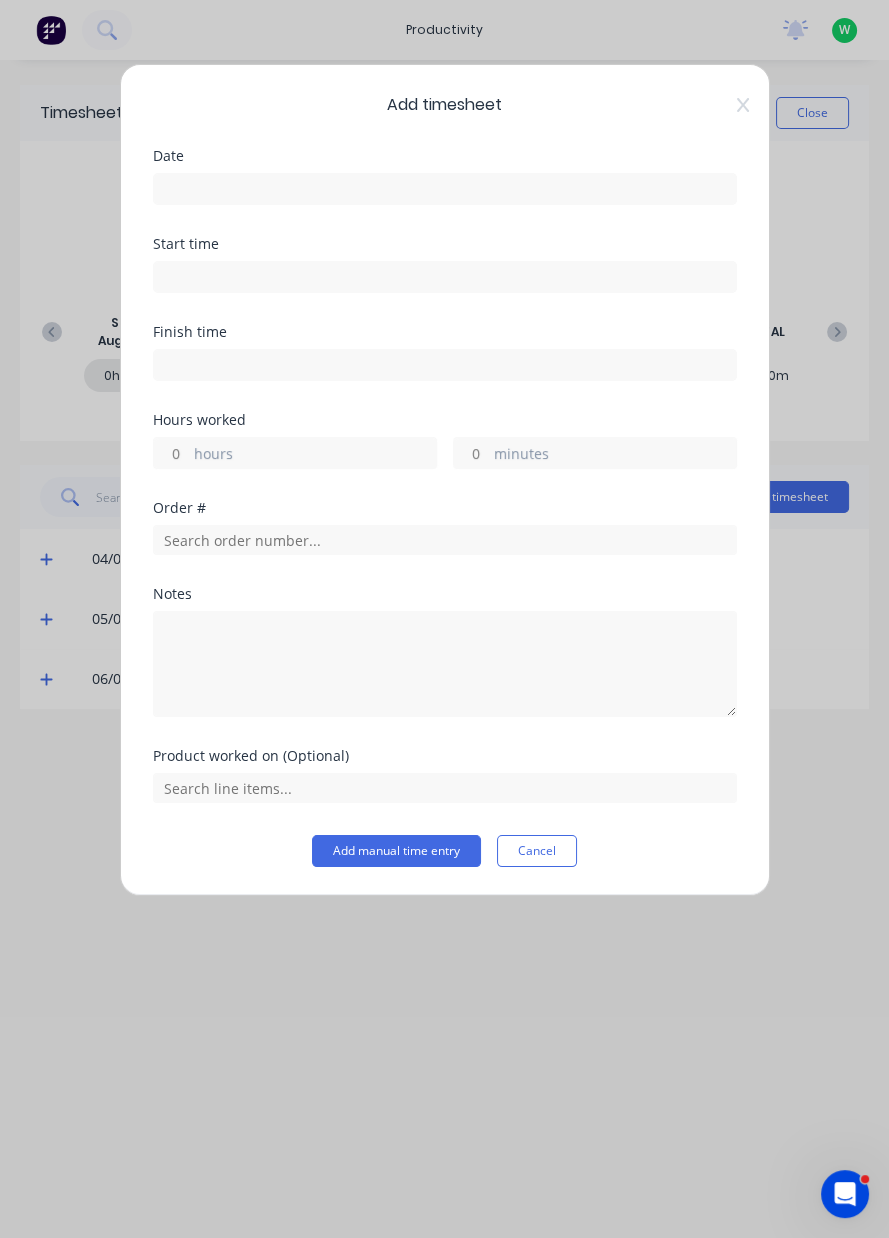 click at bounding box center (445, 189) 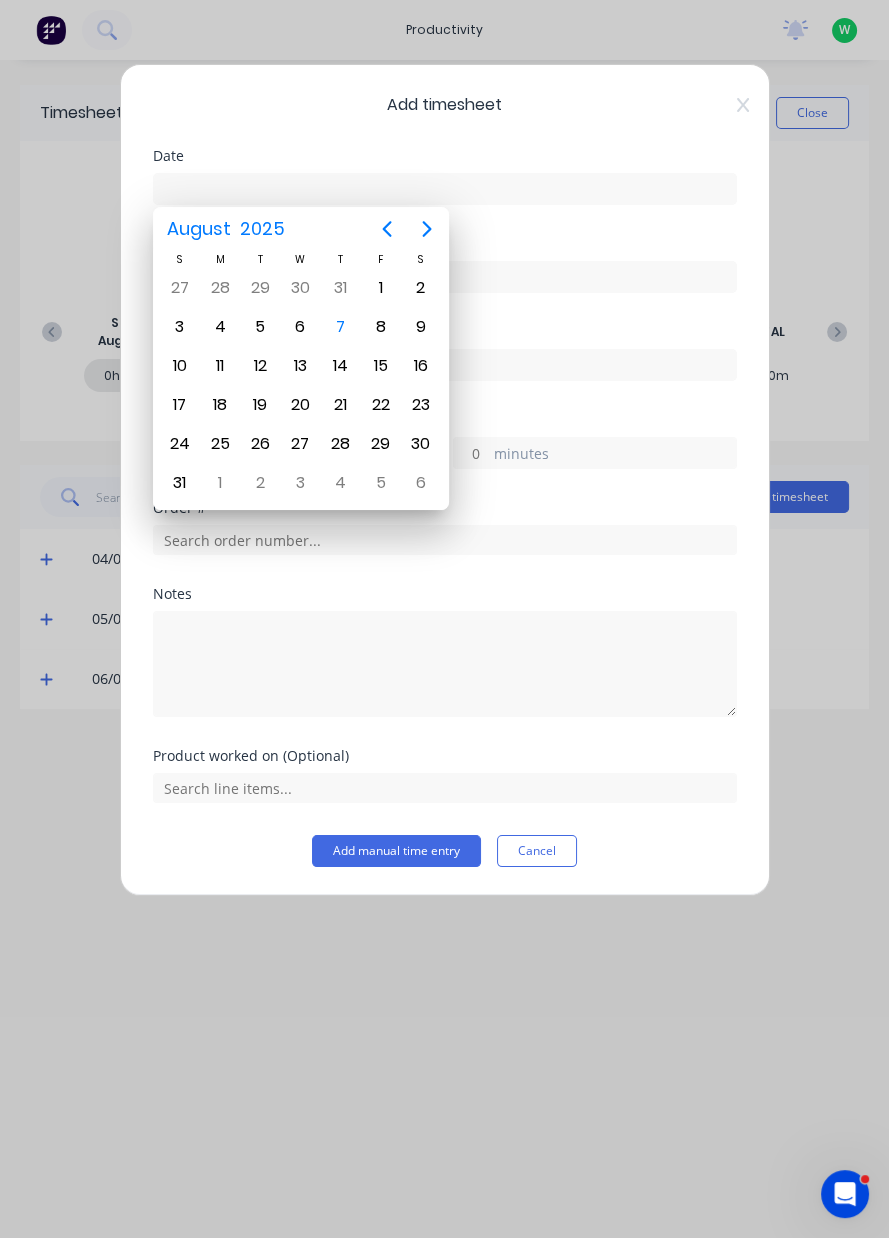 click on "7" at bounding box center [341, 327] 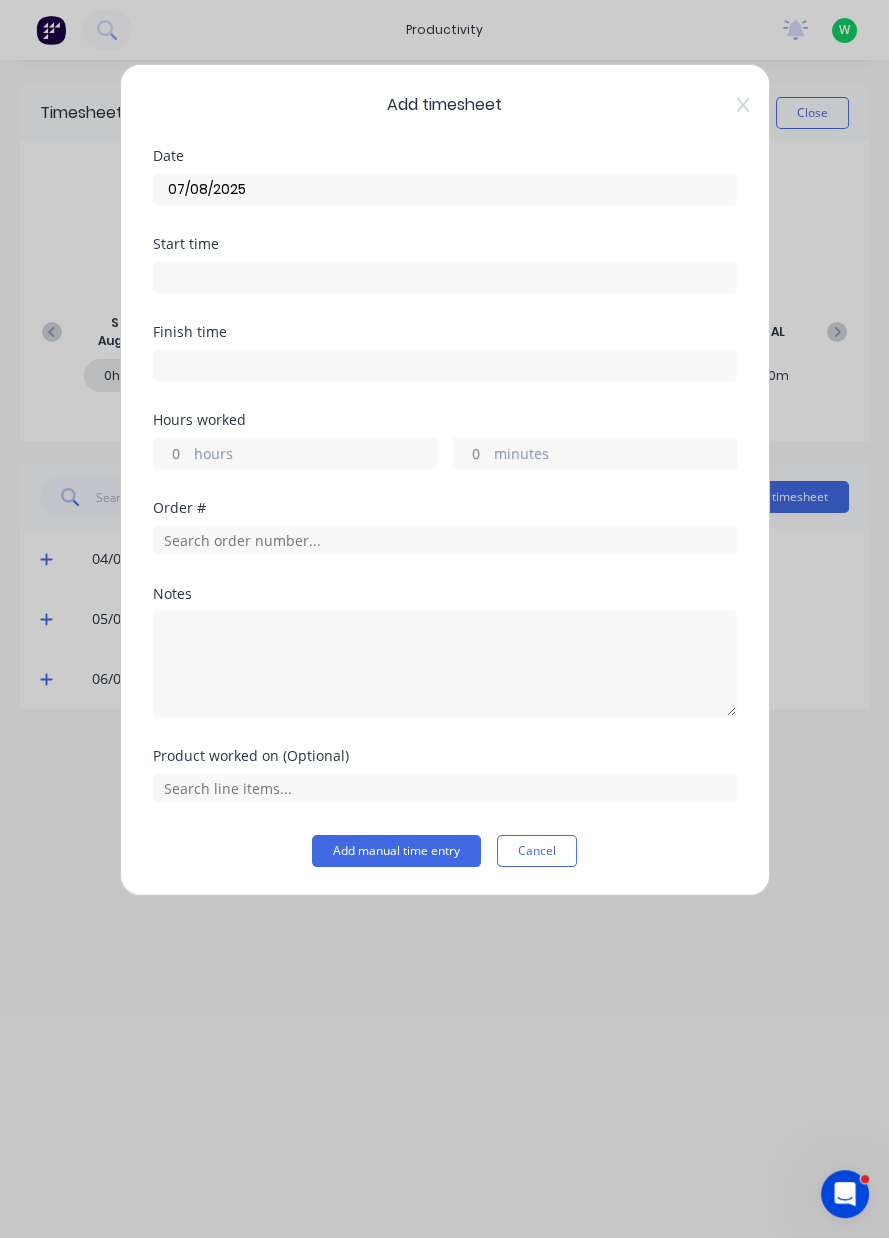 click on "hours" at bounding box center [315, 455] 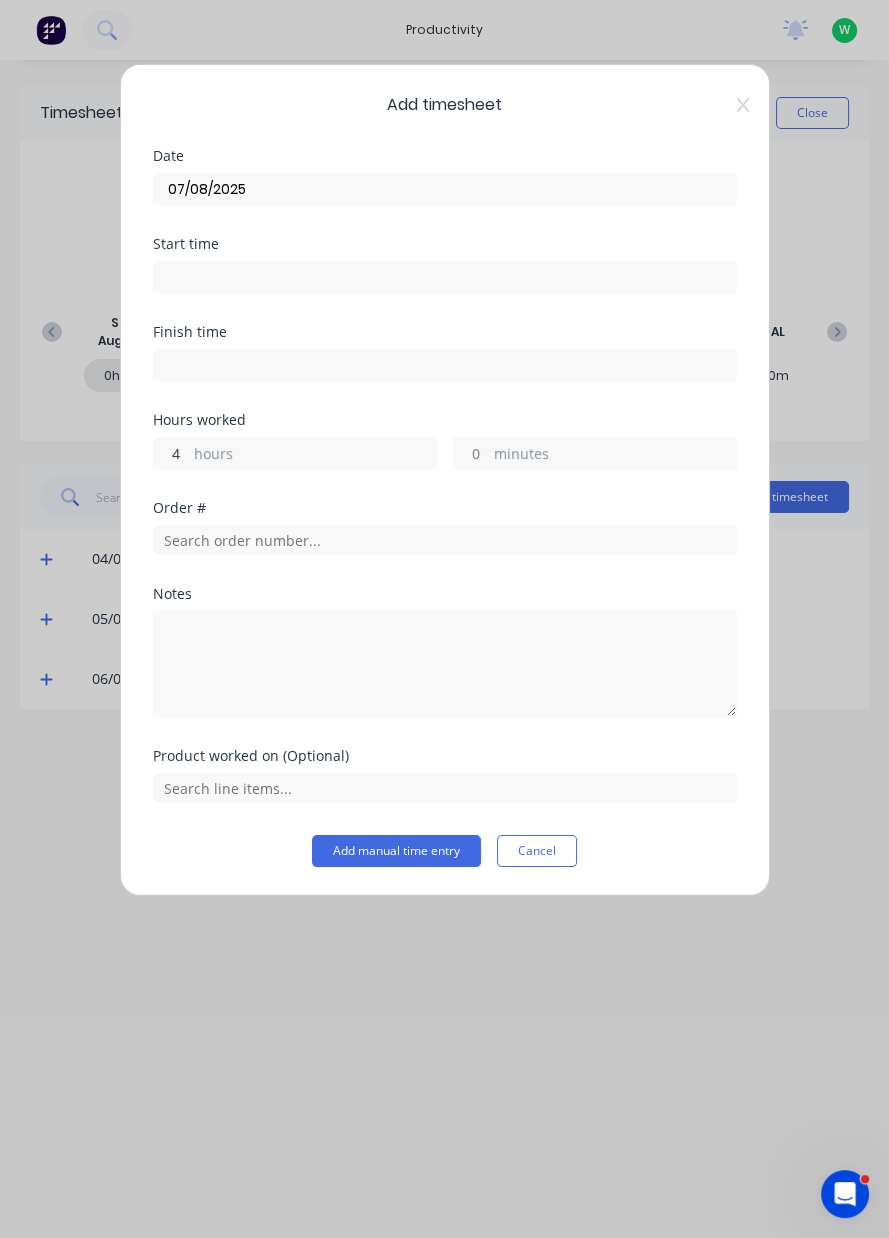 type on "4" 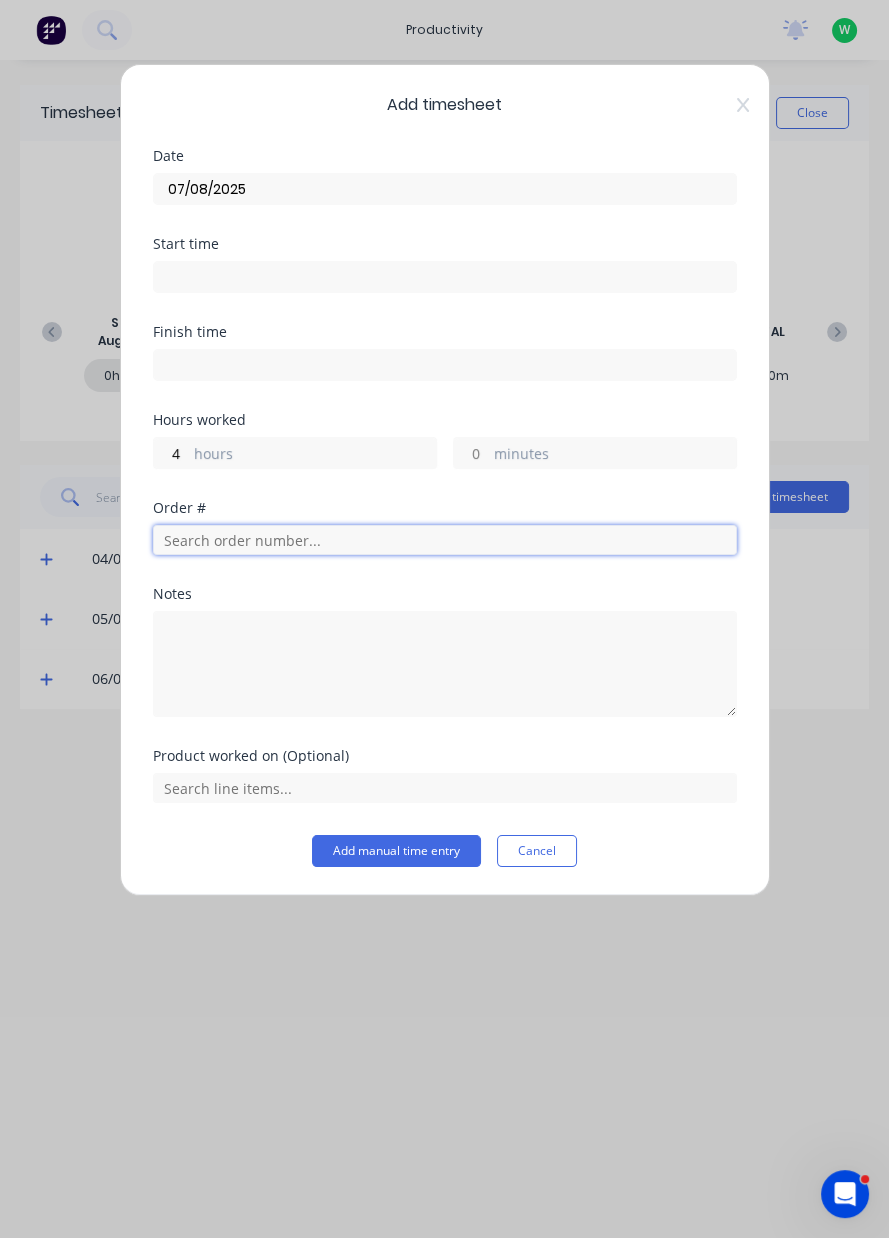 click at bounding box center [445, 540] 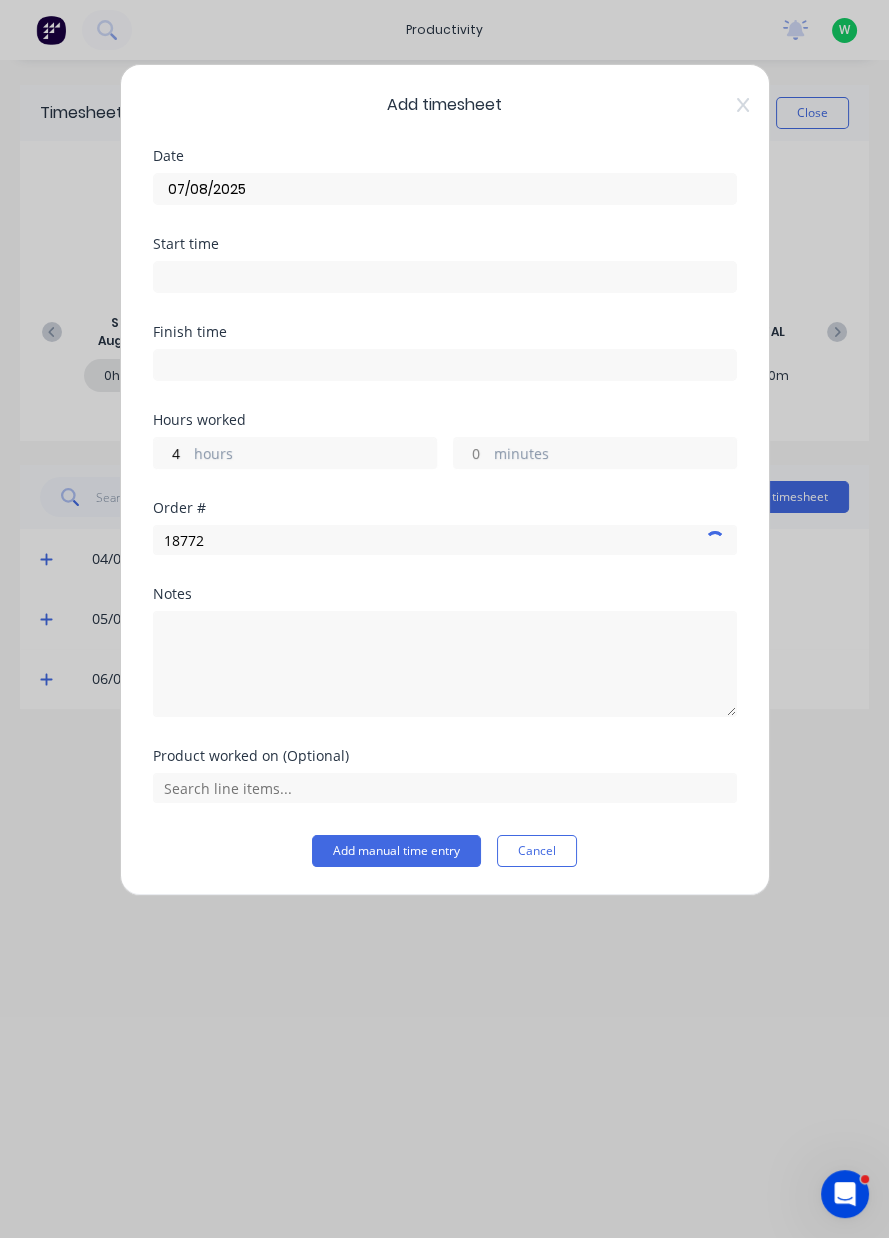 click on "Notes" at bounding box center (445, 652) 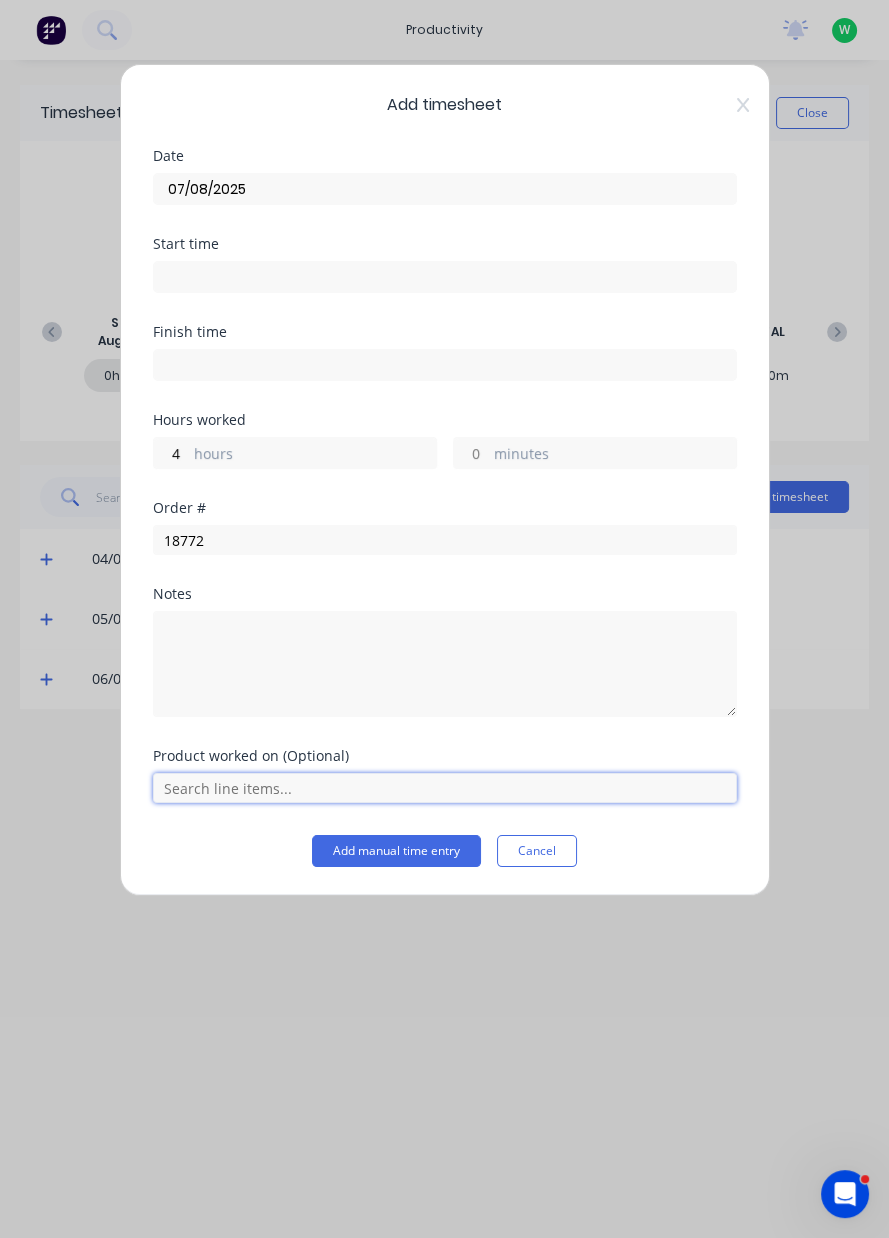click at bounding box center (445, 788) 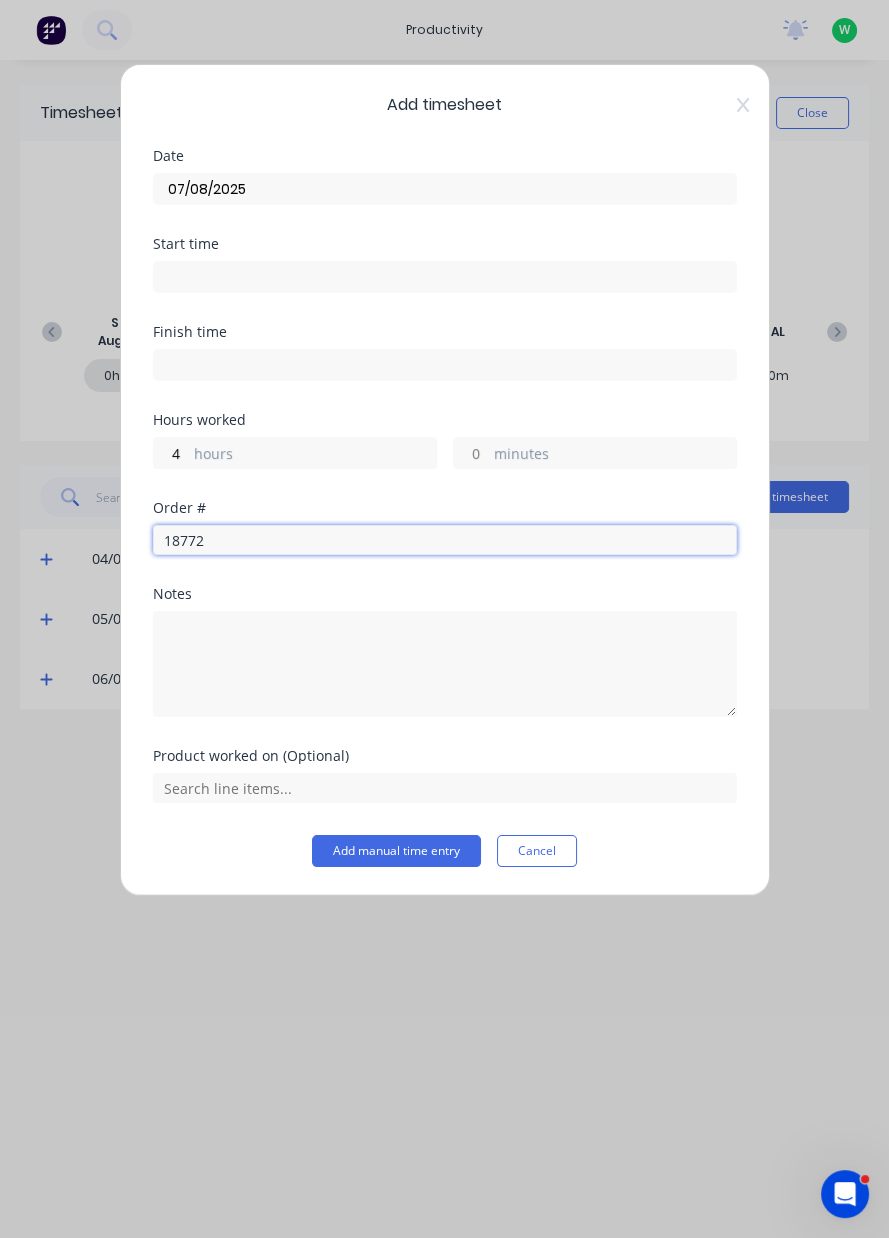 click on "18772" at bounding box center (445, 540) 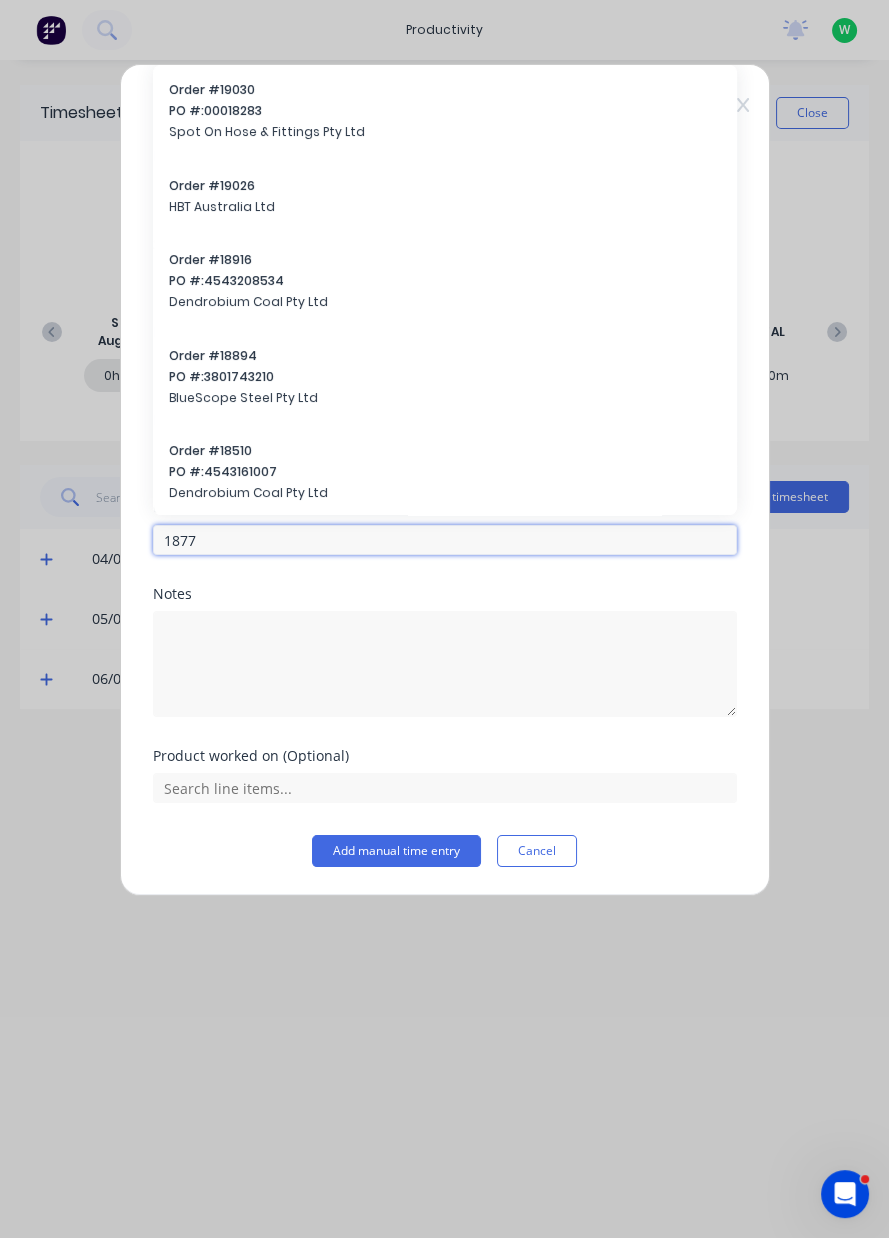 type on "18772" 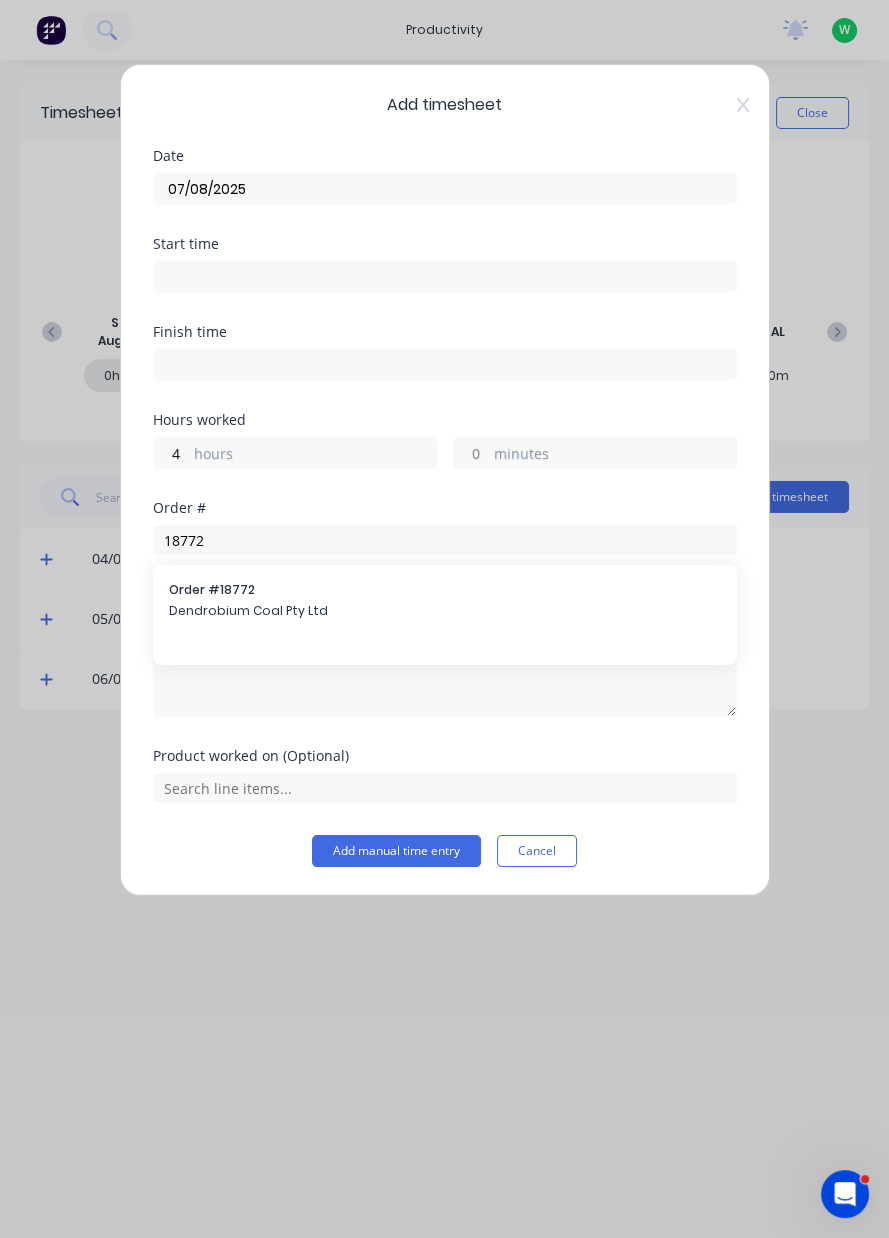 click on "Dendrobium Coal Pty Ltd" at bounding box center (445, 611) 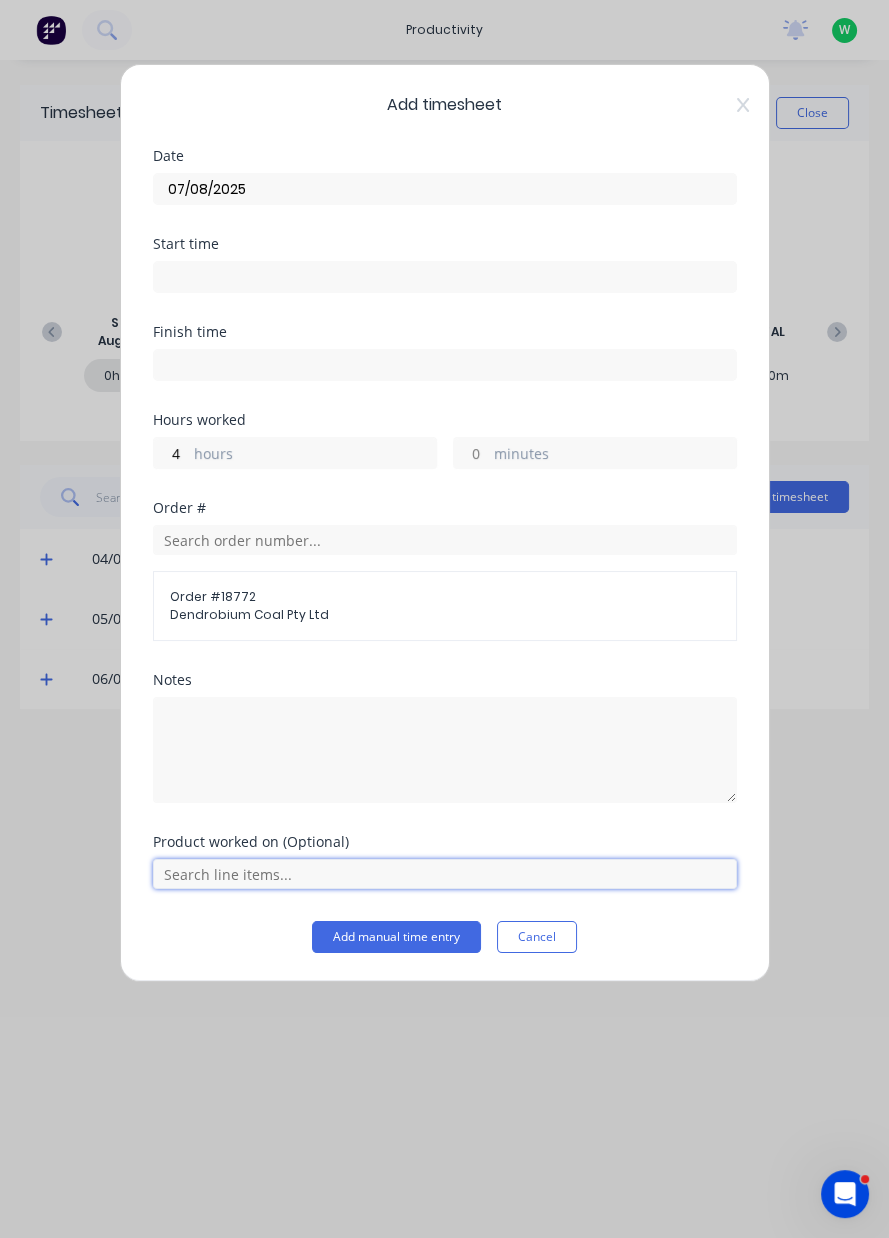 click at bounding box center [445, 874] 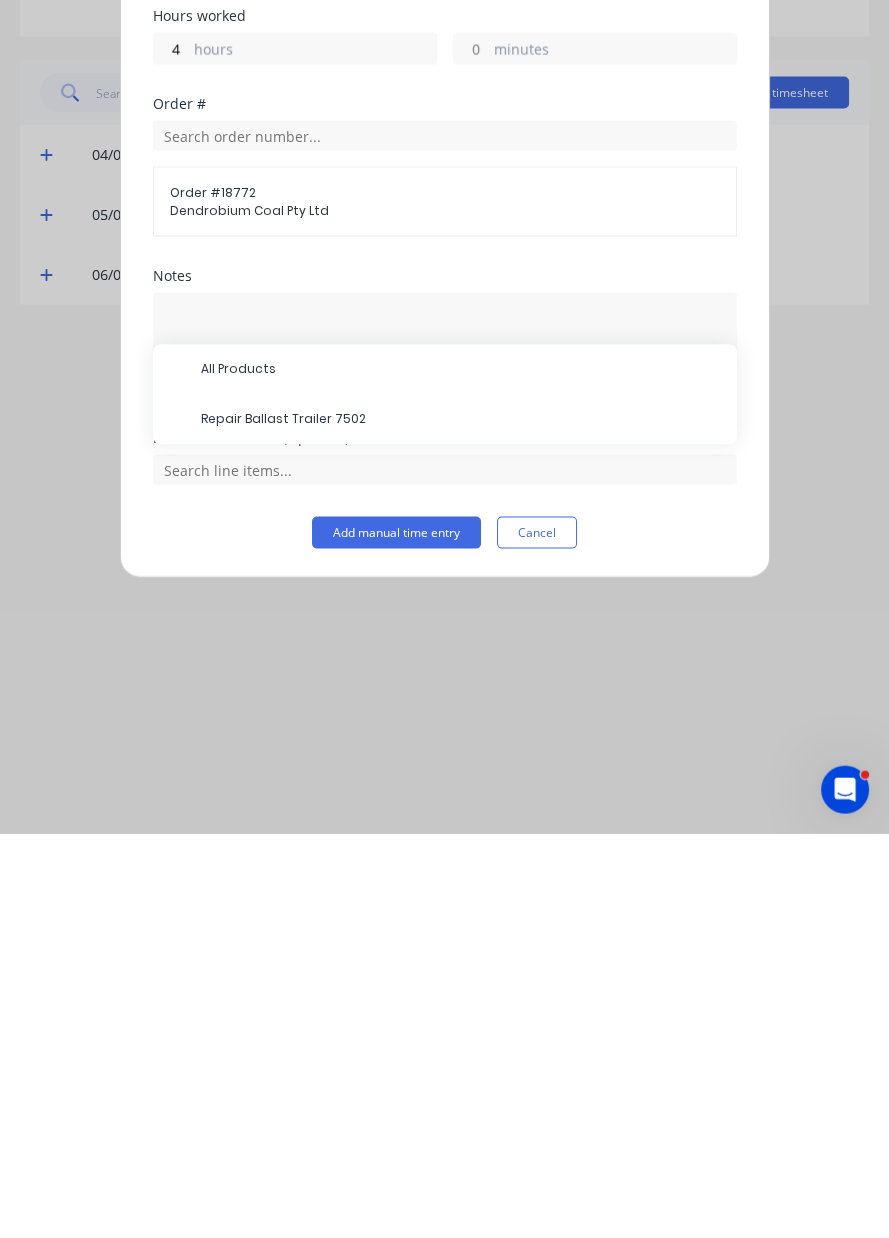 click on "Repair Ballast Trailer 7502" at bounding box center (461, 824) 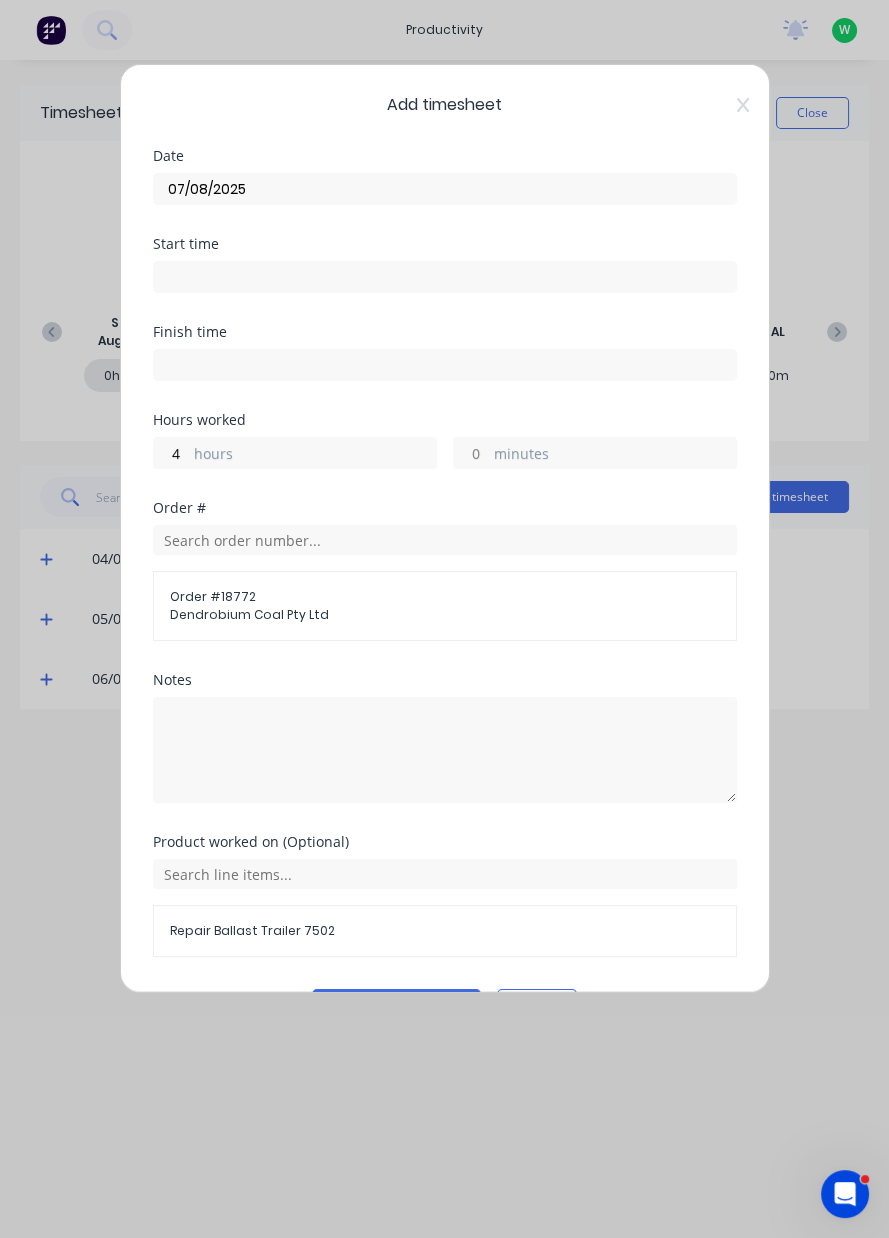 scroll, scrollTop: 53, scrollLeft: 0, axis: vertical 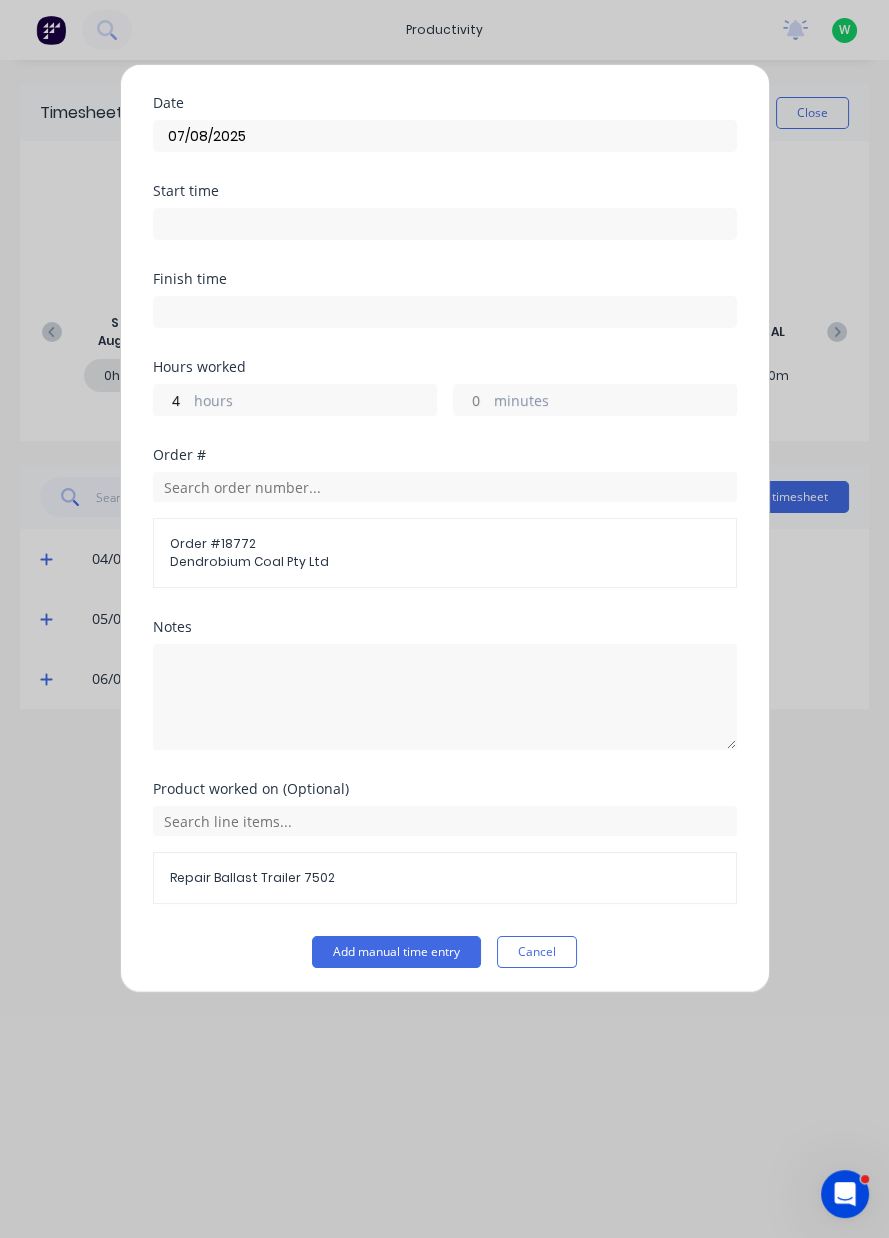 click on "Add manual time entry" at bounding box center (396, 952) 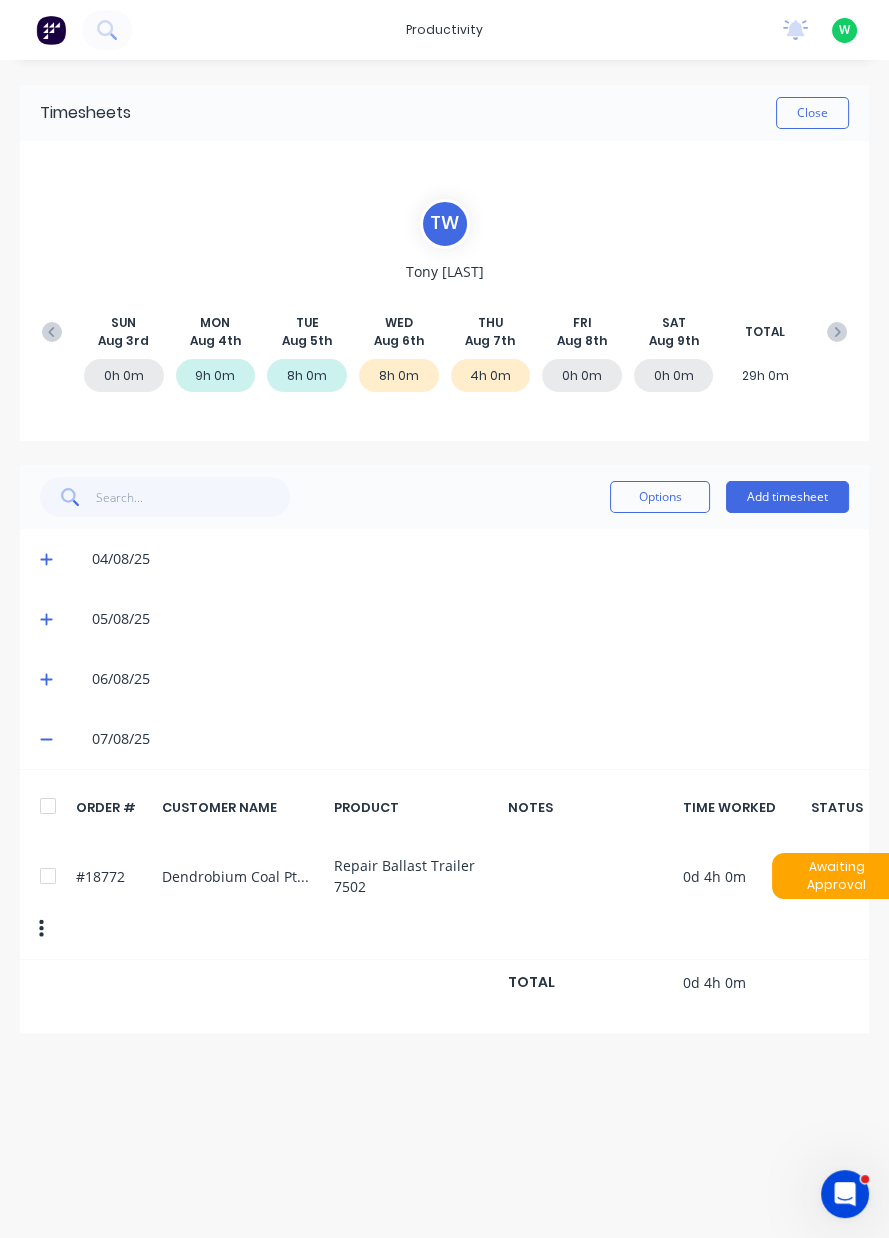 click on "Add timesheet" at bounding box center (787, 497) 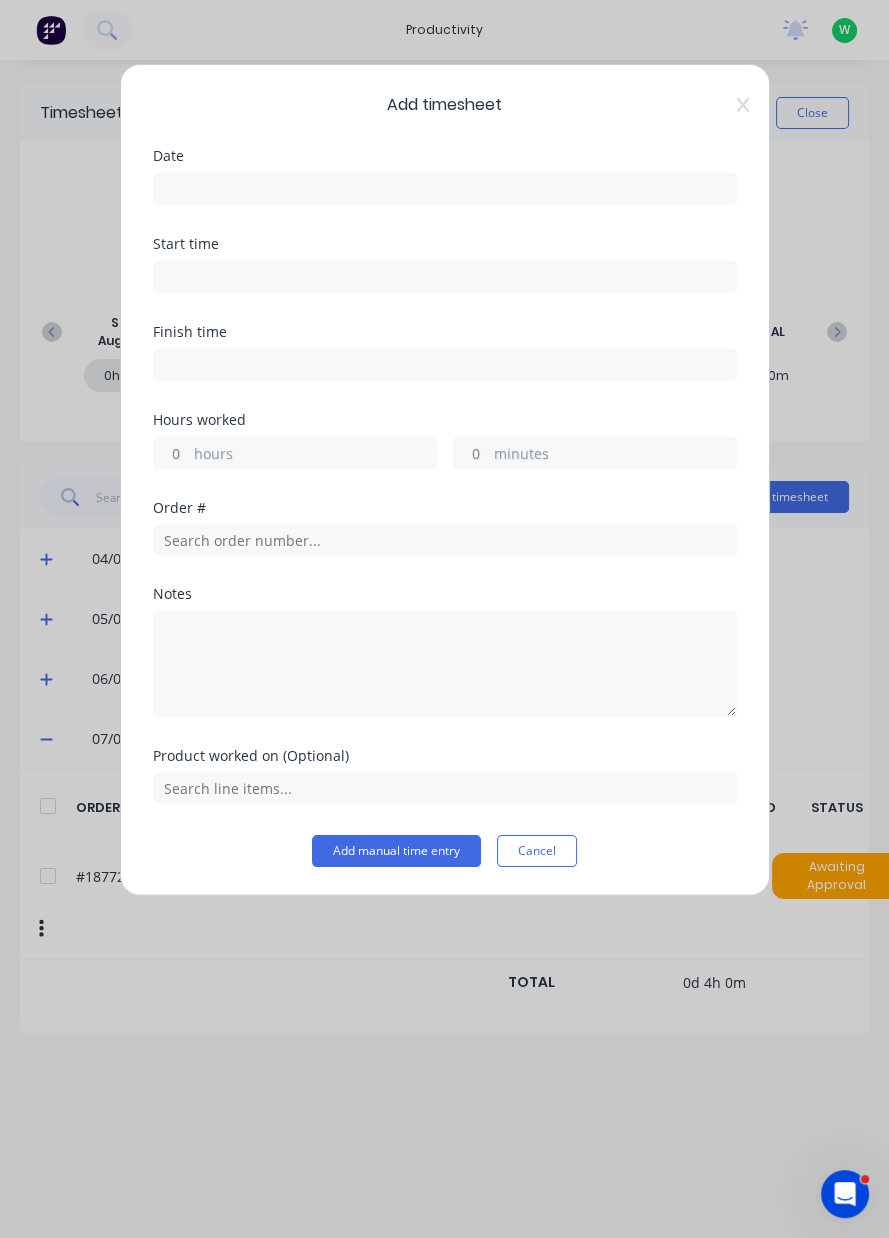 click at bounding box center (445, 189) 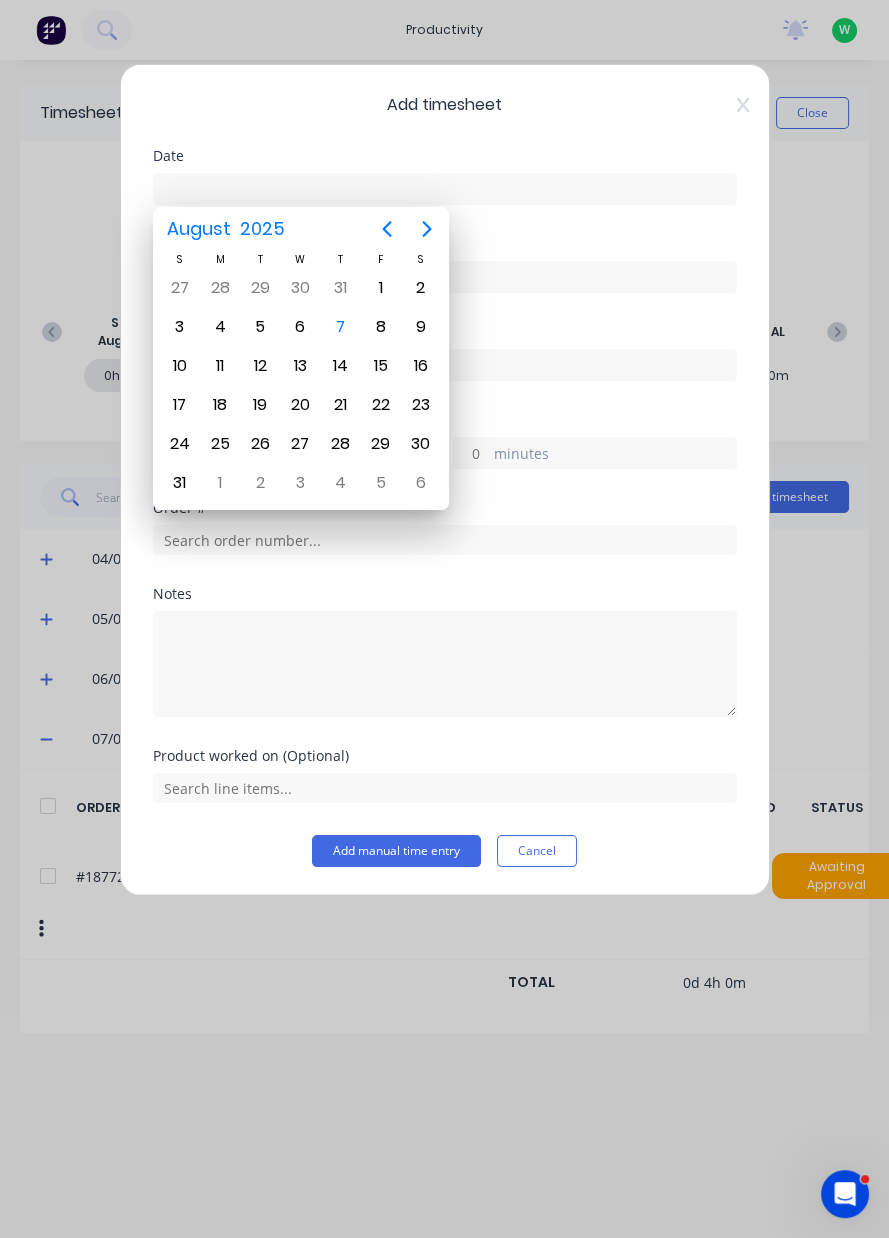 click on "7" at bounding box center [341, 327] 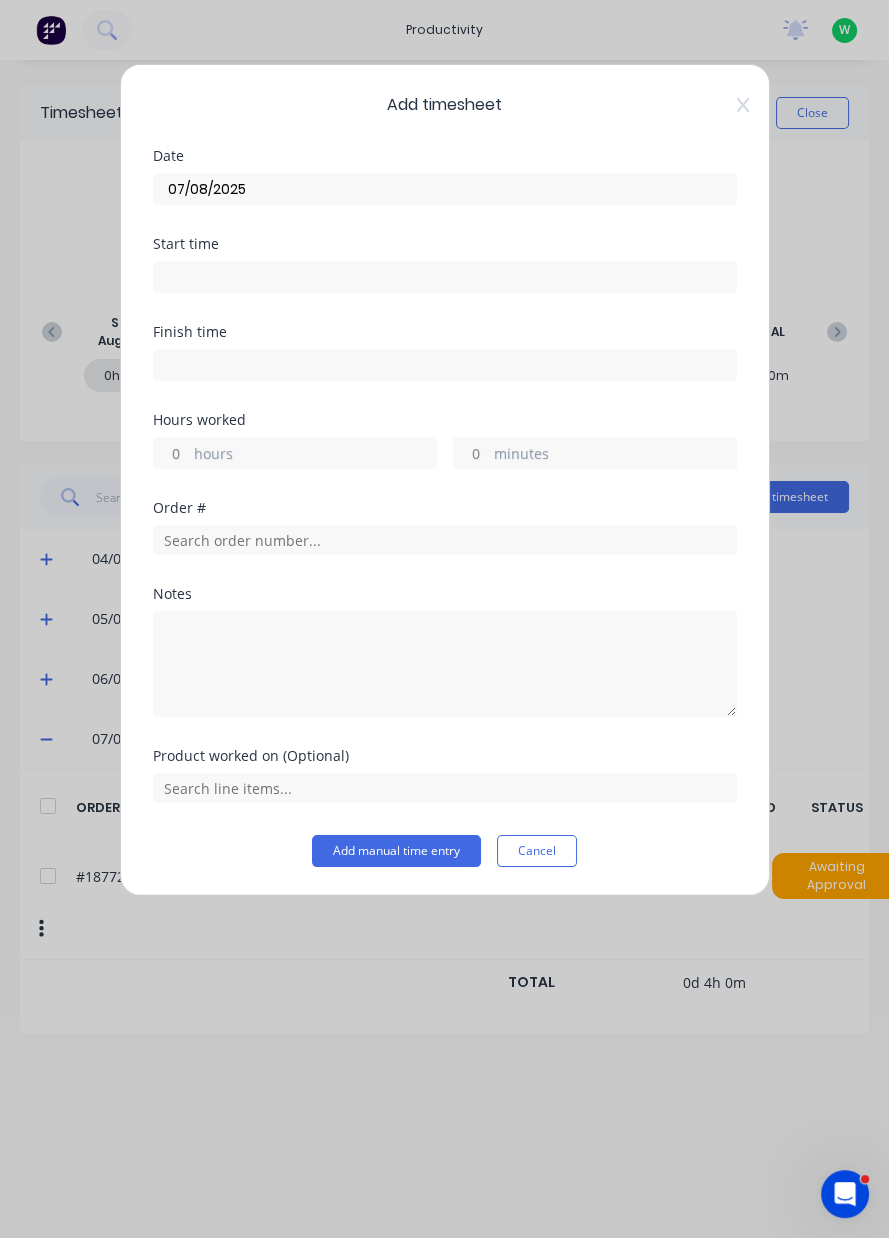 click on "hours" at bounding box center (315, 455) 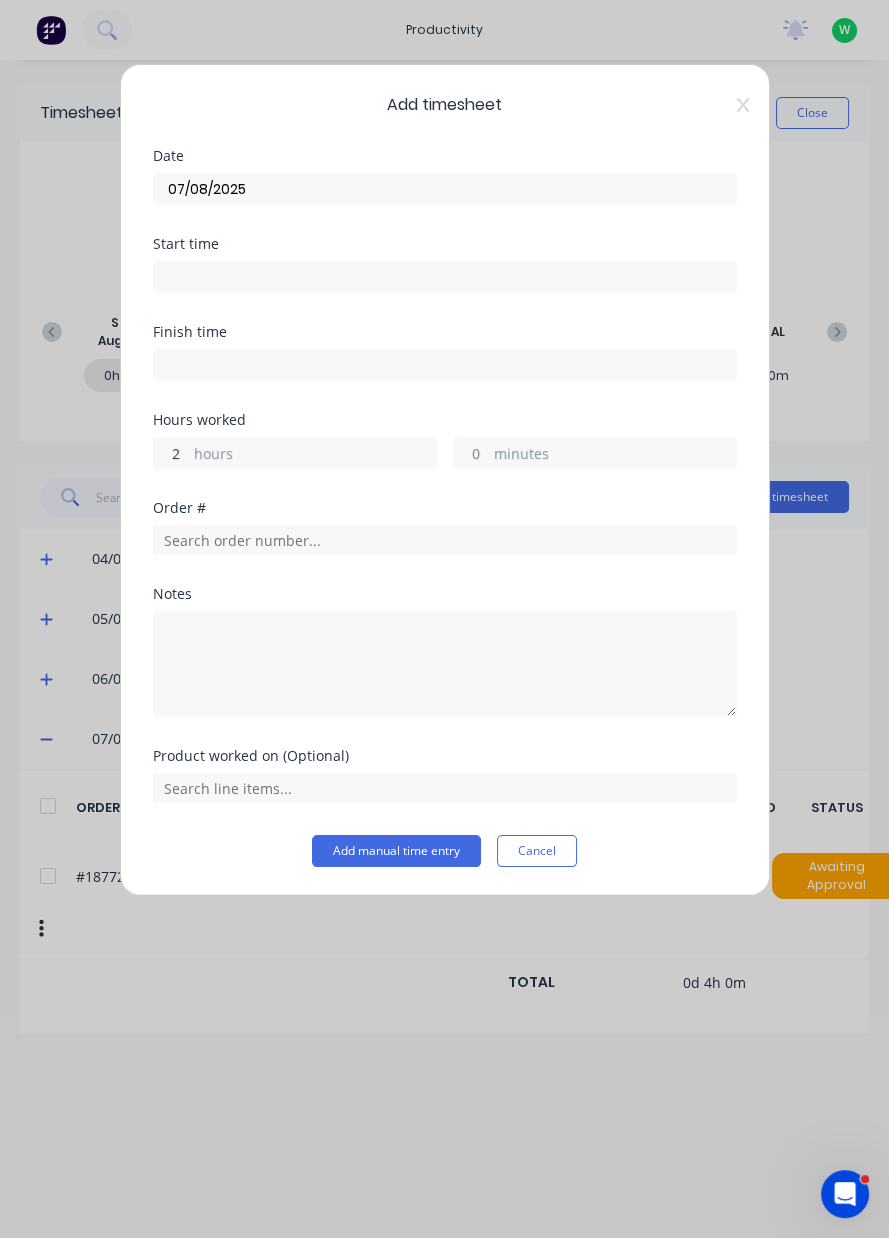 type on "2" 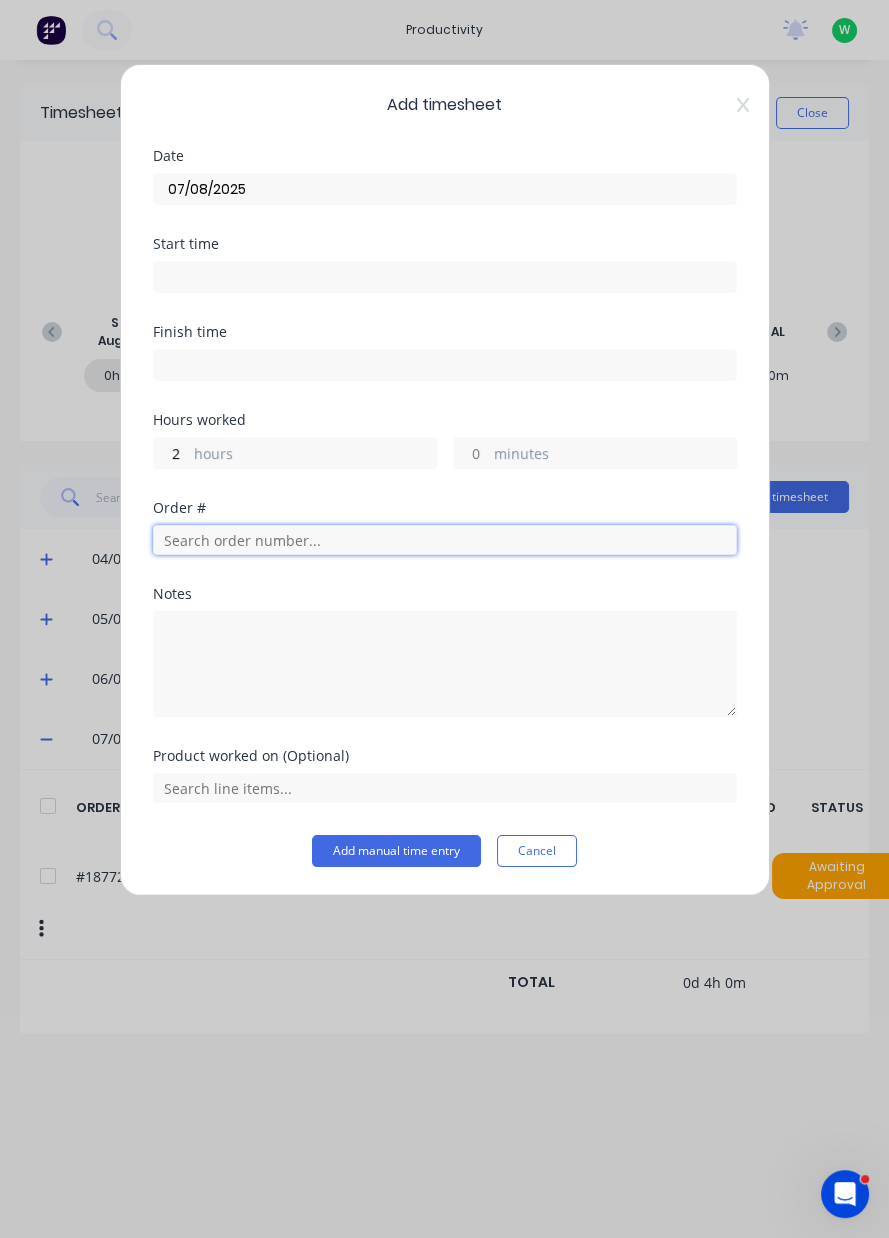 click at bounding box center (445, 540) 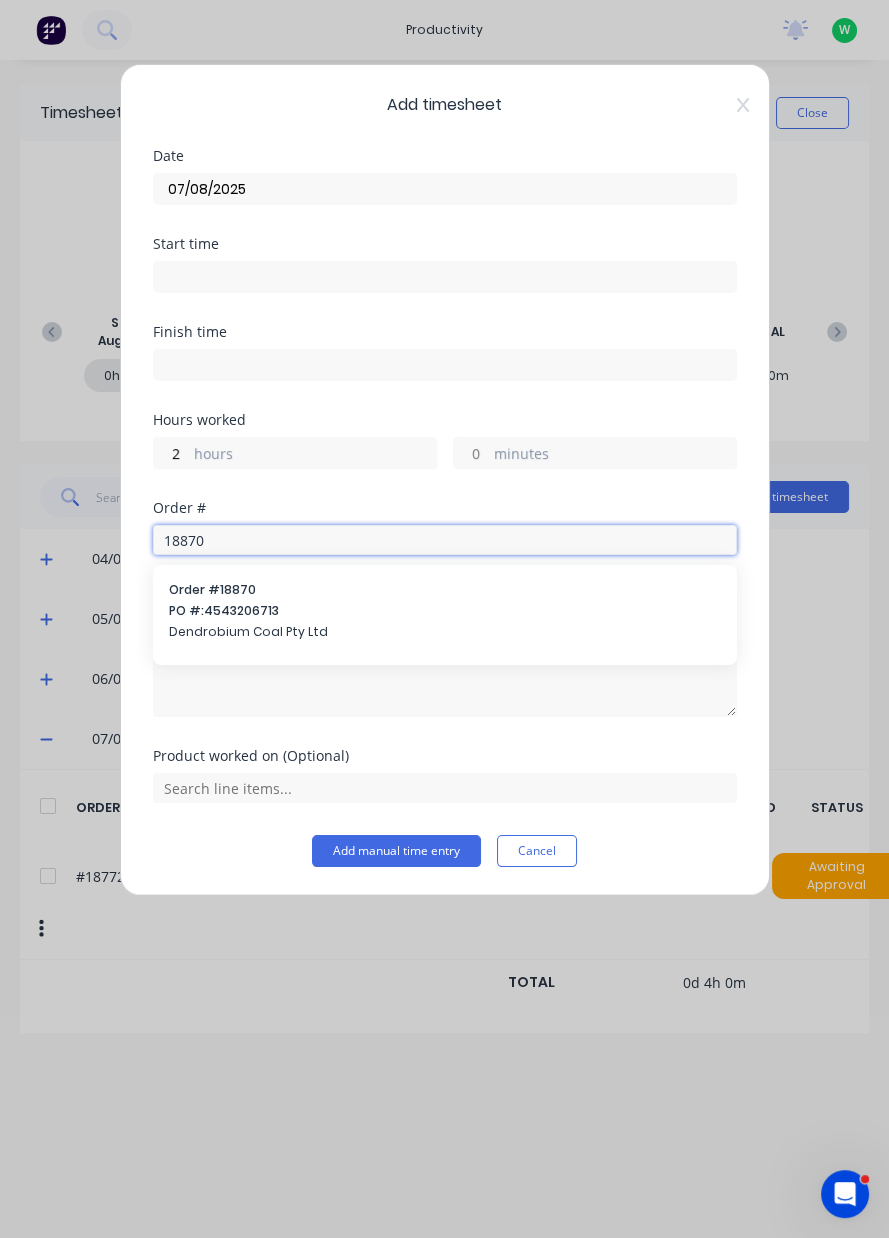 type on "18870" 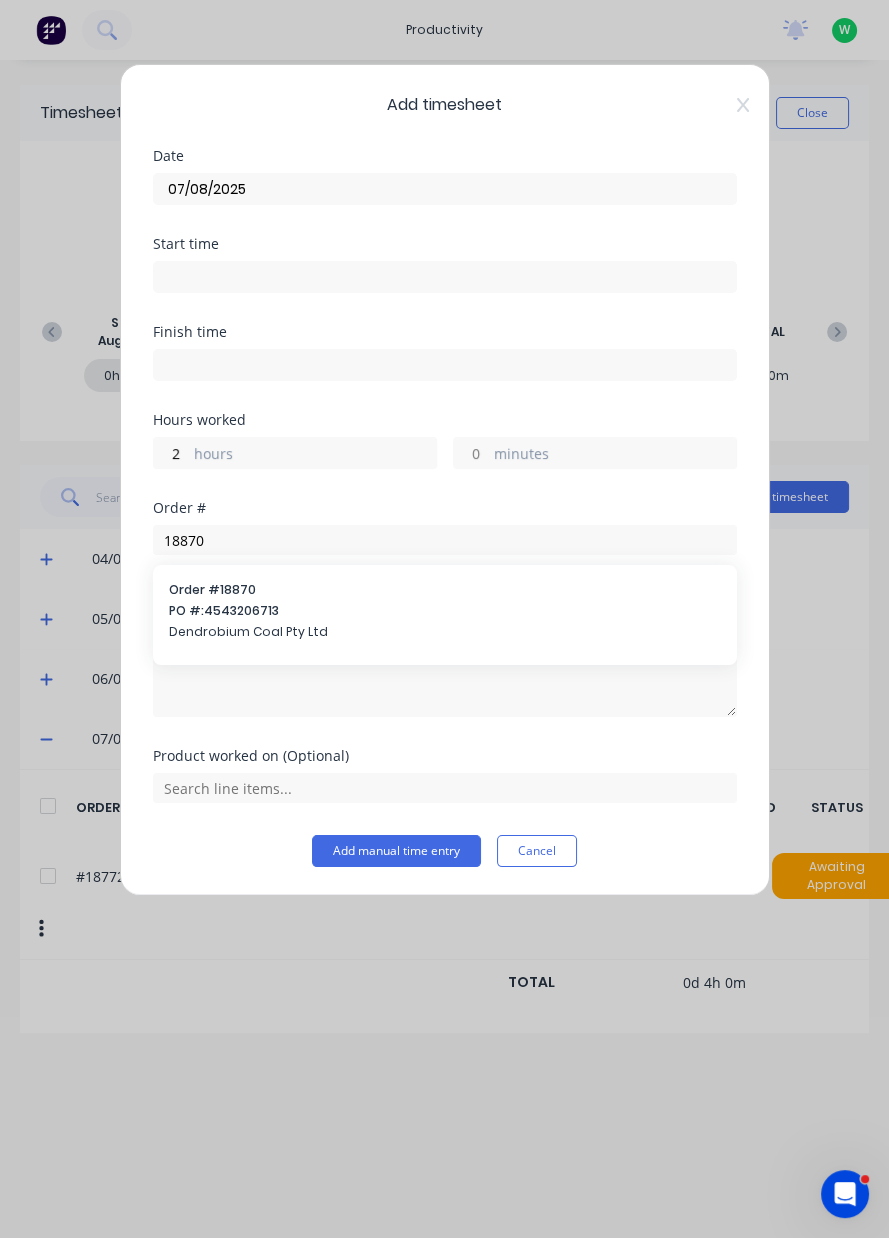 click on "PO #:  4543206713" at bounding box center [445, 611] 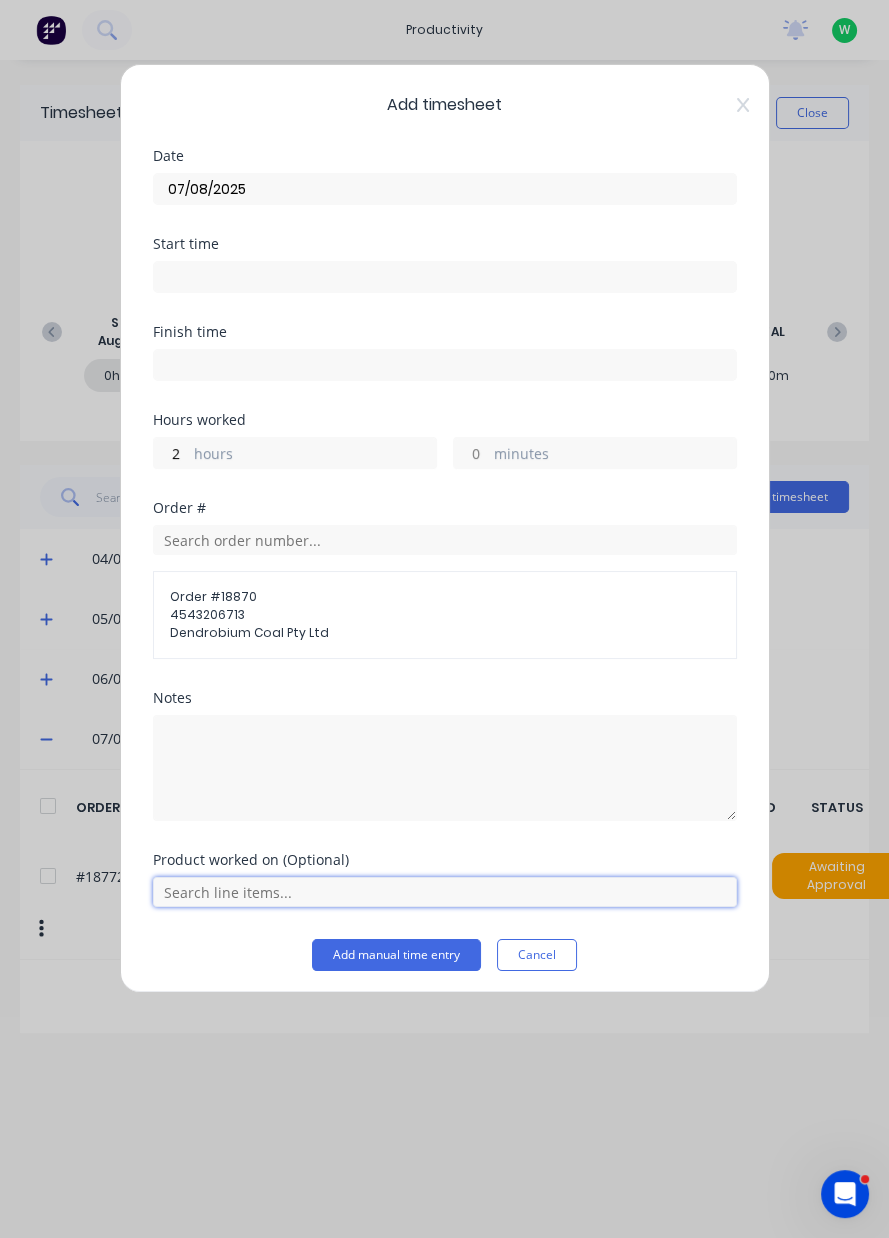 click at bounding box center [445, 892] 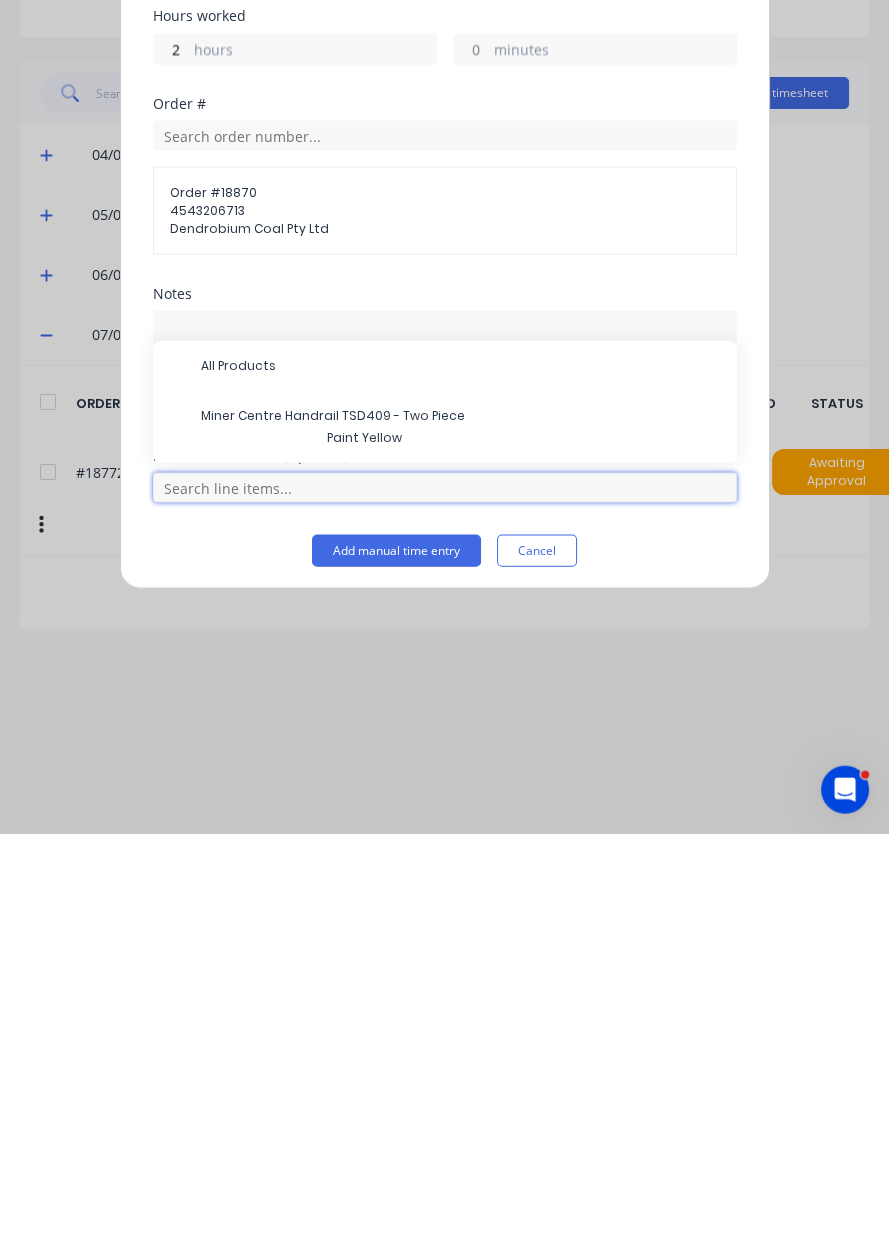 scroll, scrollTop: 68, scrollLeft: 0, axis: vertical 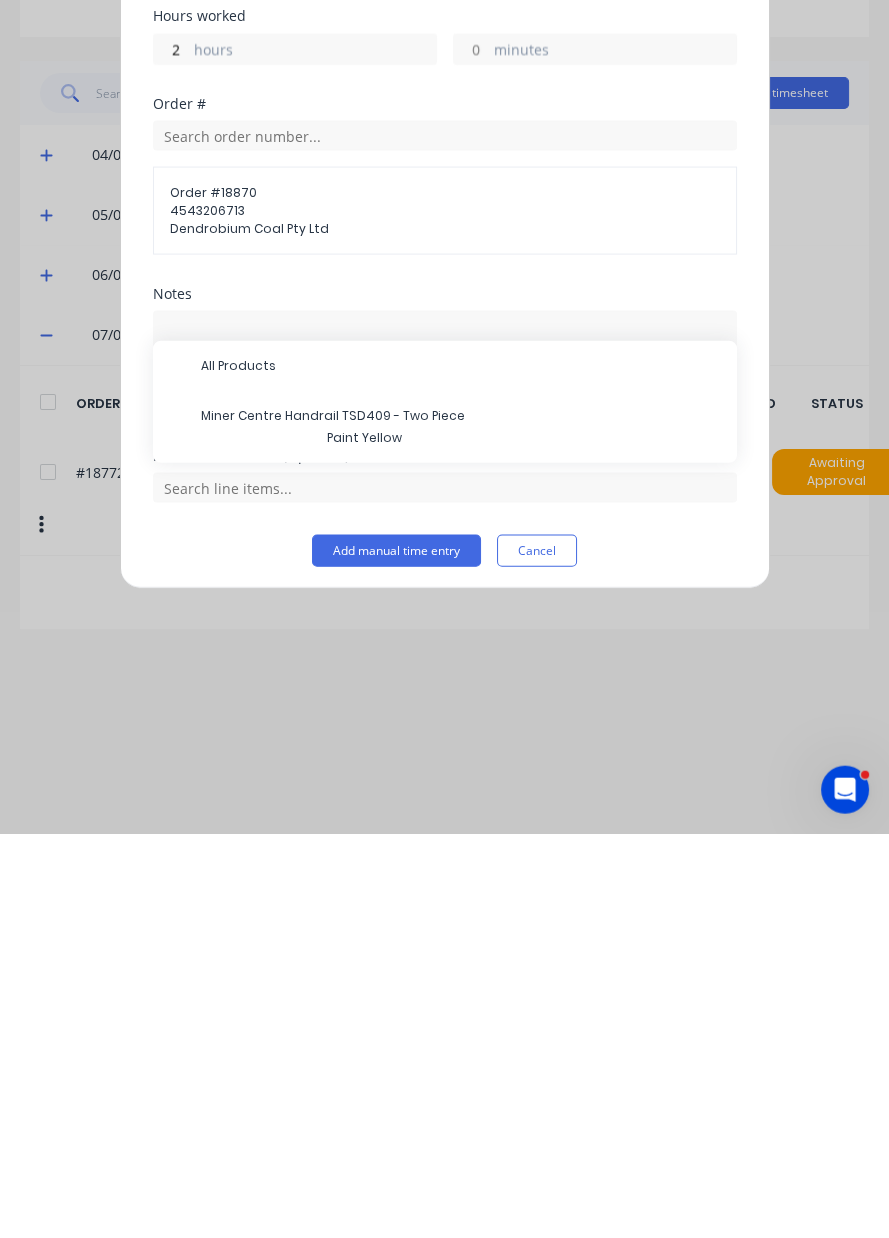 click on "Miner Centre Handrail TSD409 - Two Piece" at bounding box center [461, 820] 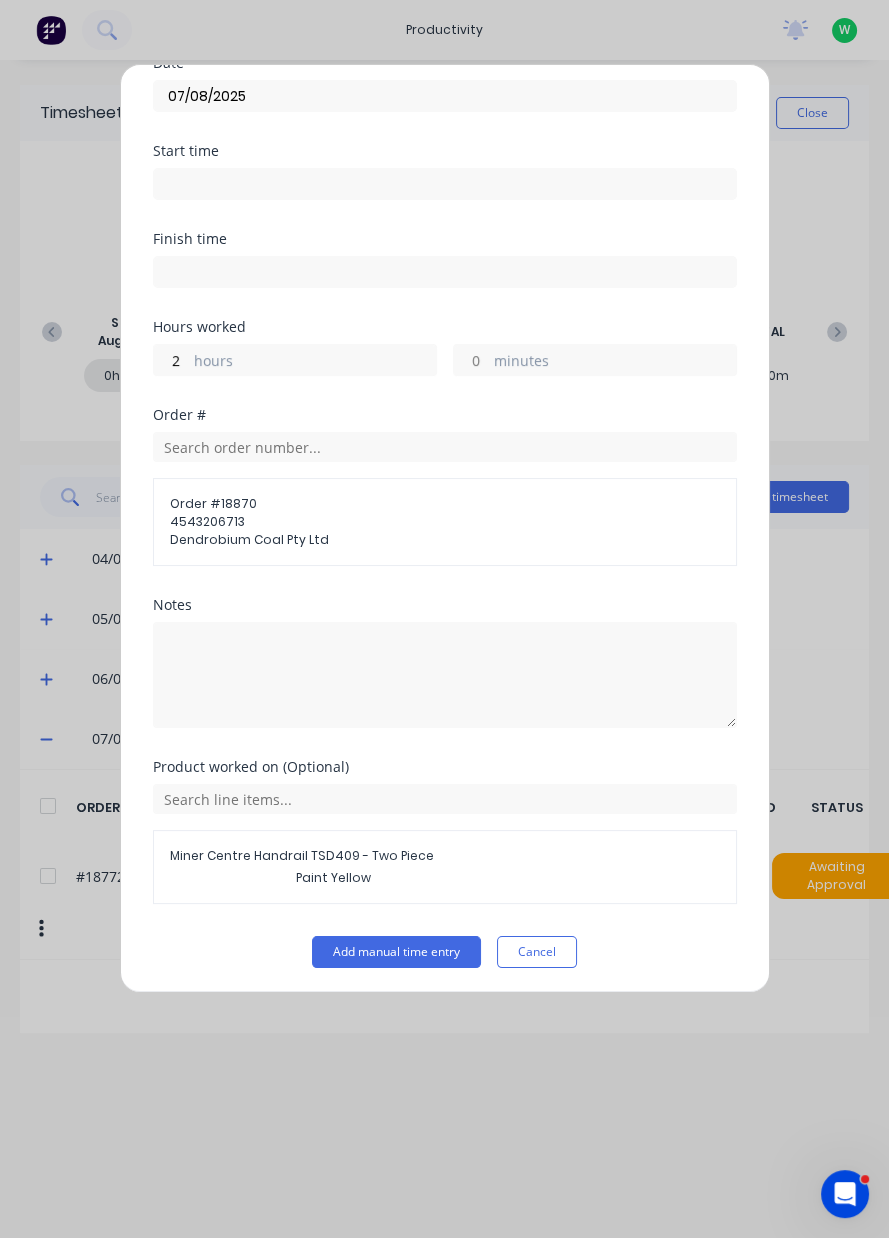 click on "Add manual time entry" at bounding box center (396, 952) 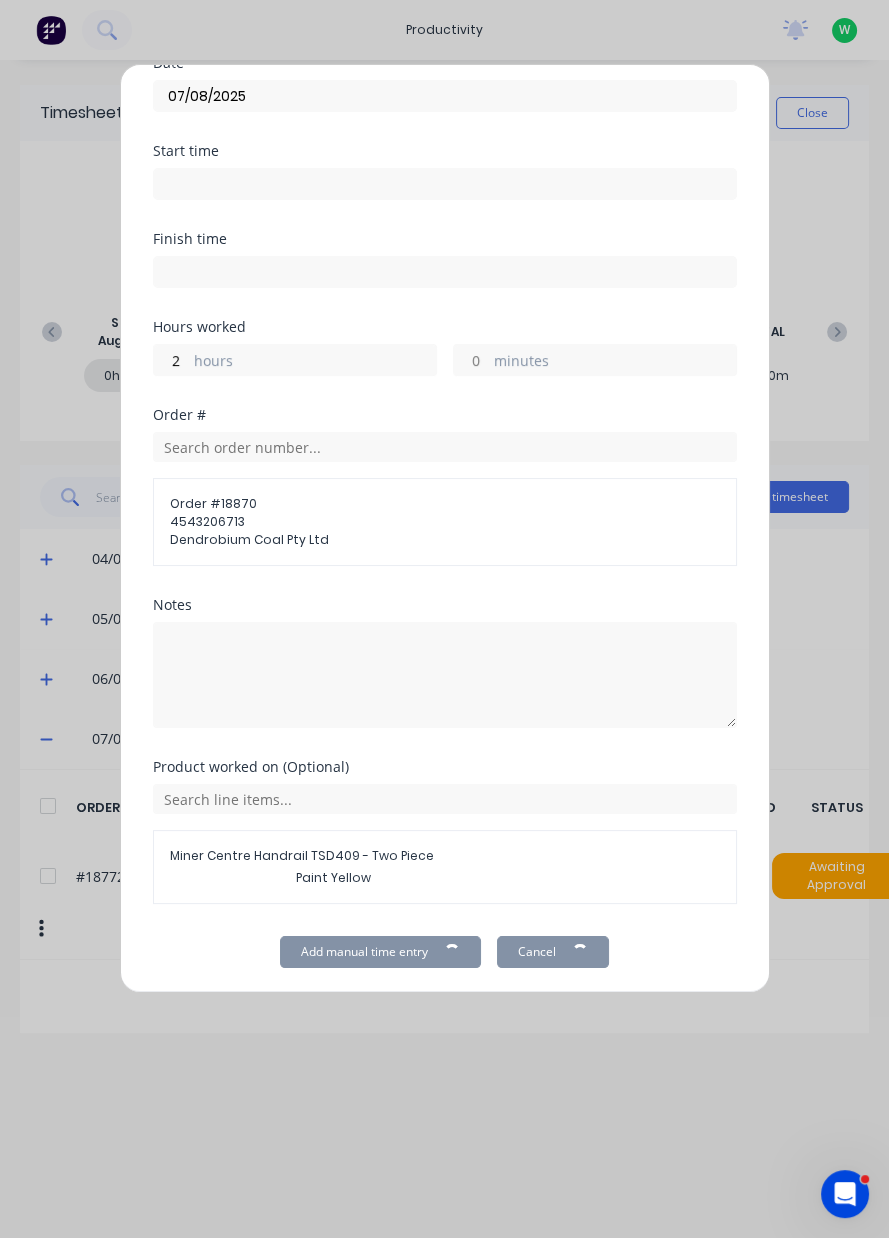 scroll, scrollTop: 92, scrollLeft: 0, axis: vertical 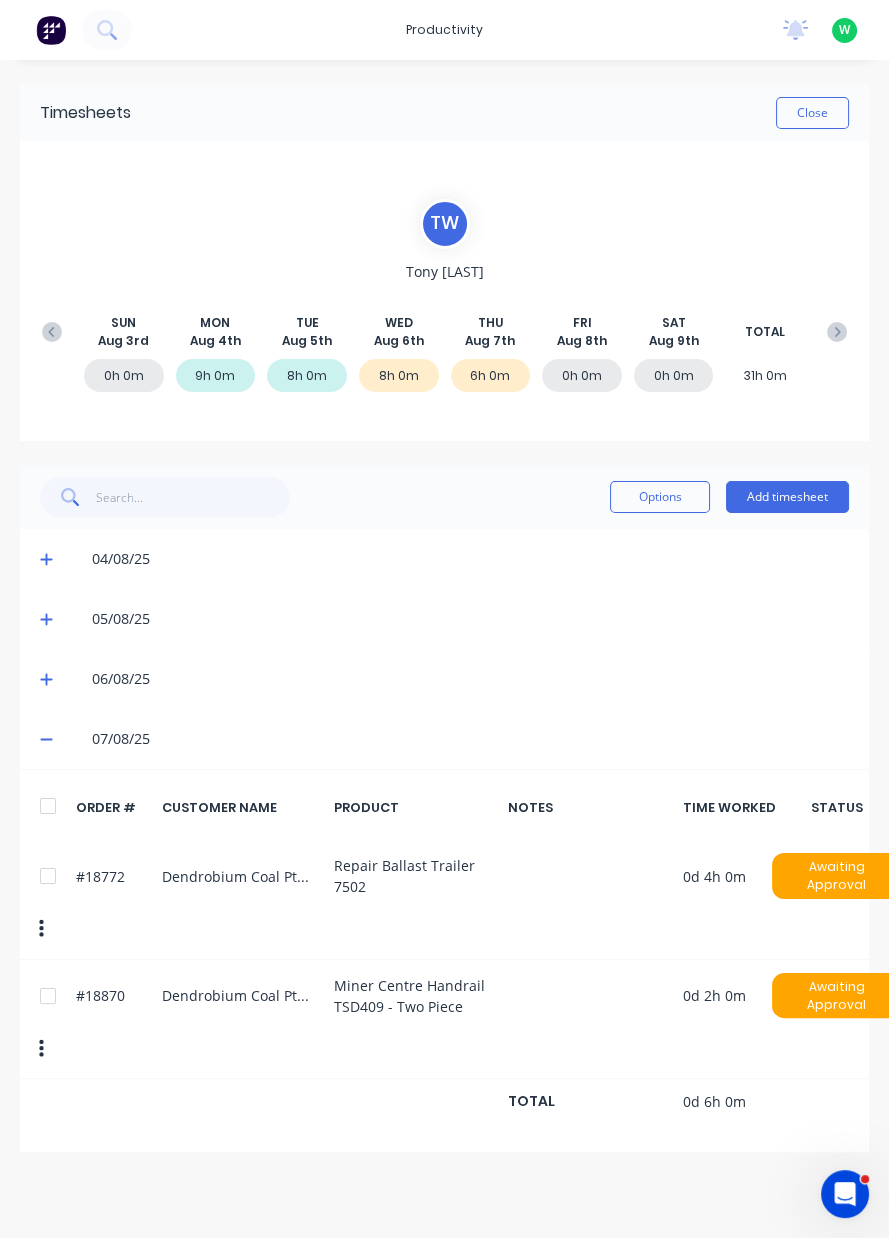 click on "Timesheets Close   T W Tony   Woods SUN Aug 3rd MON Aug 4th TUE Aug 5th WED Aug 6th THU Aug 7th FRI Aug 8th SAT Aug 9th TOTAL 0h 0m 9h 0m 8h 0m 8h 0m 6h 0m 0h 0m 0h 0m 31h 0m Options     Add timesheet   04/08/25 05/08/25 06/08/25 07/08/25 ORDER # CUSTOMER NAME PRODUCT NOTES TIME WORKED STATUS #18772 Dendrobium Coal Pty Ltd Repair Ballast Trailer 7502 0d 4h 0m Awaiting Approval       #18870 Dendrobium Coal Pty Ltd Miner Centre Handrail TSD409 - Two Piece 0d 2h 0m Awaiting Approval       TOTAL 0d 6h 0m" at bounding box center (444, 618) 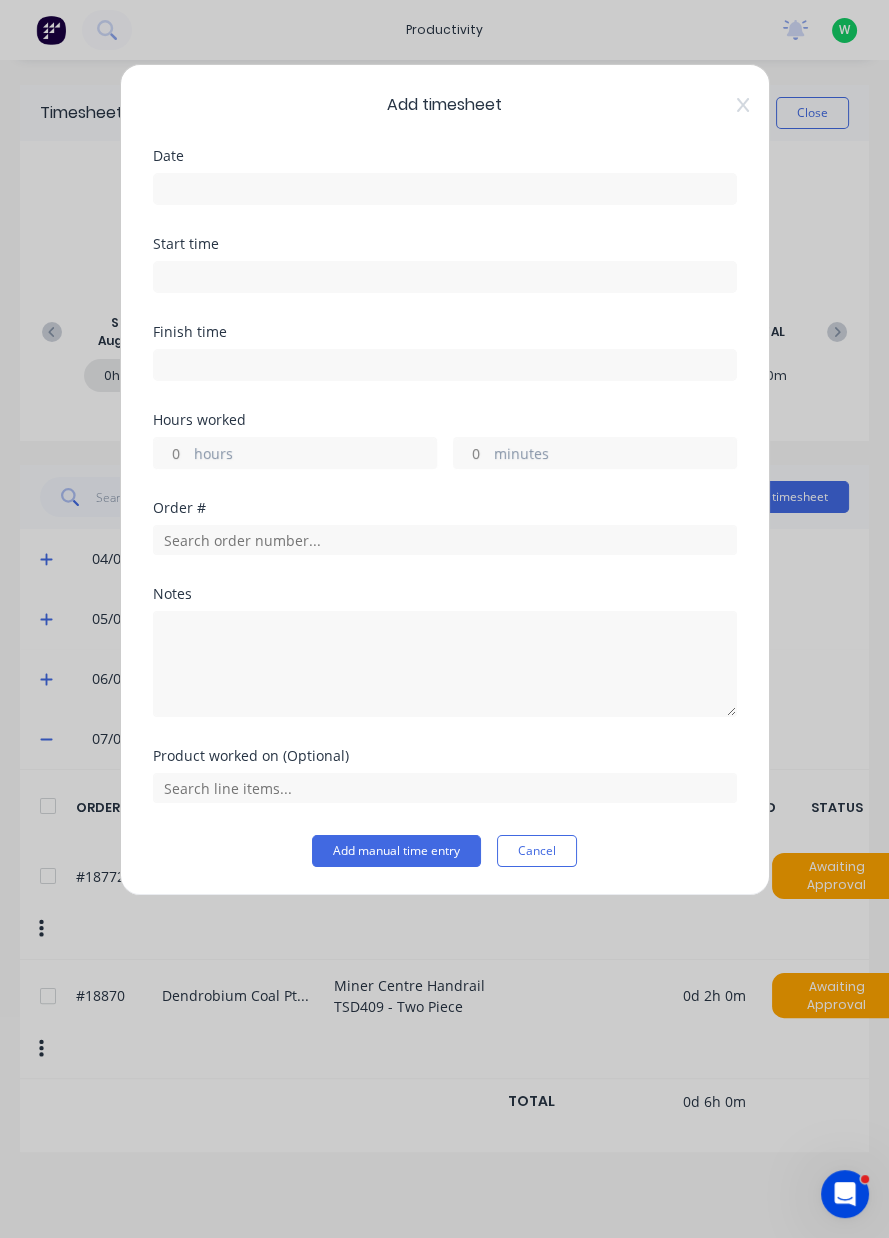 click at bounding box center (445, 189) 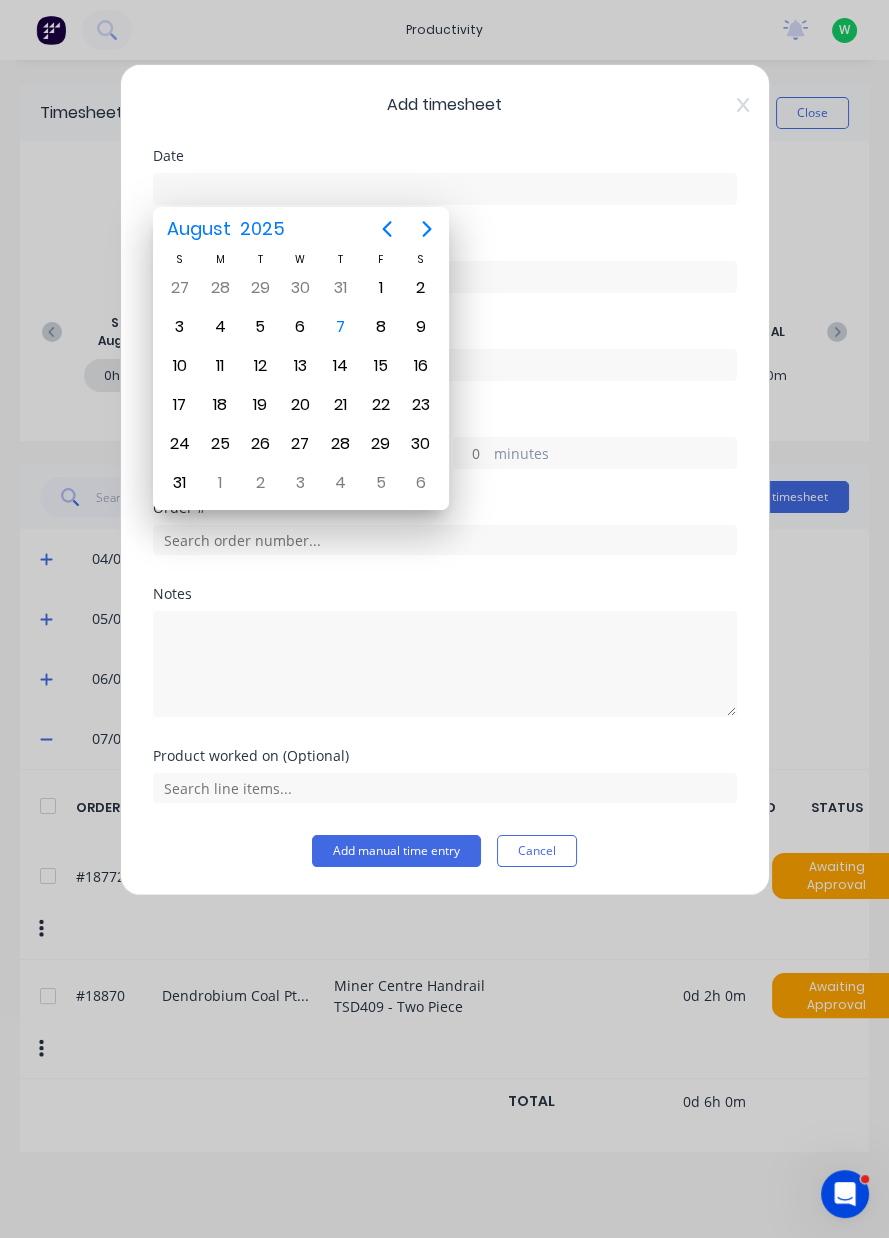 click on "7" at bounding box center (341, 327) 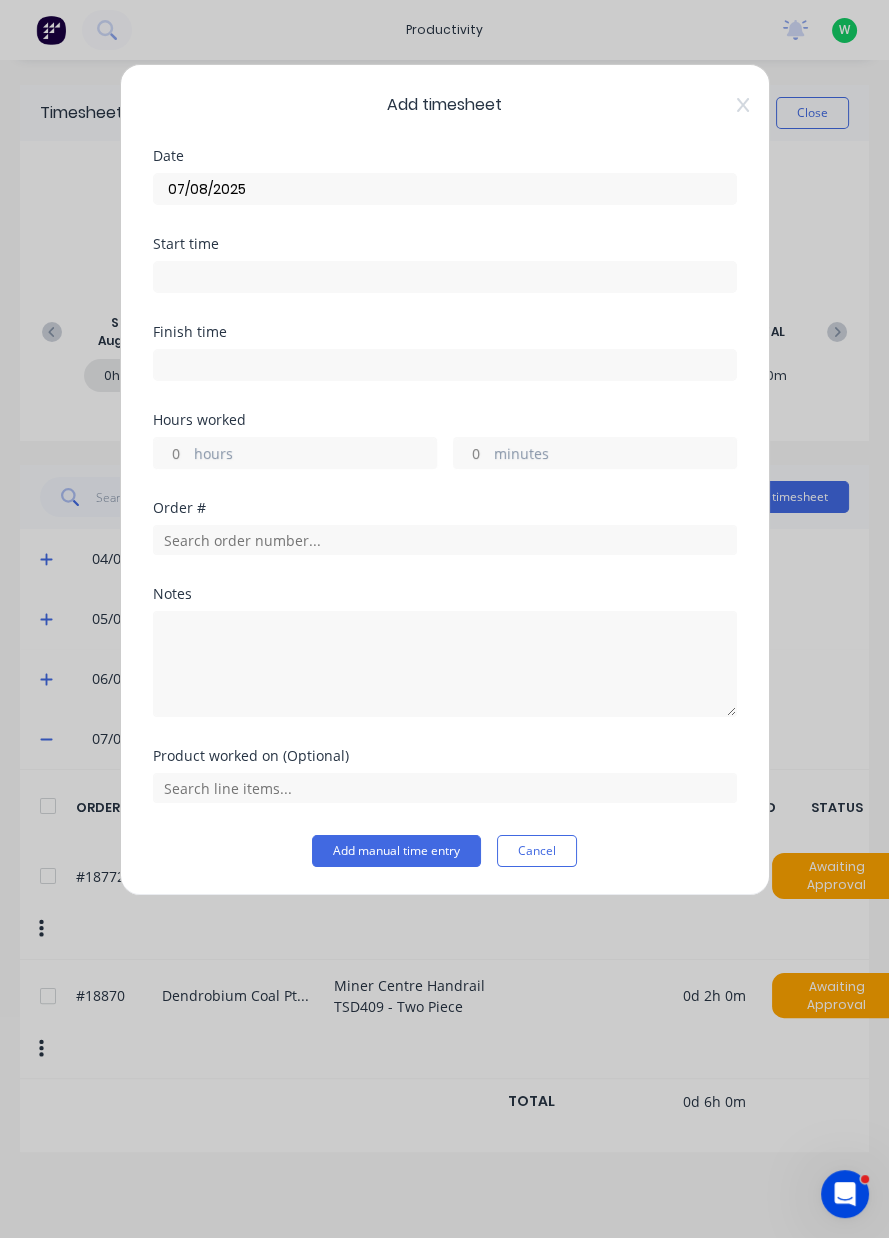 click on "hours" at bounding box center (315, 455) 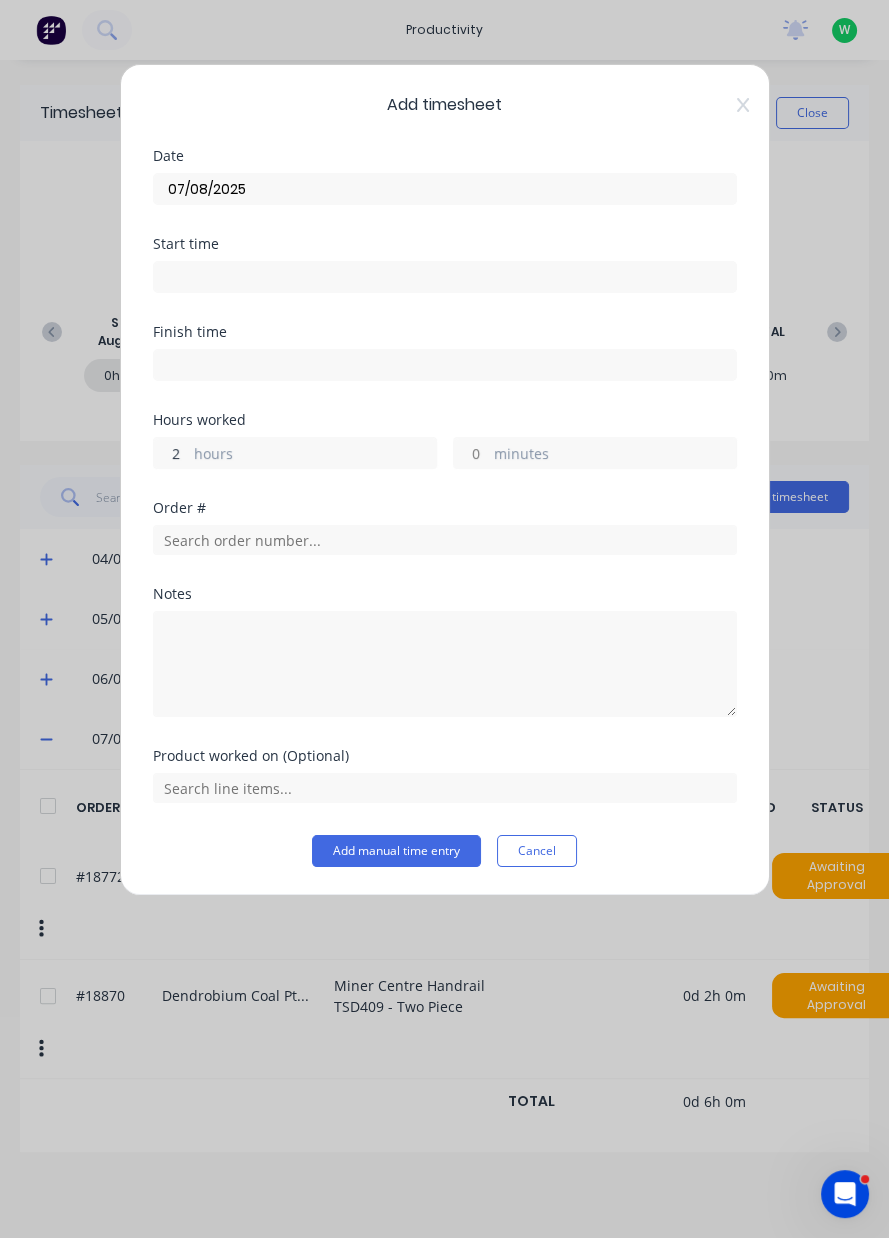 type on "2" 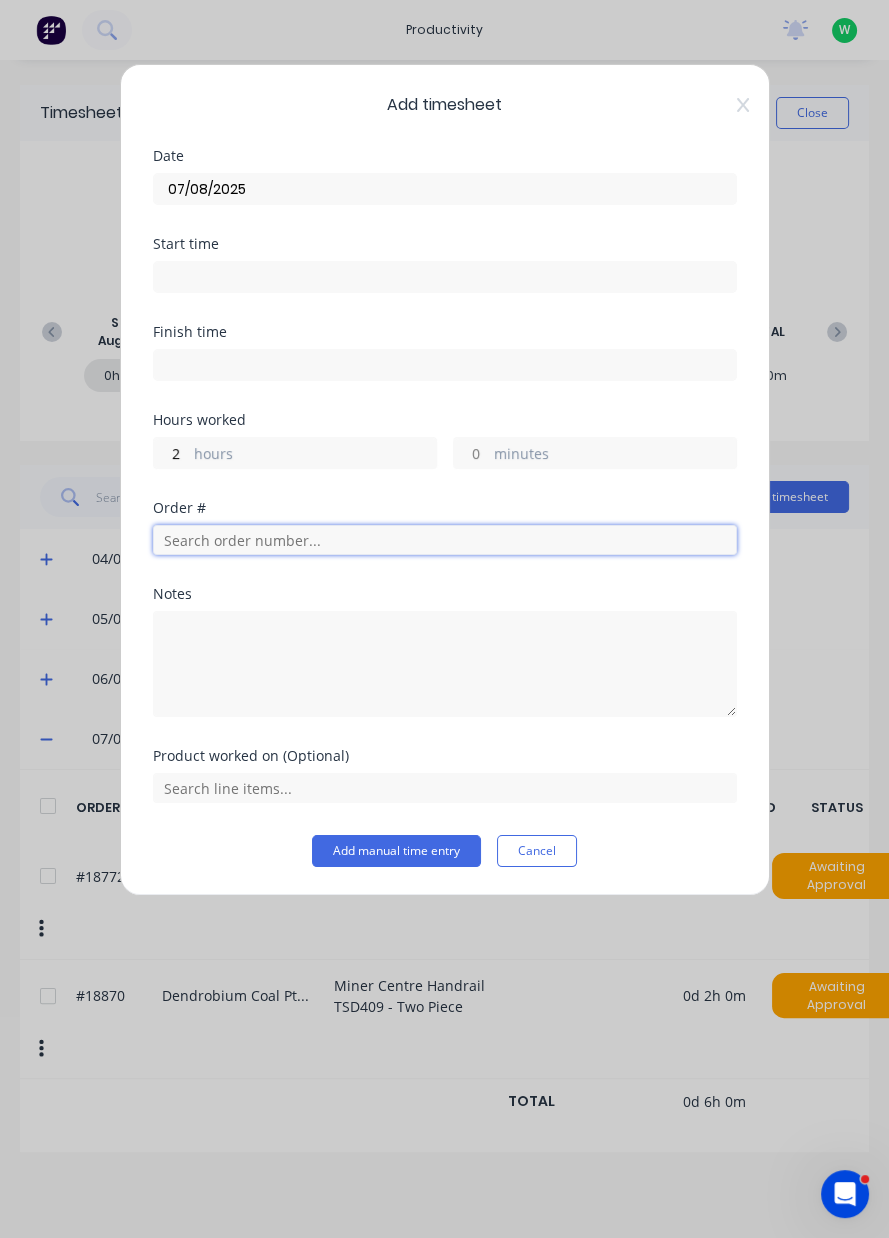 click at bounding box center [445, 540] 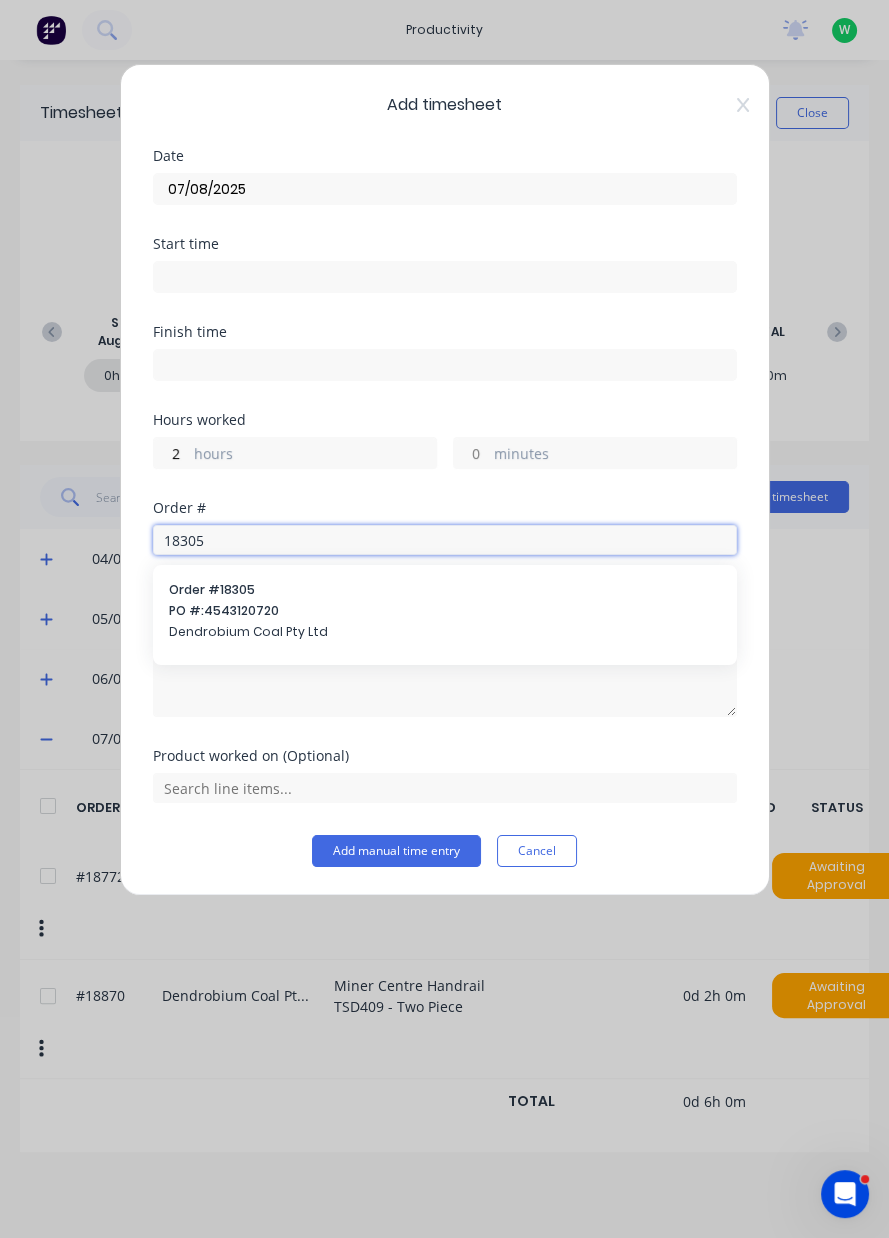 type on "18305" 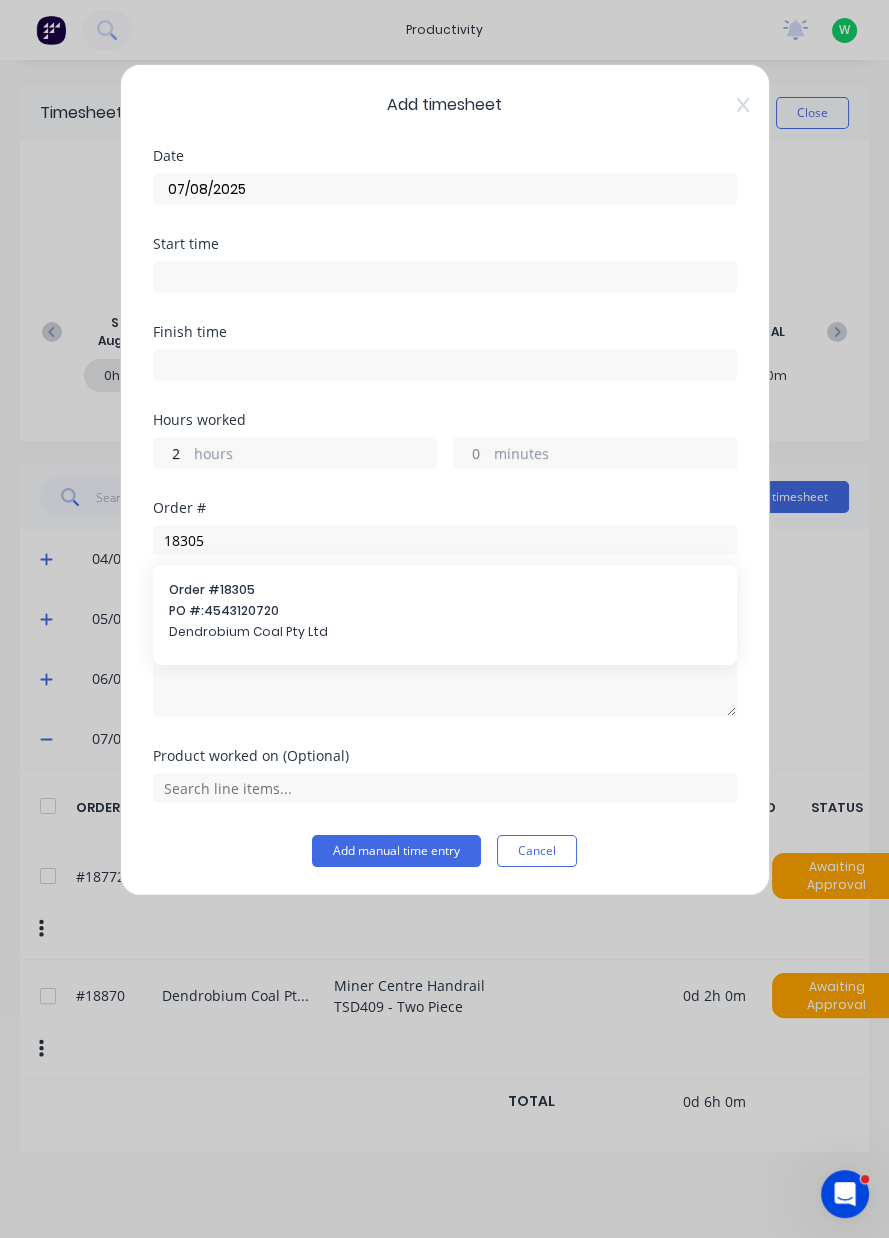 click on "PO #:  4543120720" at bounding box center [445, 611] 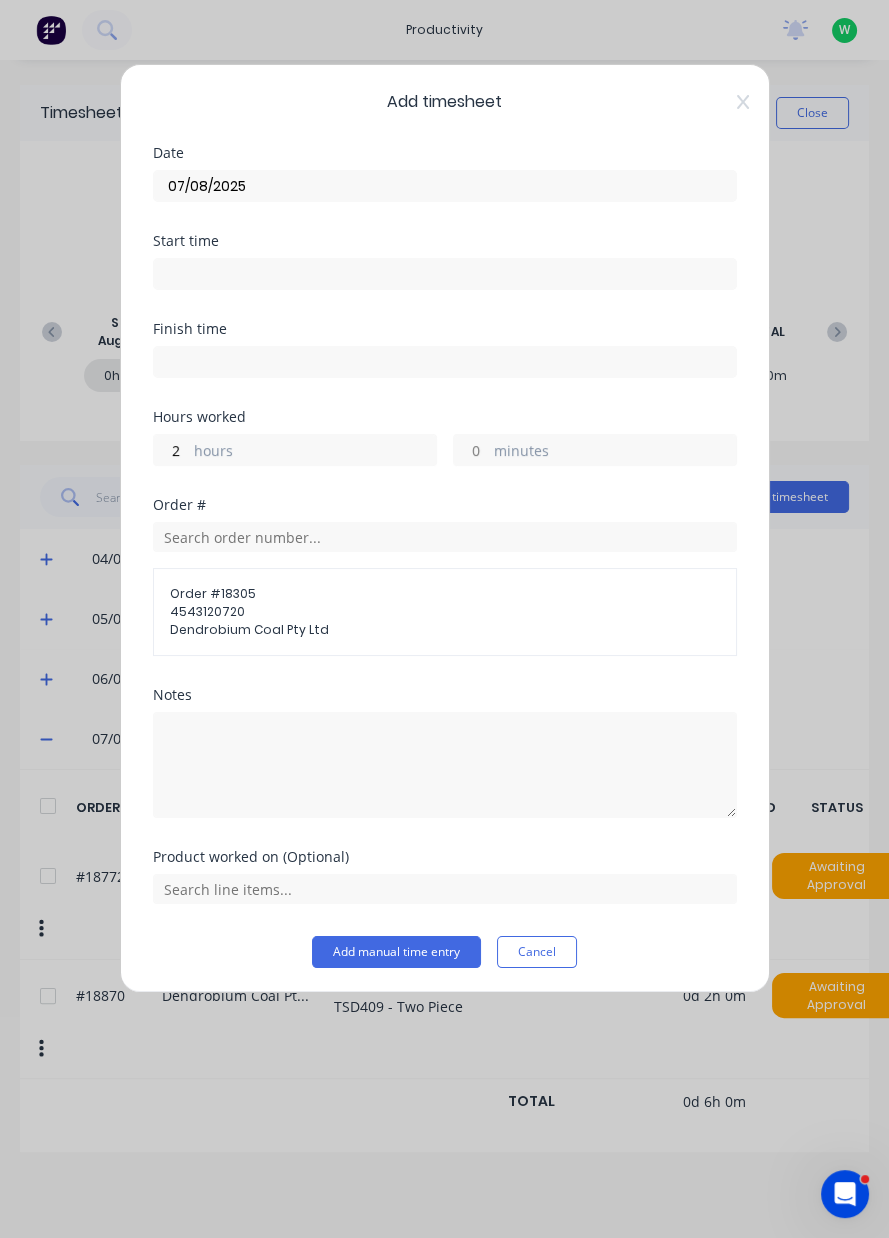 scroll, scrollTop: 0, scrollLeft: 0, axis: both 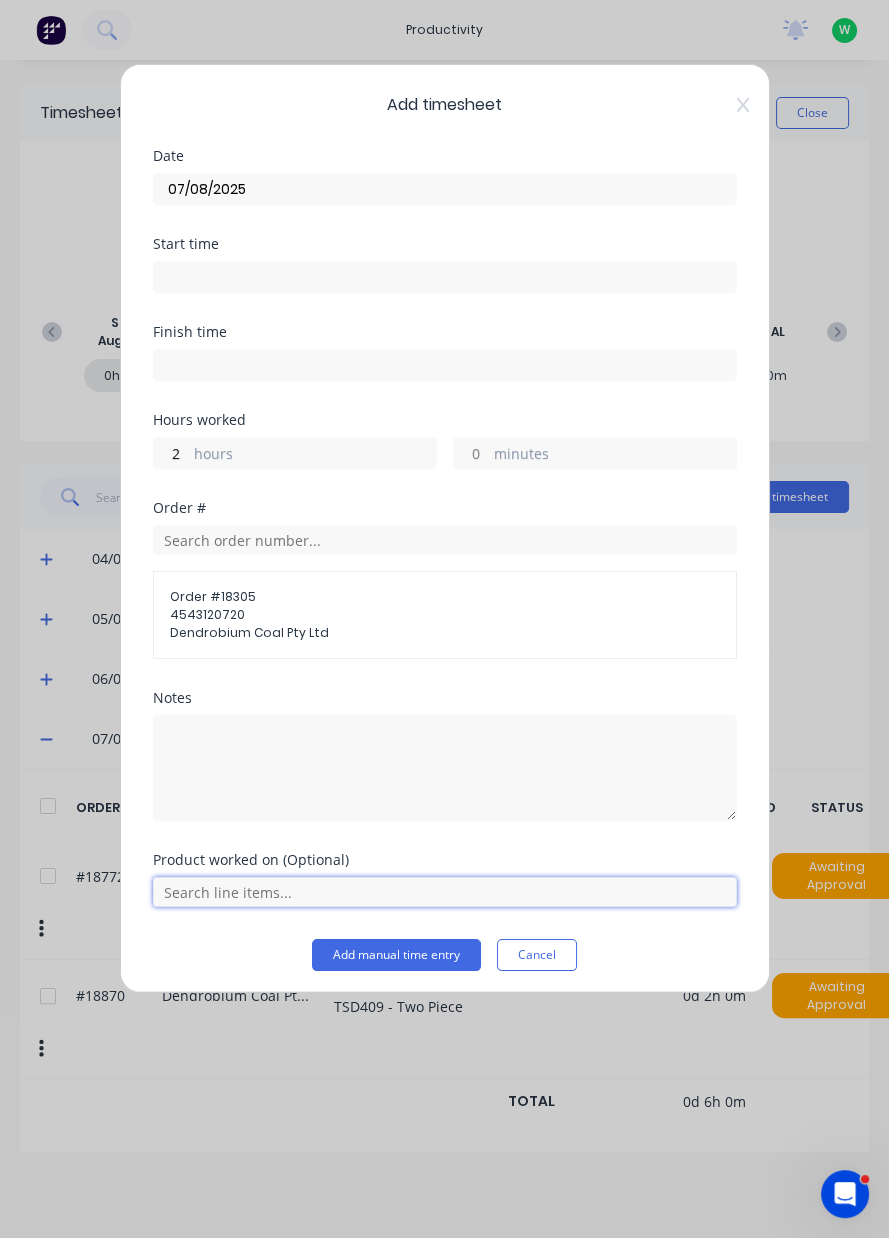 click at bounding box center [445, 892] 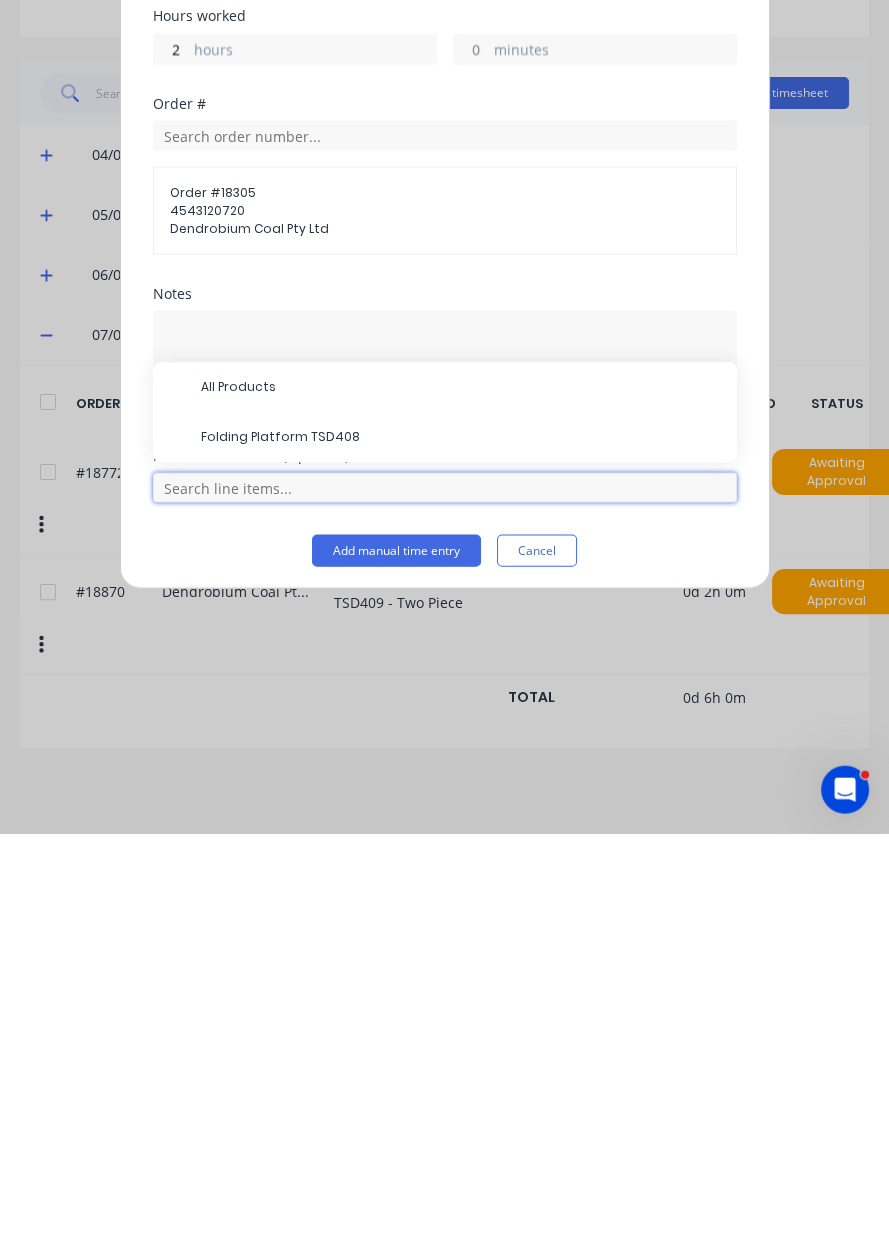 scroll, scrollTop: 68, scrollLeft: 0, axis: vertical 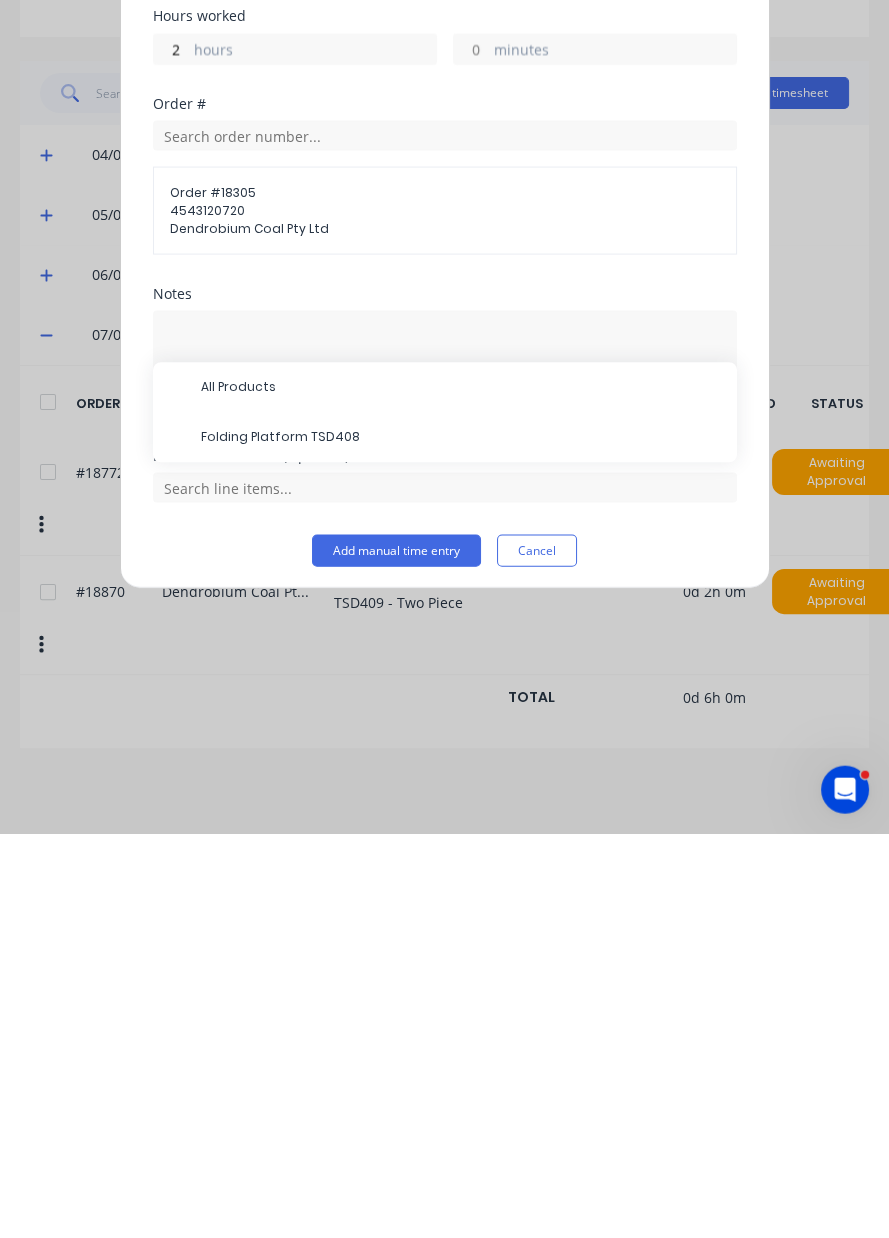 click on "Folding Platform TSD408" at bounding box center [461, 842] 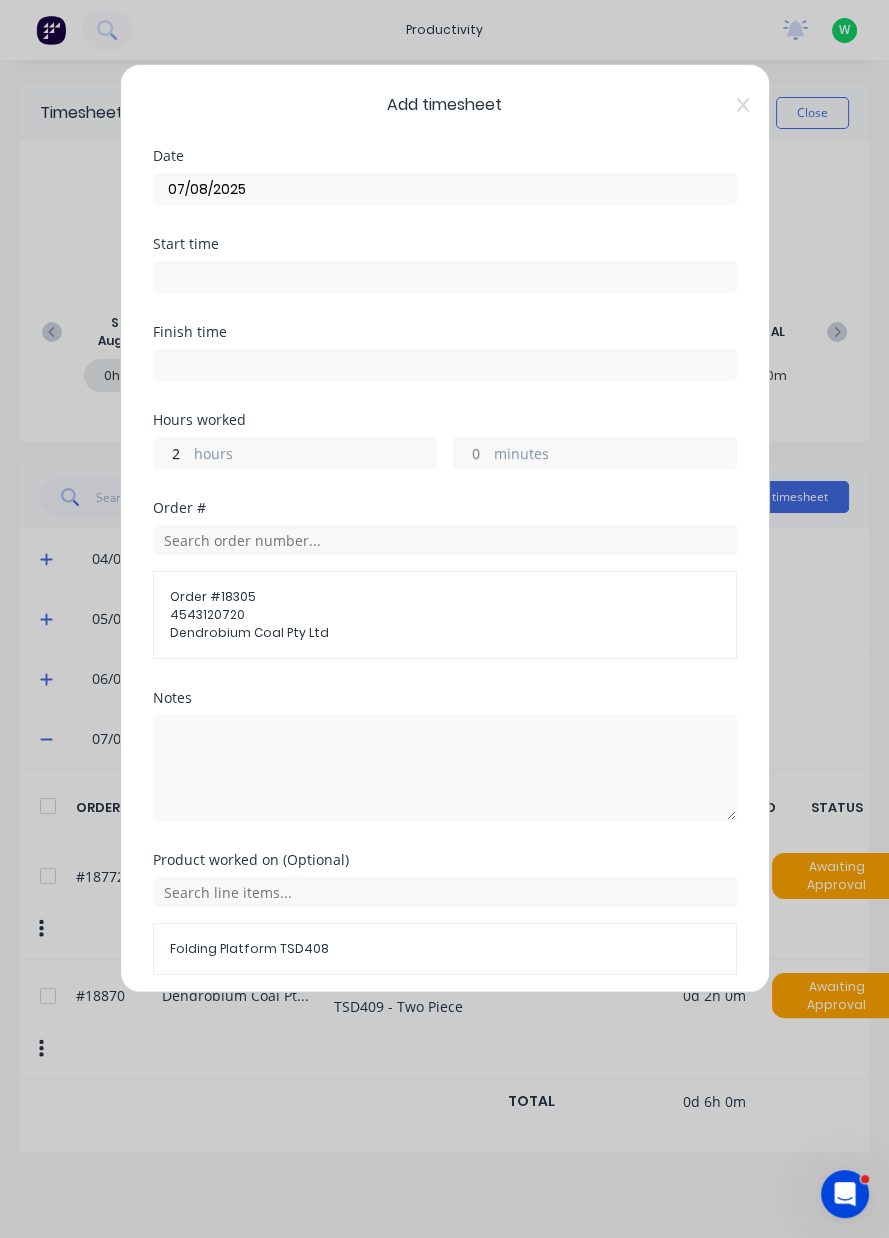 scroll, scrollTop: 71, scrollLeft: 0, axis: vertical 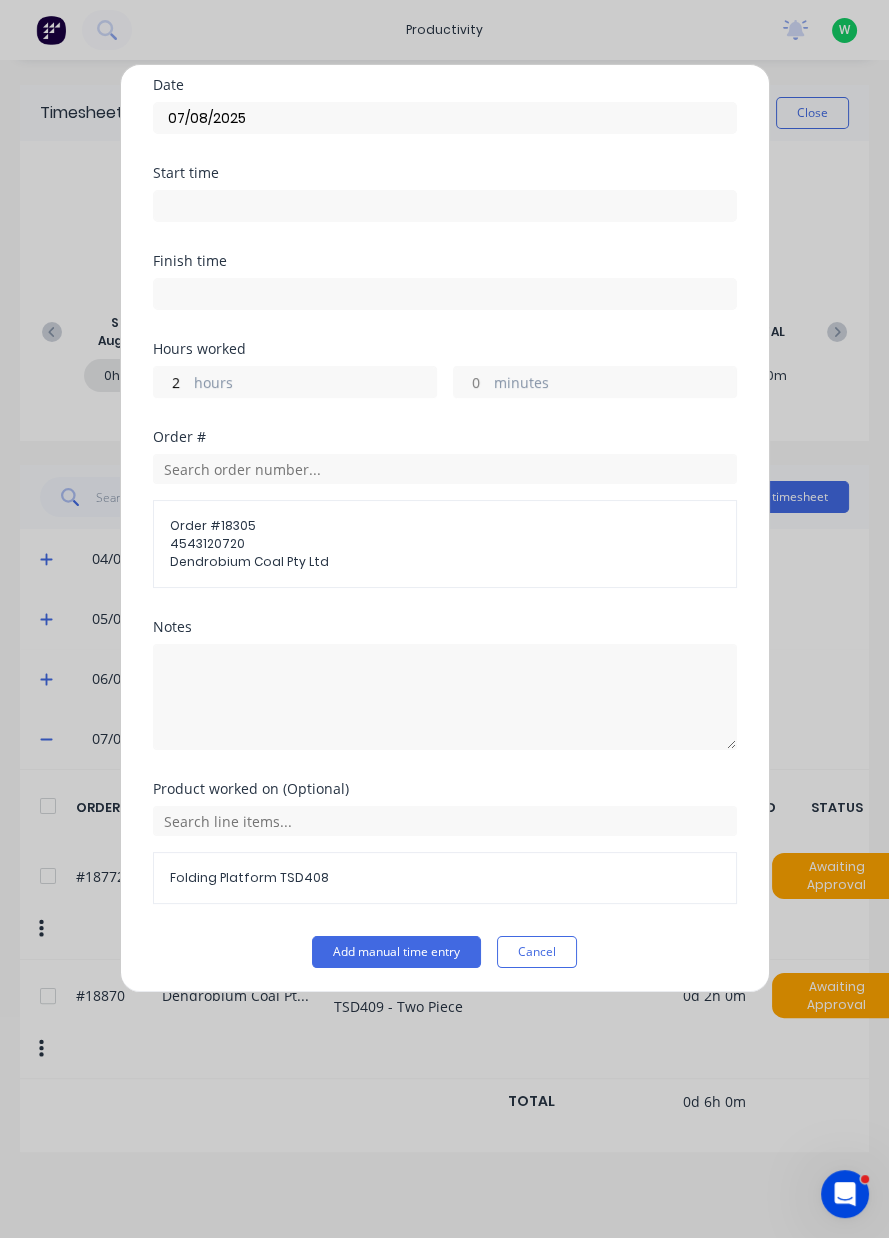 click on "Add manual time entry" at bounding box center [396, 952] 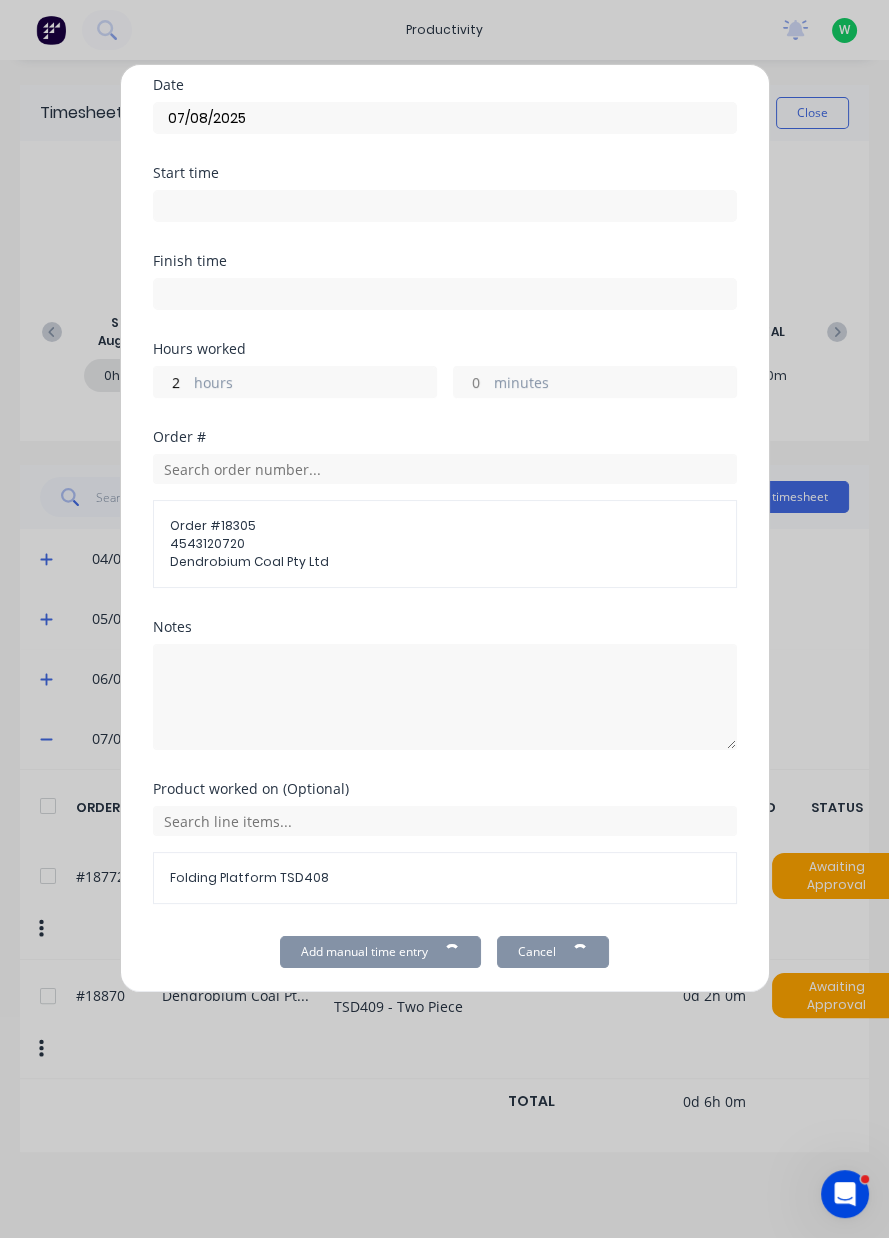 scroll, scrollTop: 0, scrollLeft: 0, axis: both 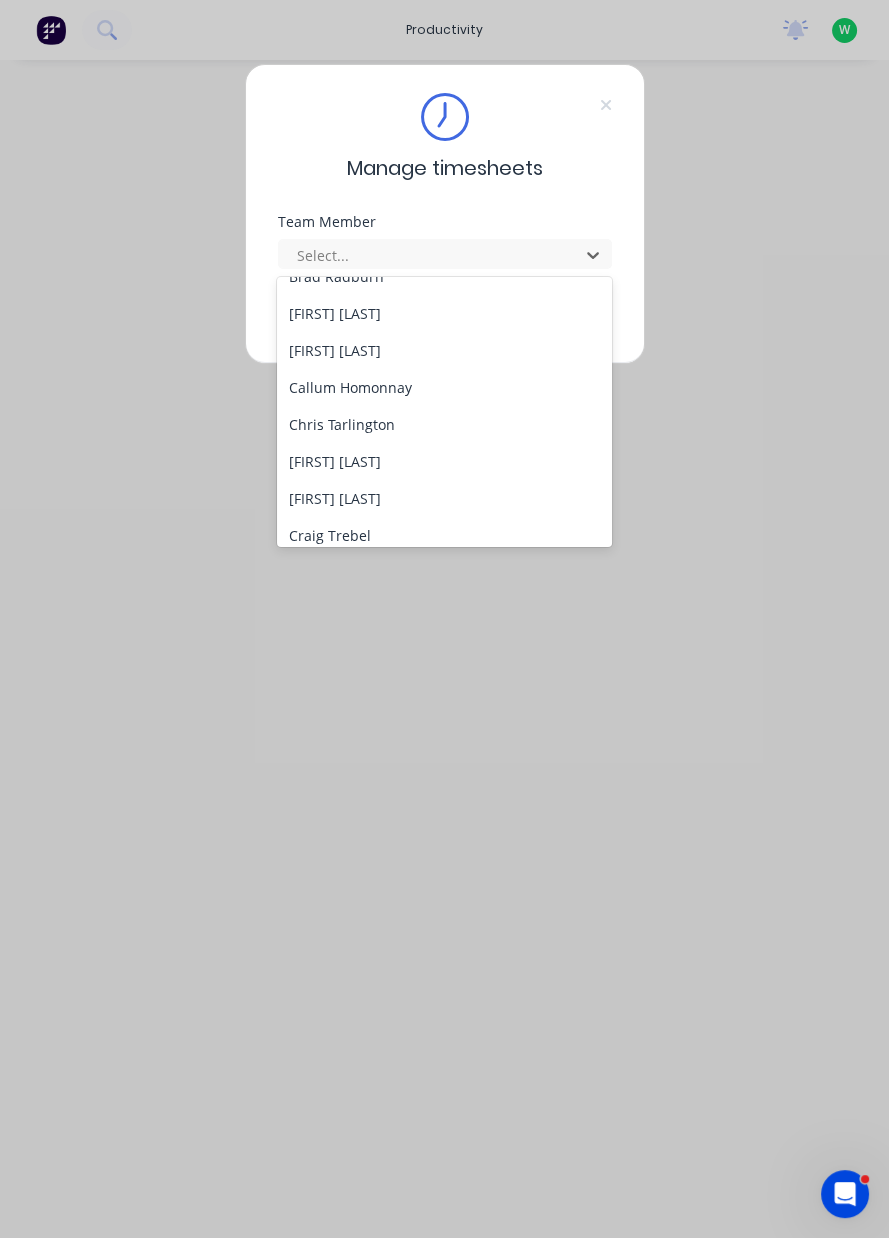 click on "Craig Trebel" at bounding box center [444, 535] 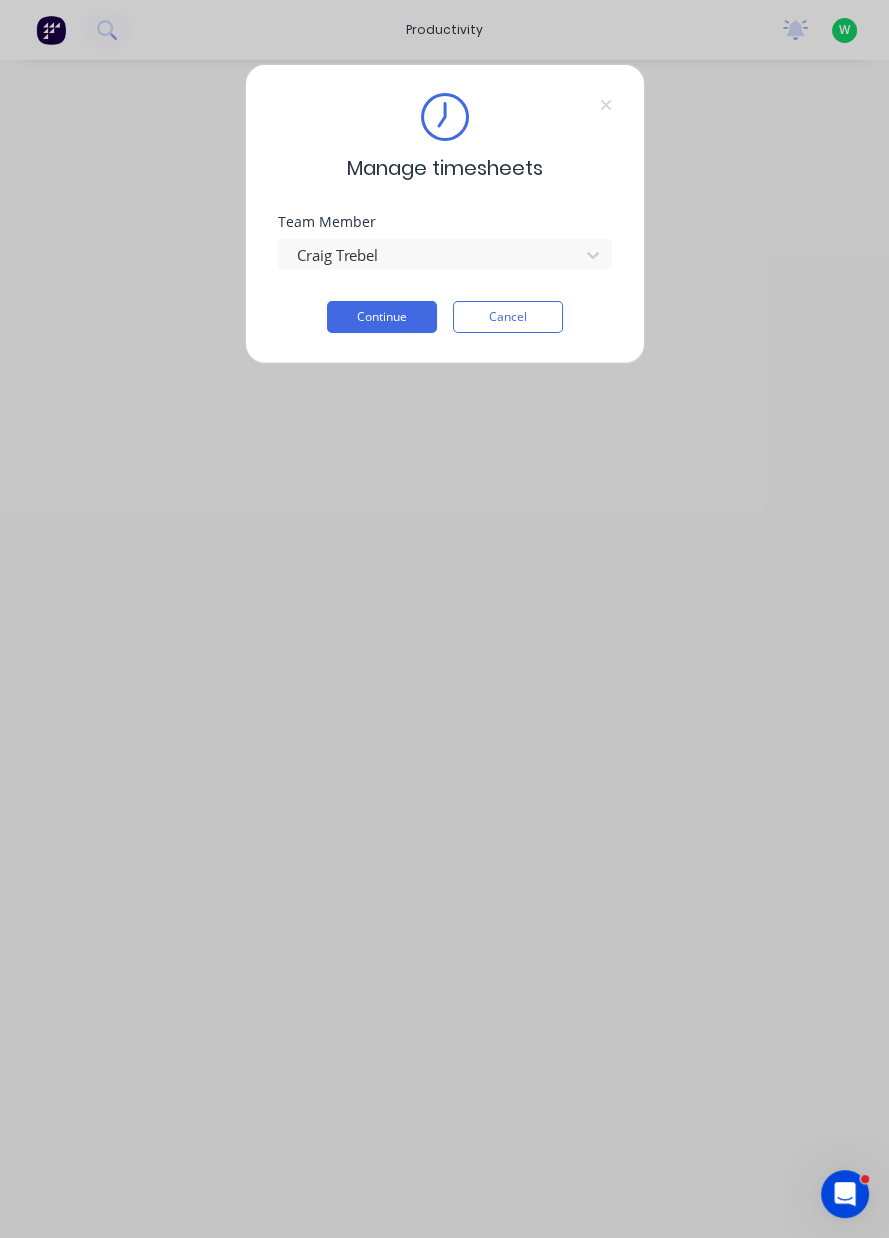 click on "Continue" at bounding box center (382, 317) 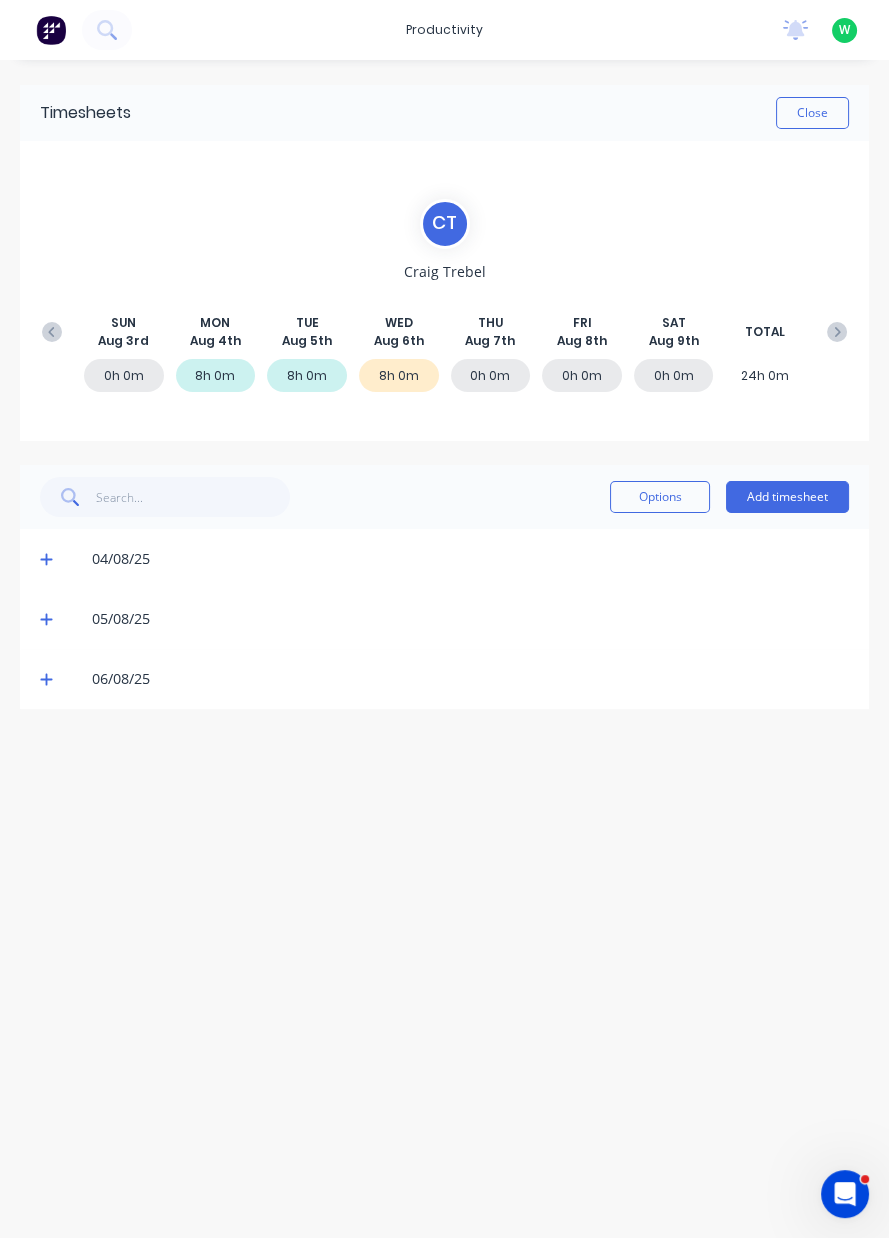 click on "Add timesheet" at bounding box center (787, 497) 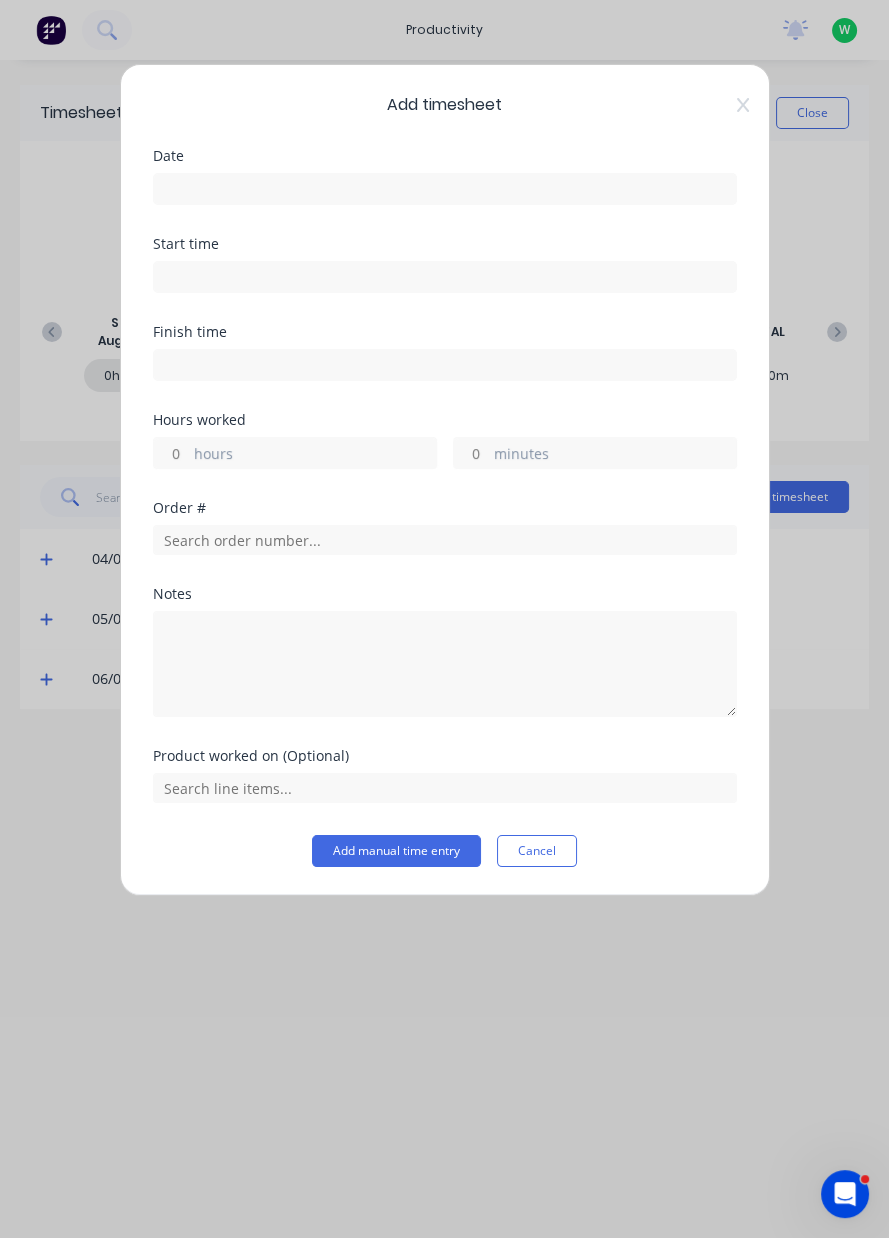 click at bounding box center [445, 189] 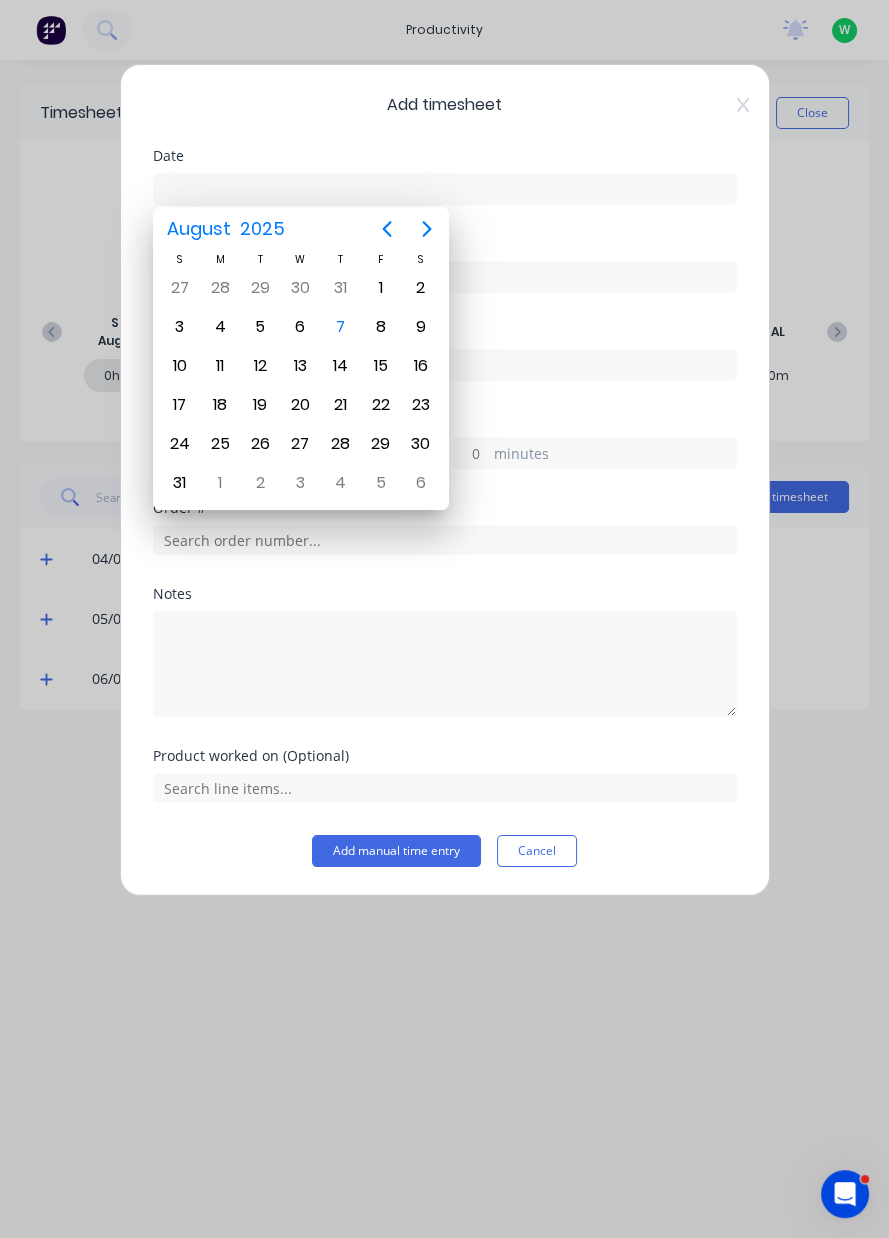 click on "7" at bounding box center [341, 327] 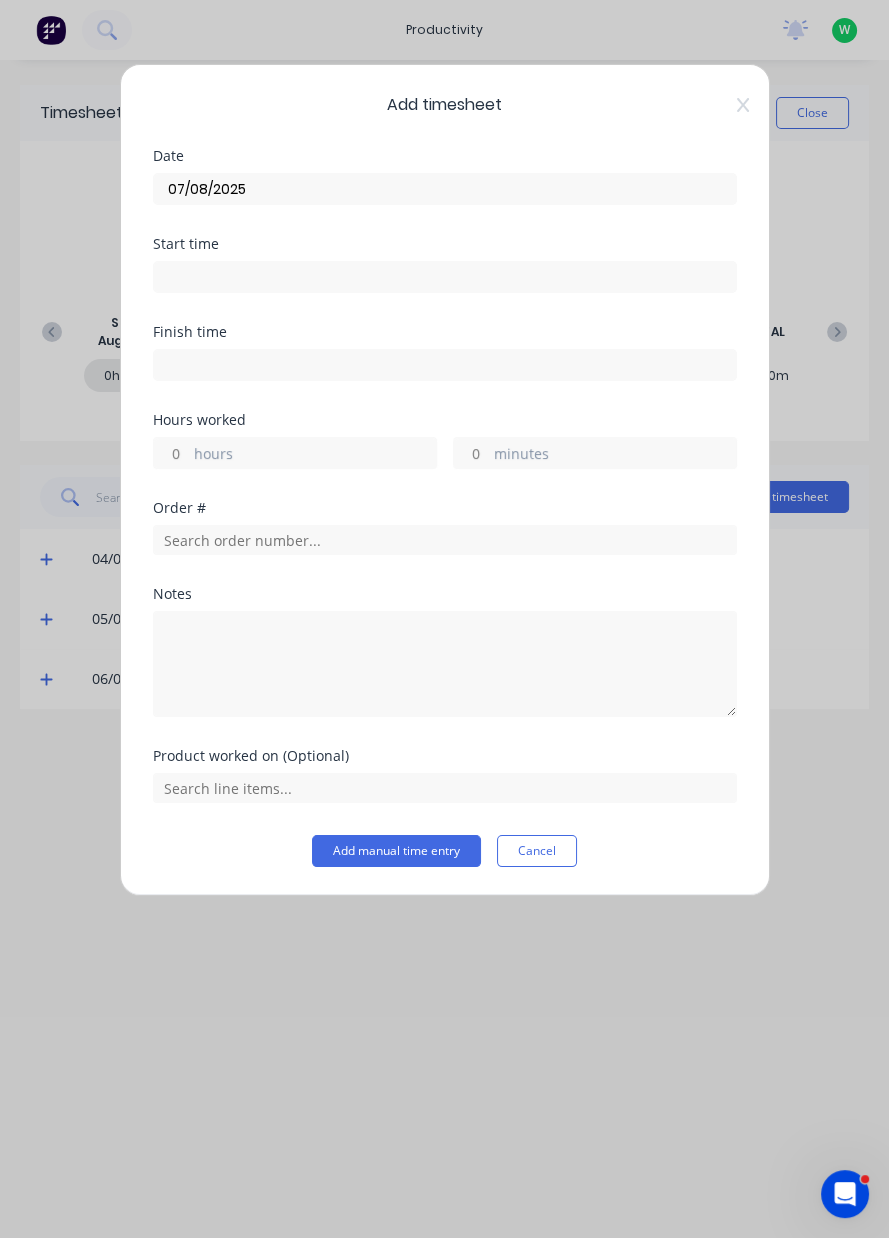 click on "hours" at bounding box center (315, 455) 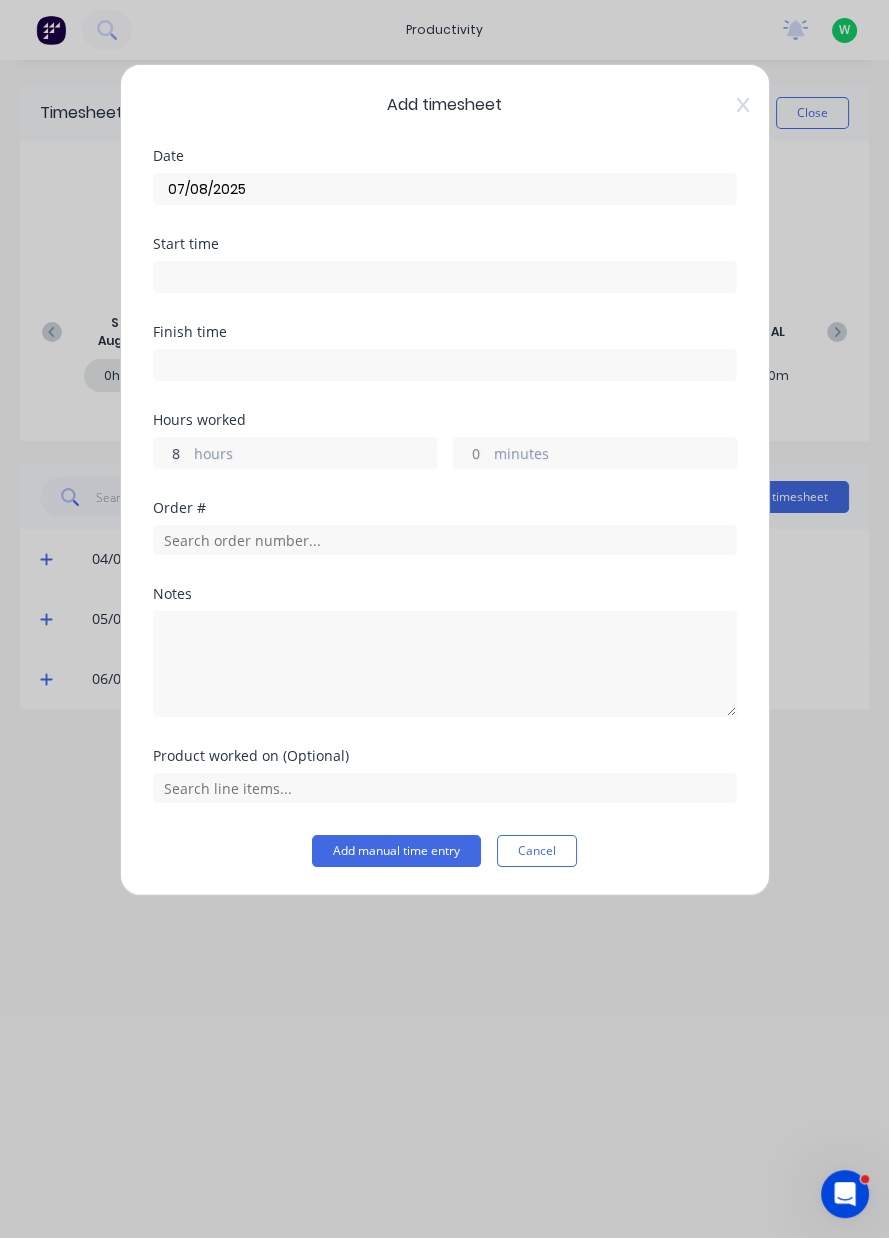 type on "8" 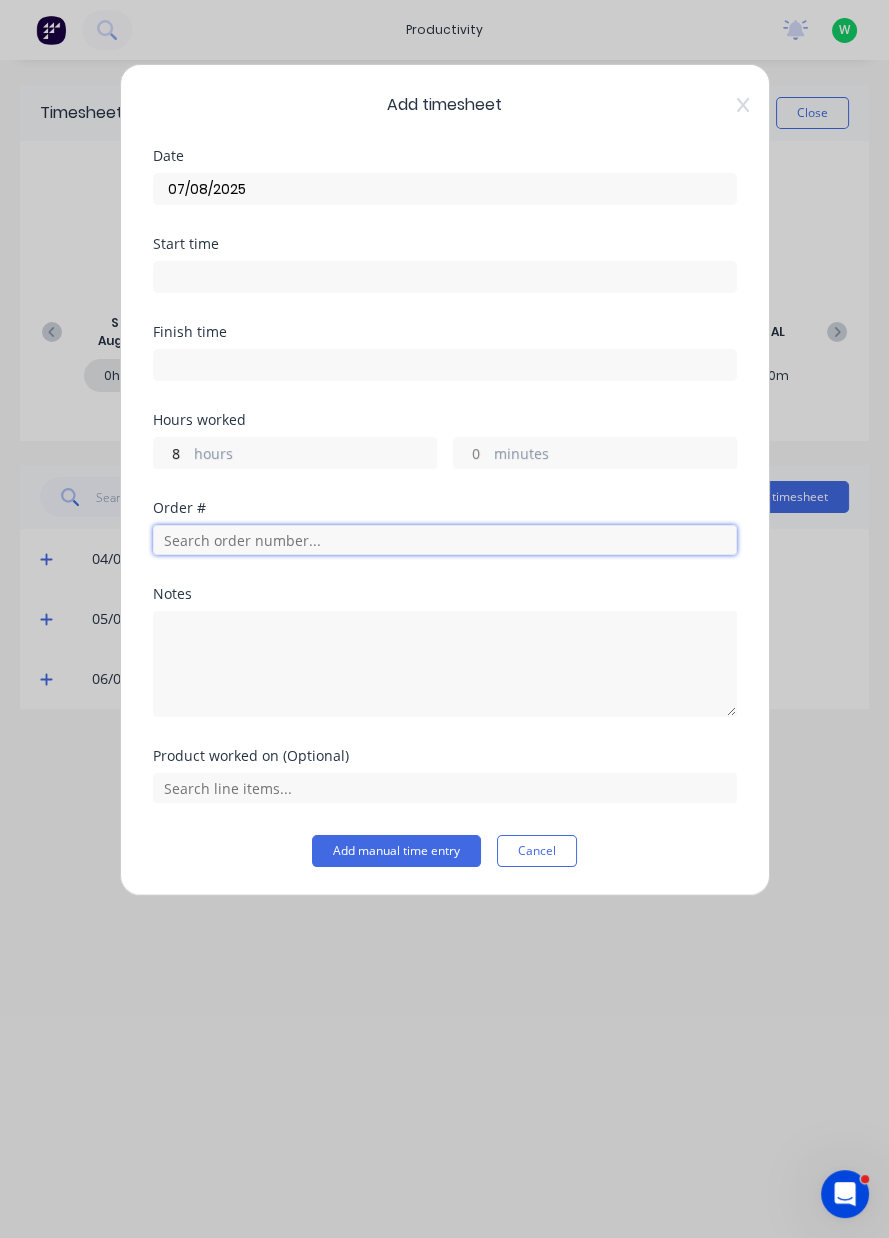 click at bounding box center [445, 540] 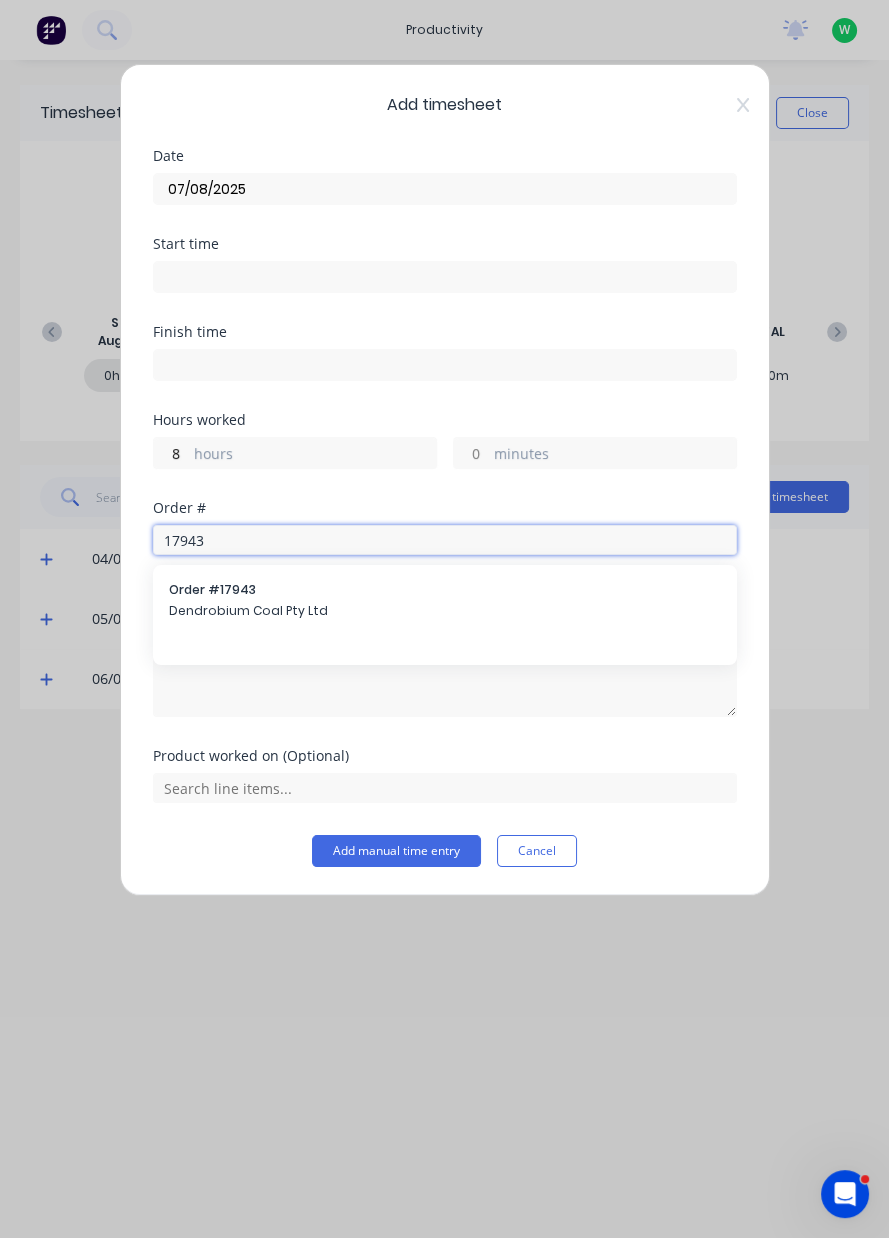 type on "17943" 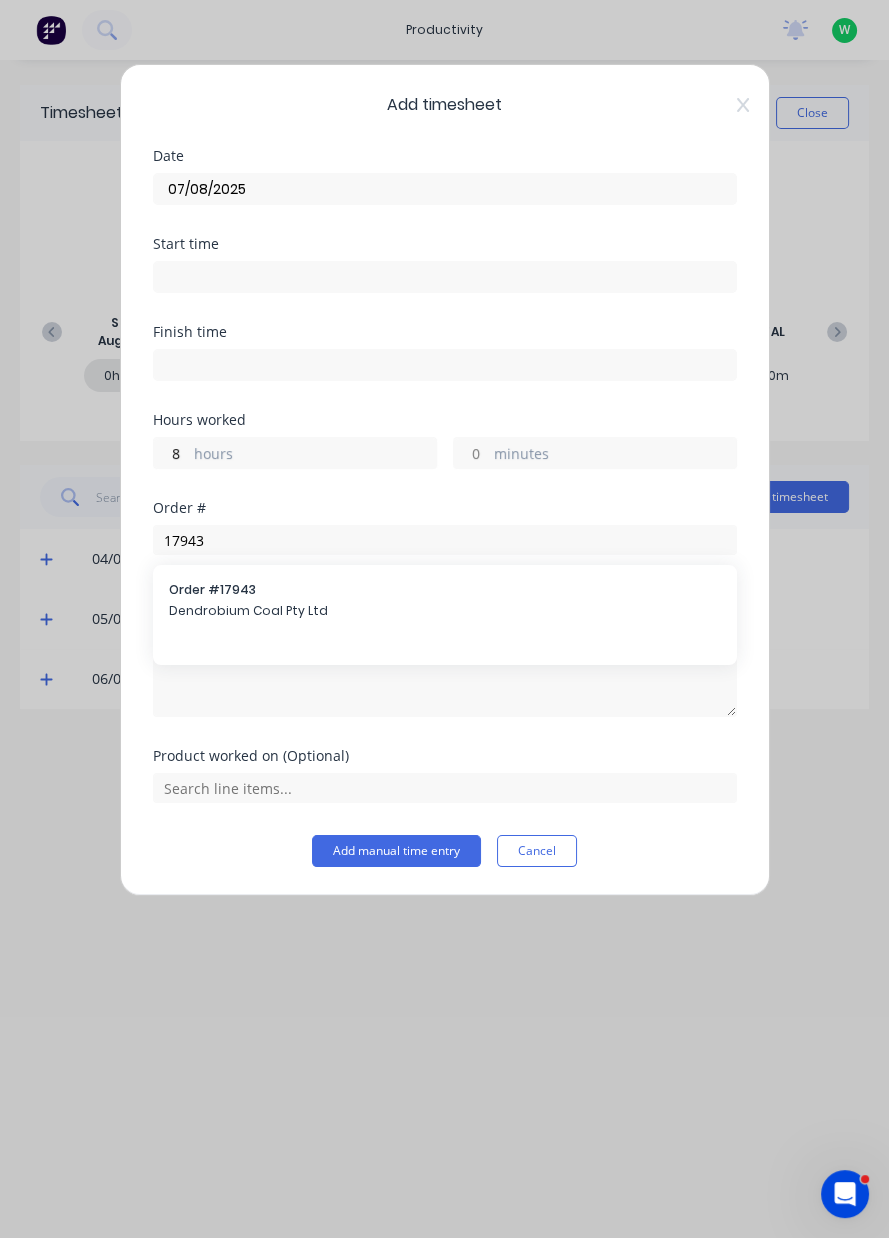 click on "Order # 17943" at bounding box center [445, 590] 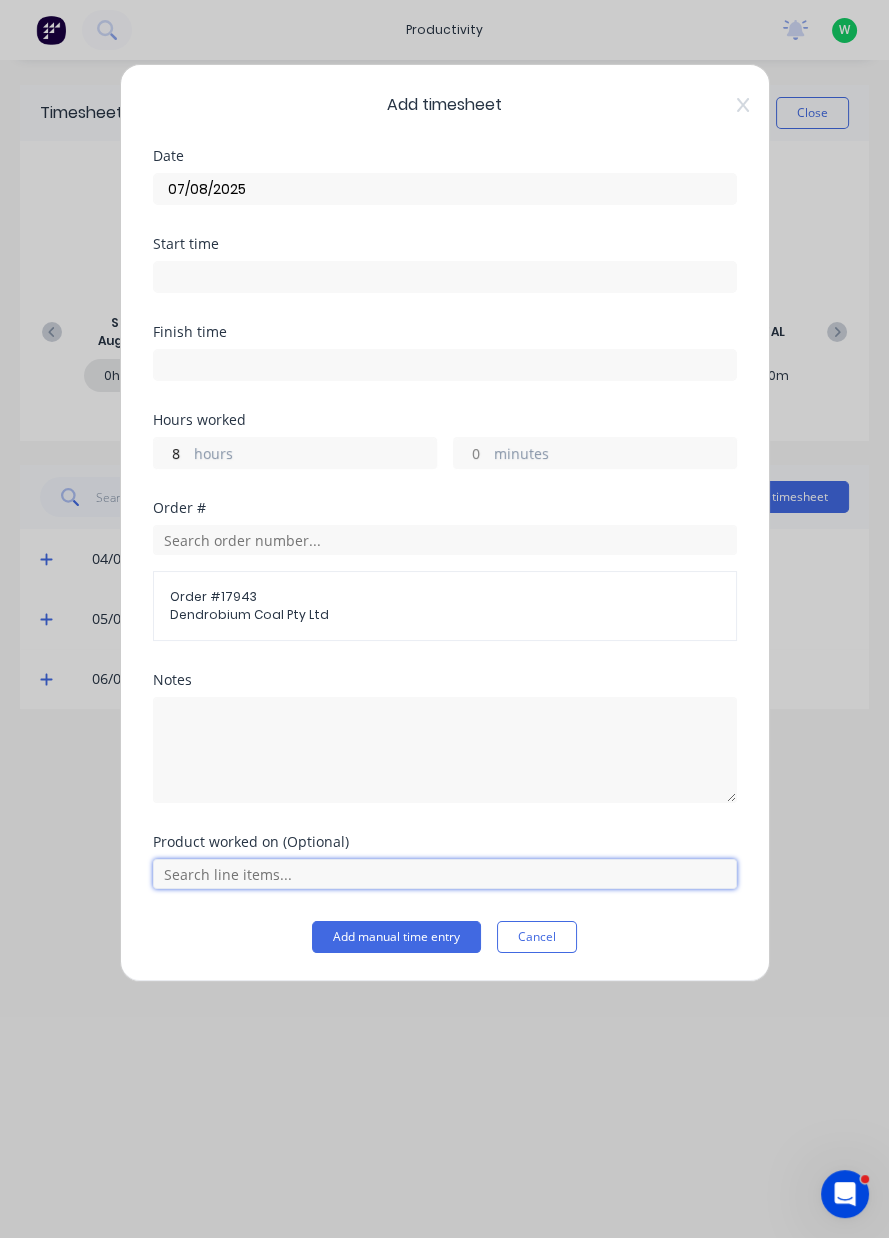 click at bounding box center (445, 874) 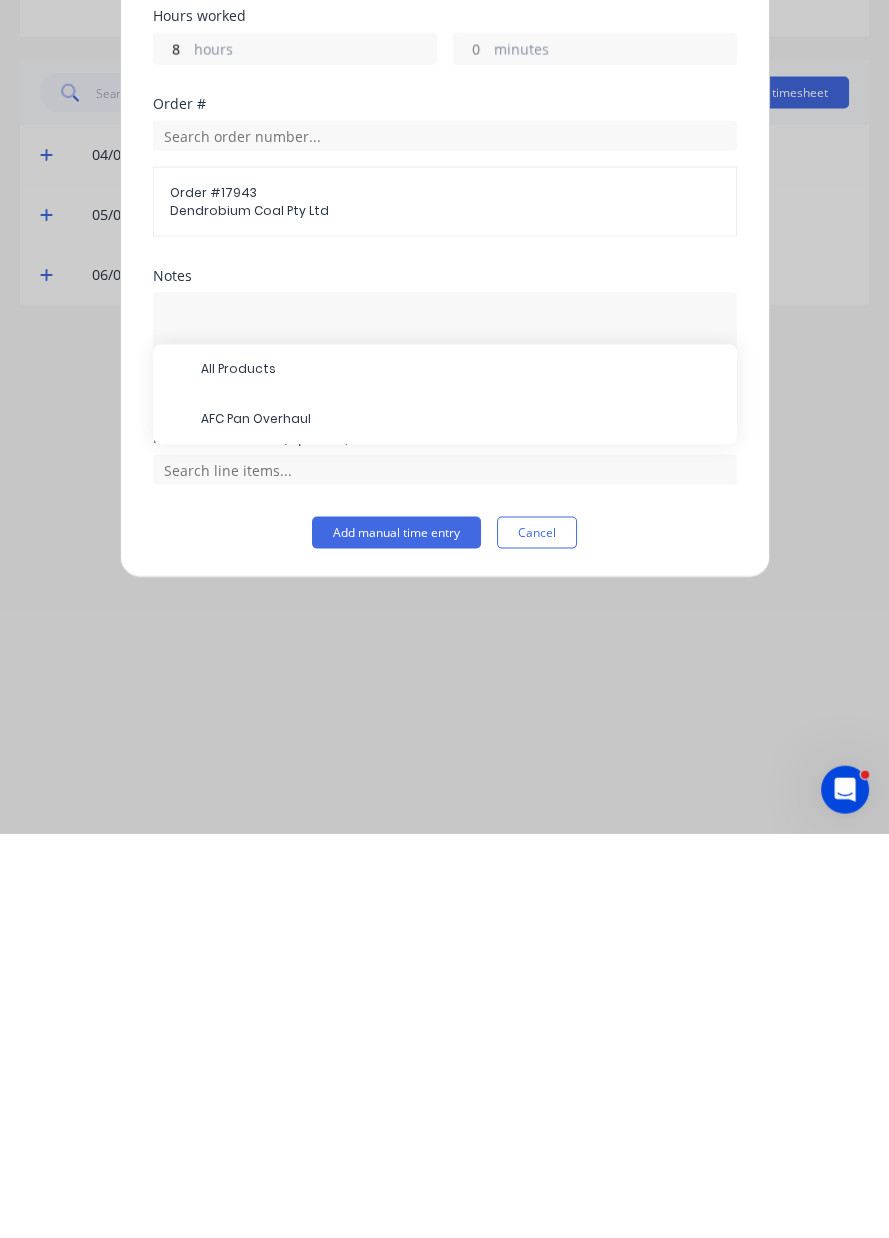 click on "AFC Pan Overhaul" at bounding box center (461, 824) 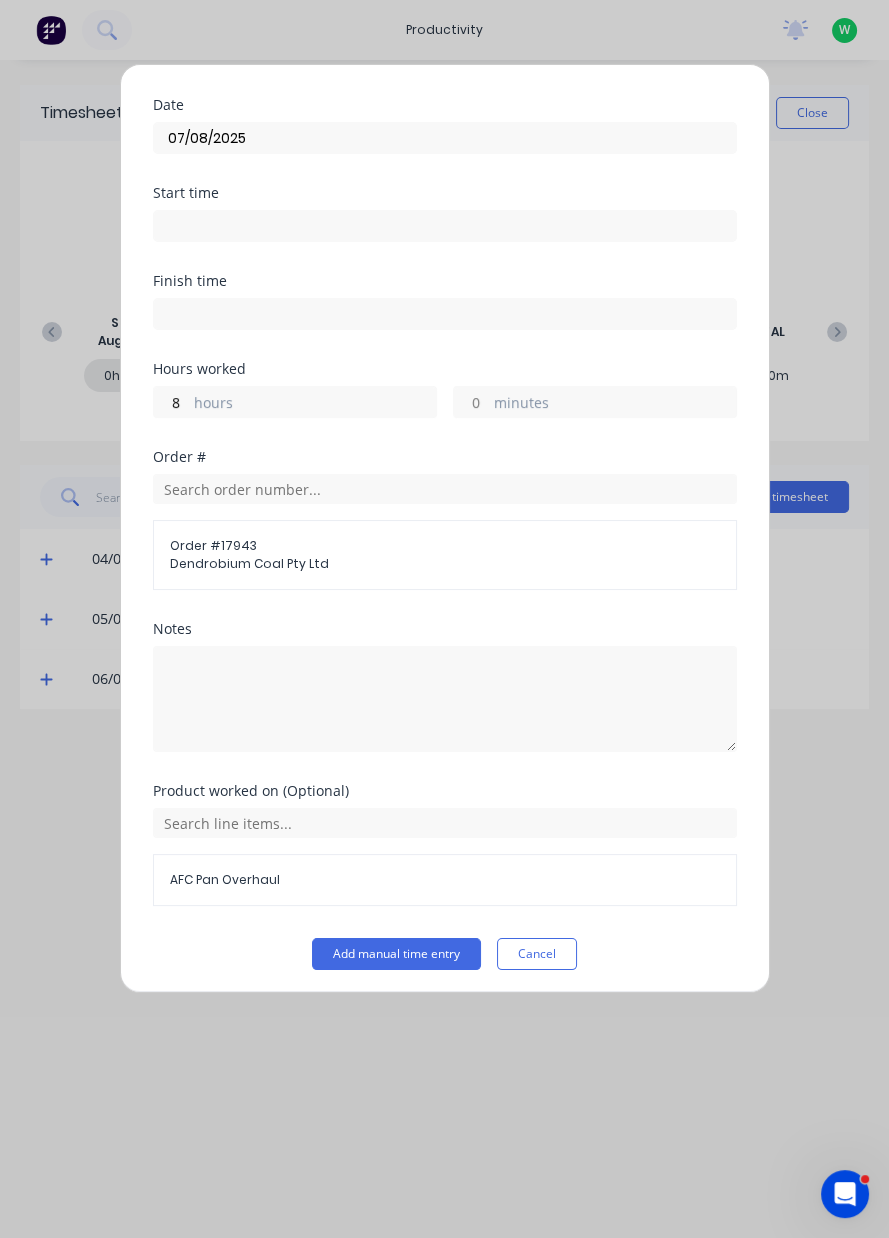 scroll, scrollTop: 53, scrollLeft: 0, axis: vertical 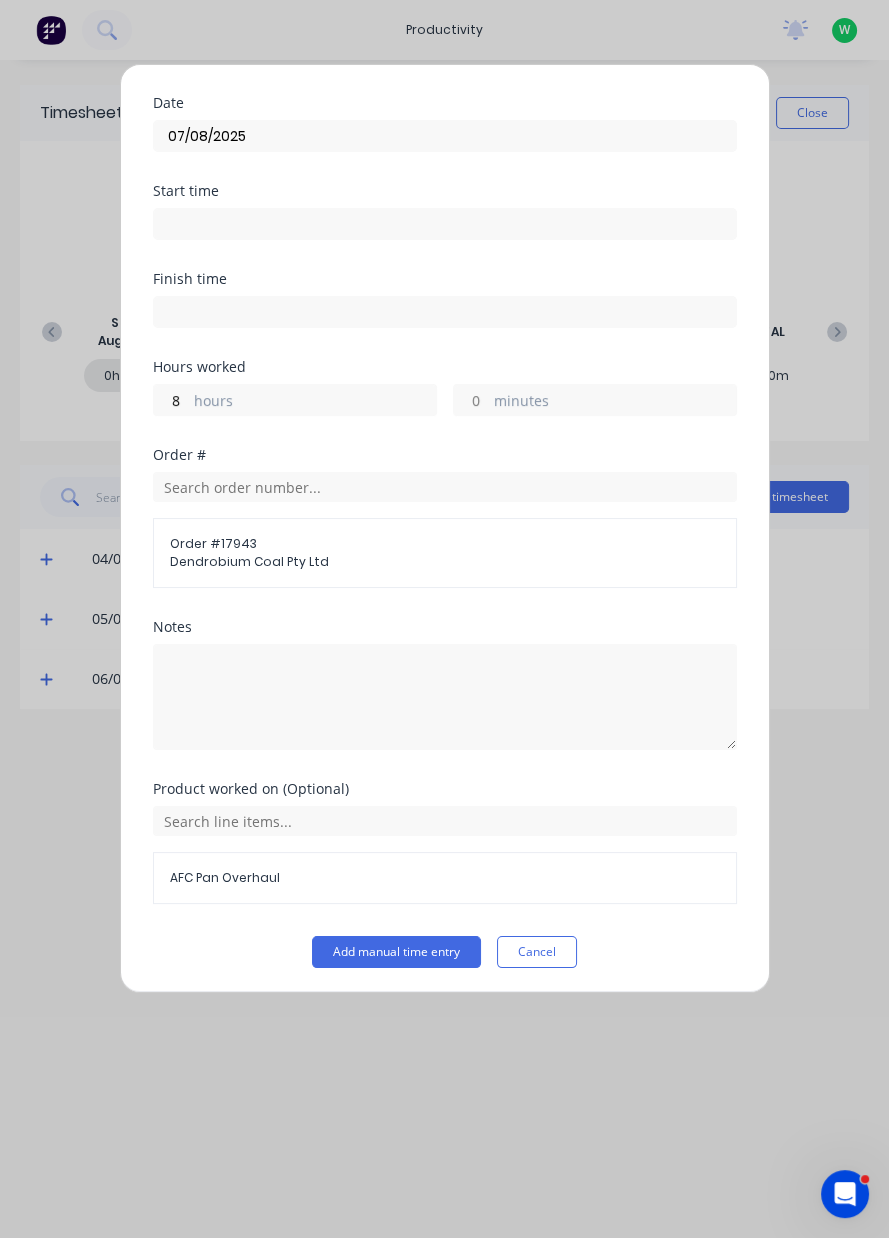 click on "Add manual time entry" at bounding box center [396, 952] 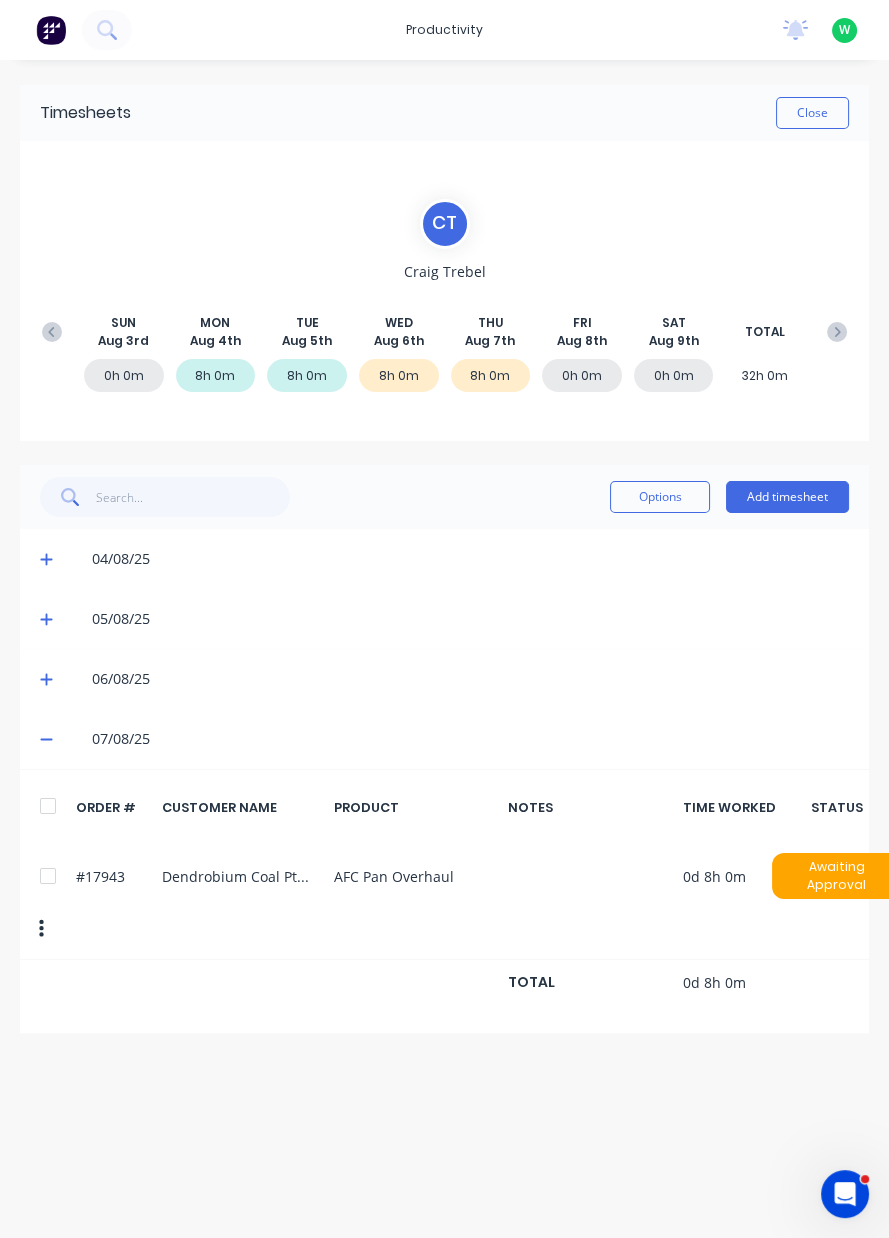 click on "Close" at bounding box center (812, 113) 